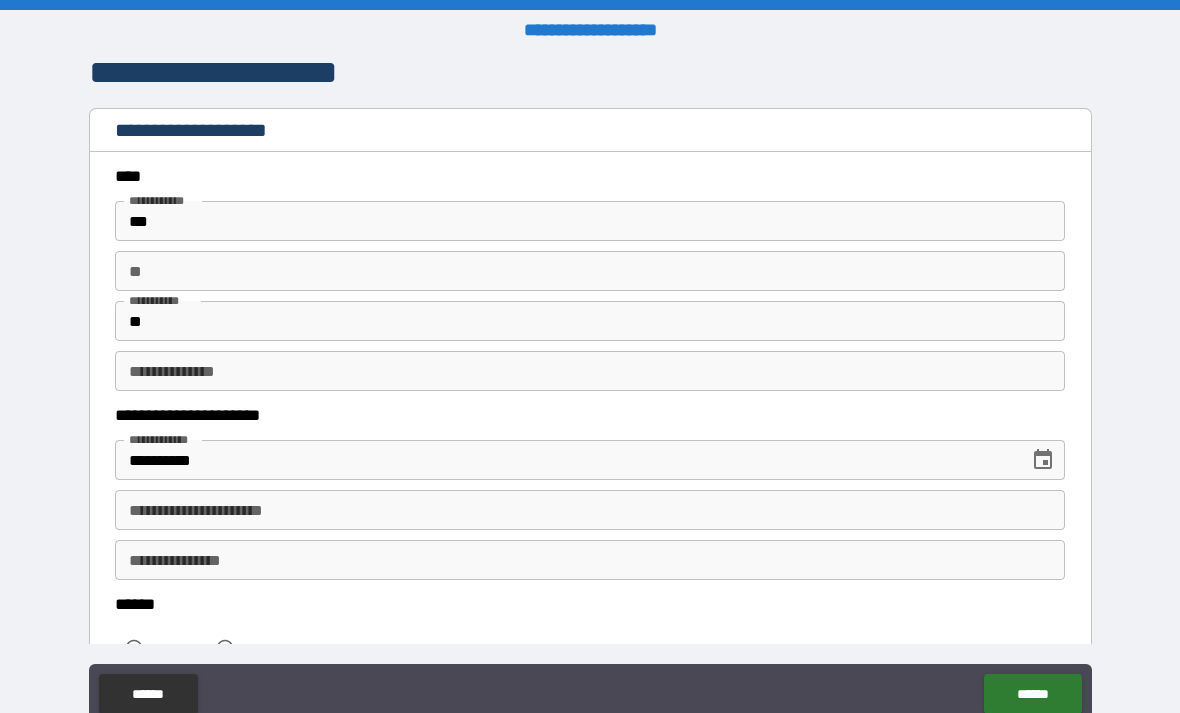 scroll, scrollTop: 0, scrollLeft: 0, axis: both 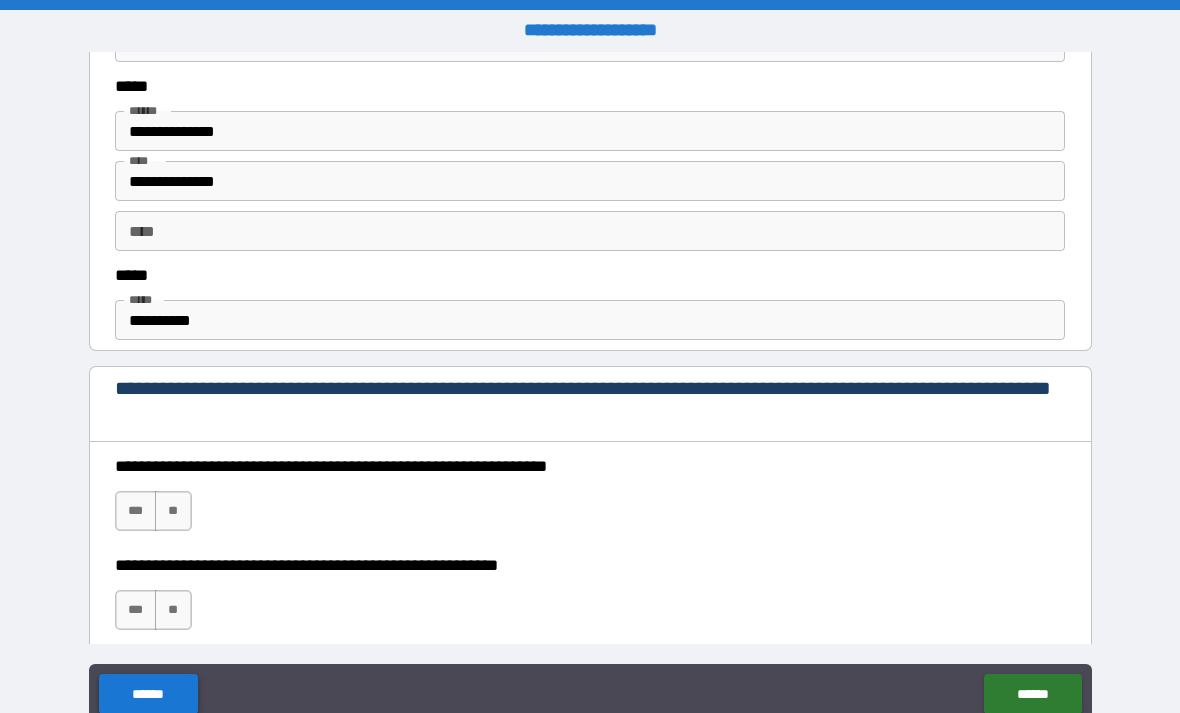 click on "******" at bounding box center [148, 694] 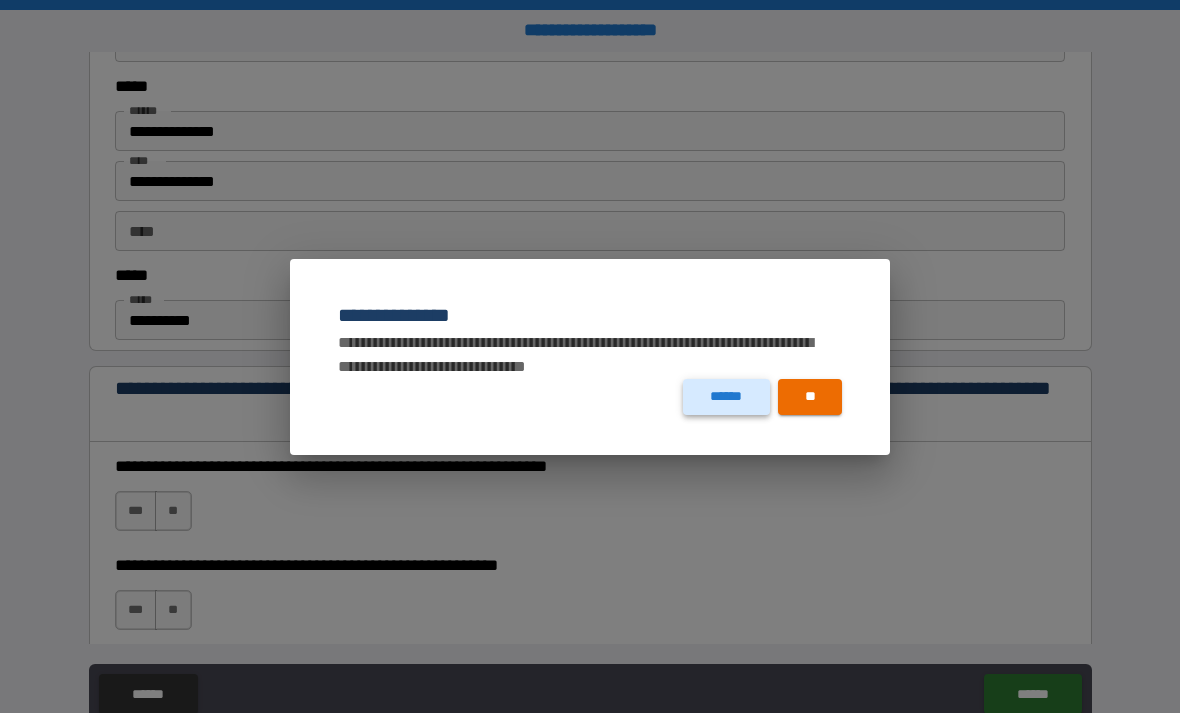 click on "******" at bounding box center [726, 397] 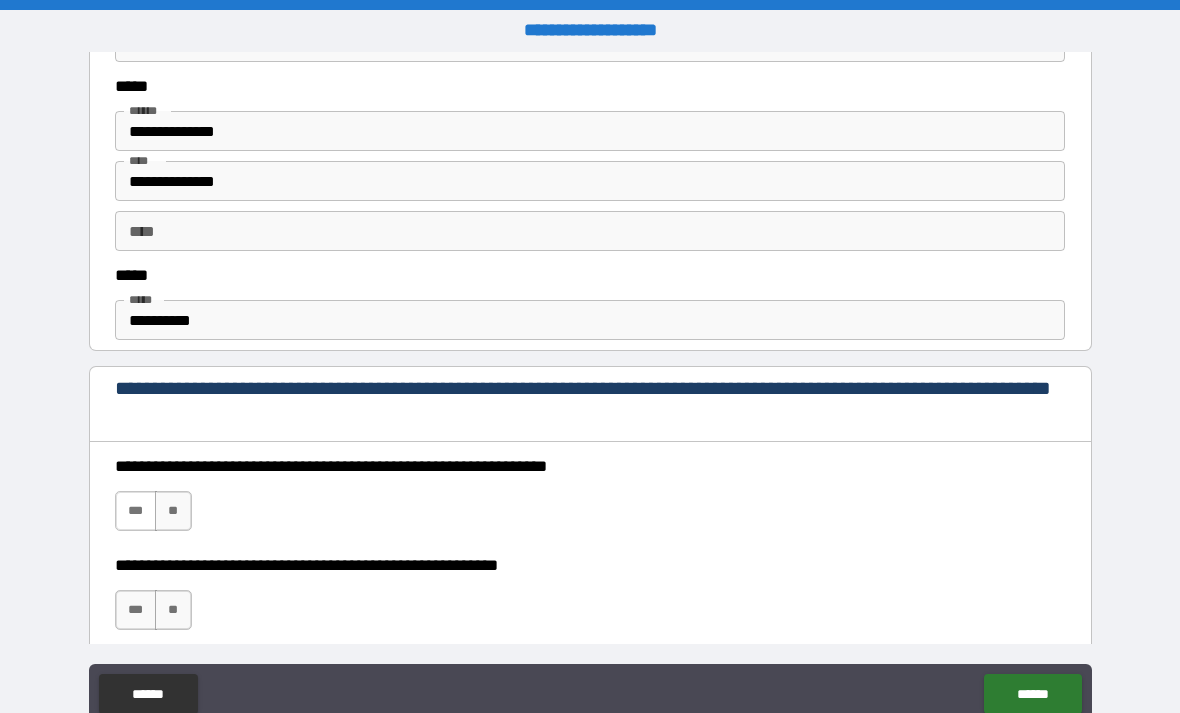 click on "***" at bounding box center (136, 511) 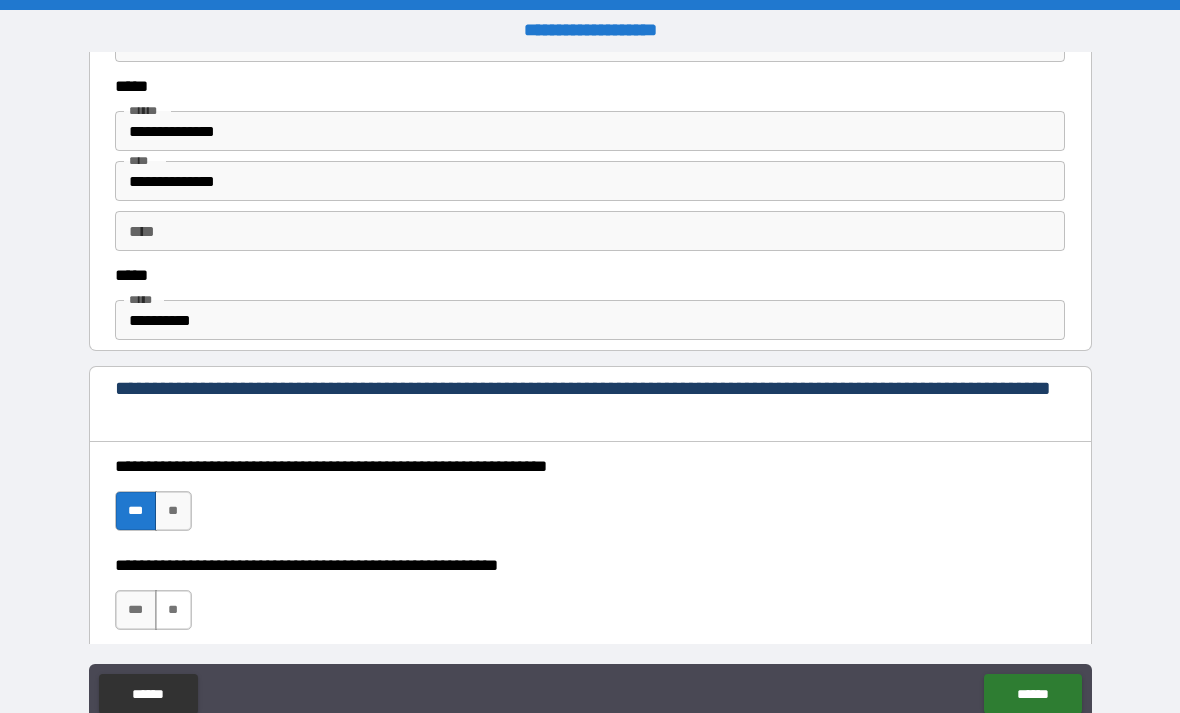 click on "**" at bounding box center [173, 610] 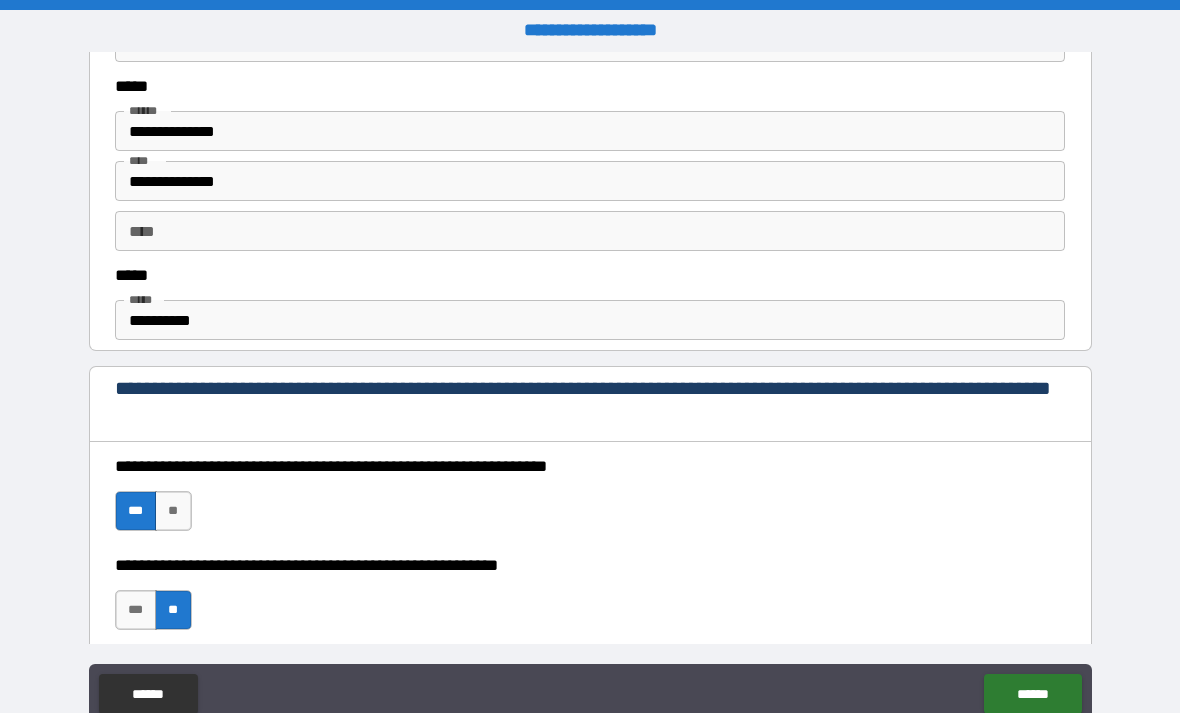 click on "**********" at bounding box center [590, 320] 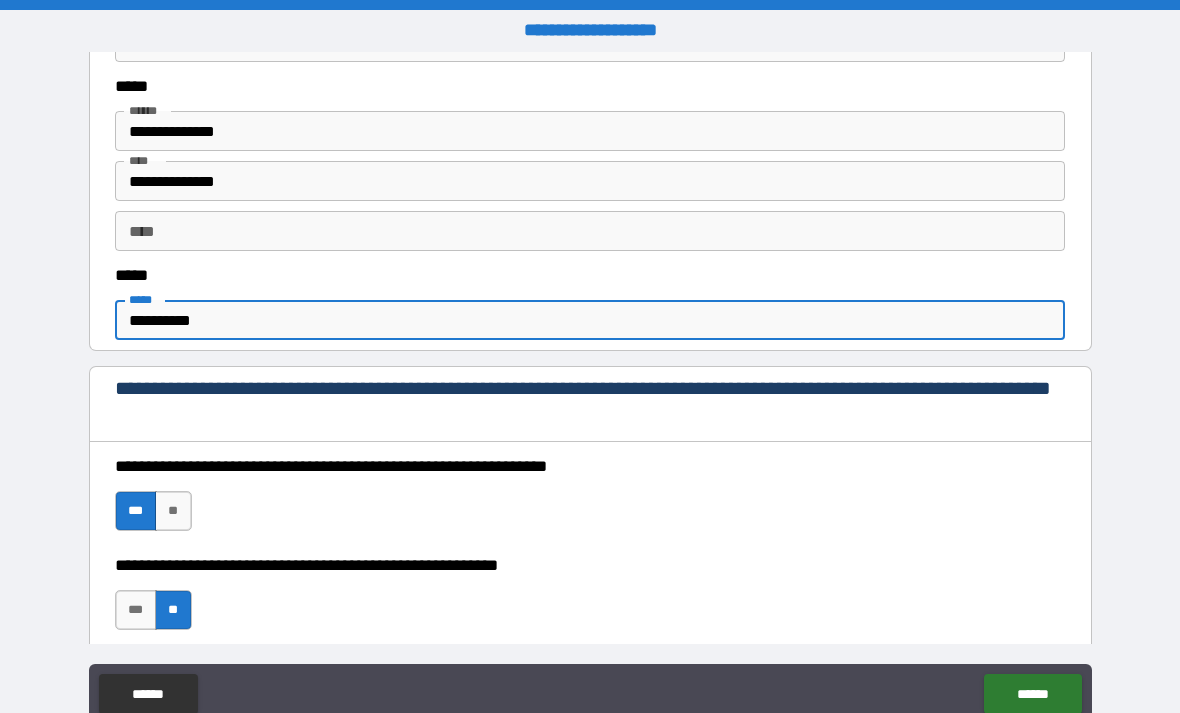 click on "**********" at bounding box center (590, 320) 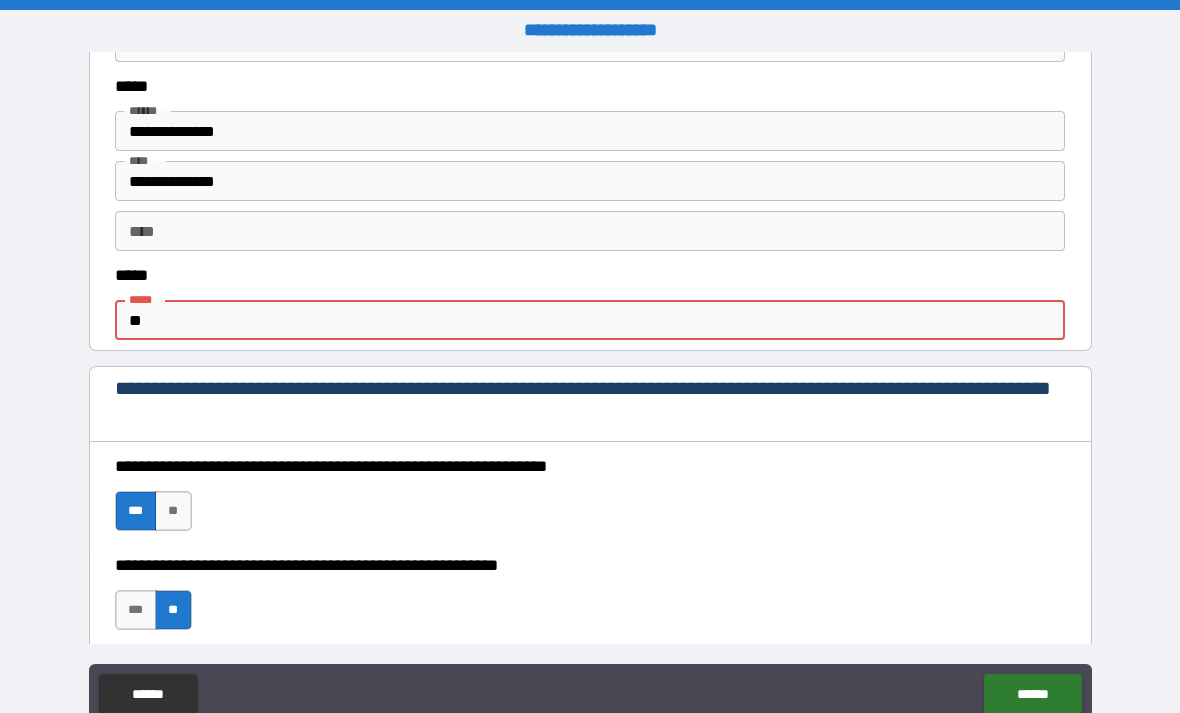 type on "*" 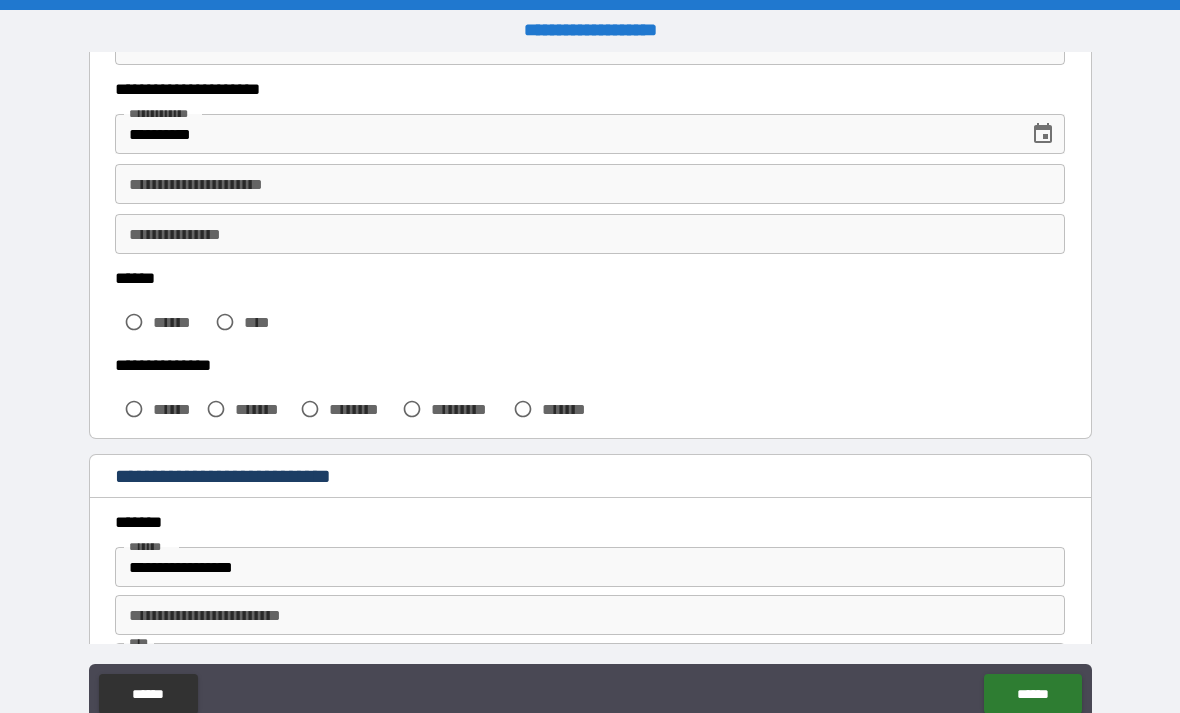 scroll, scrollTop: 315, scrollLeft: 0, axis: vertical 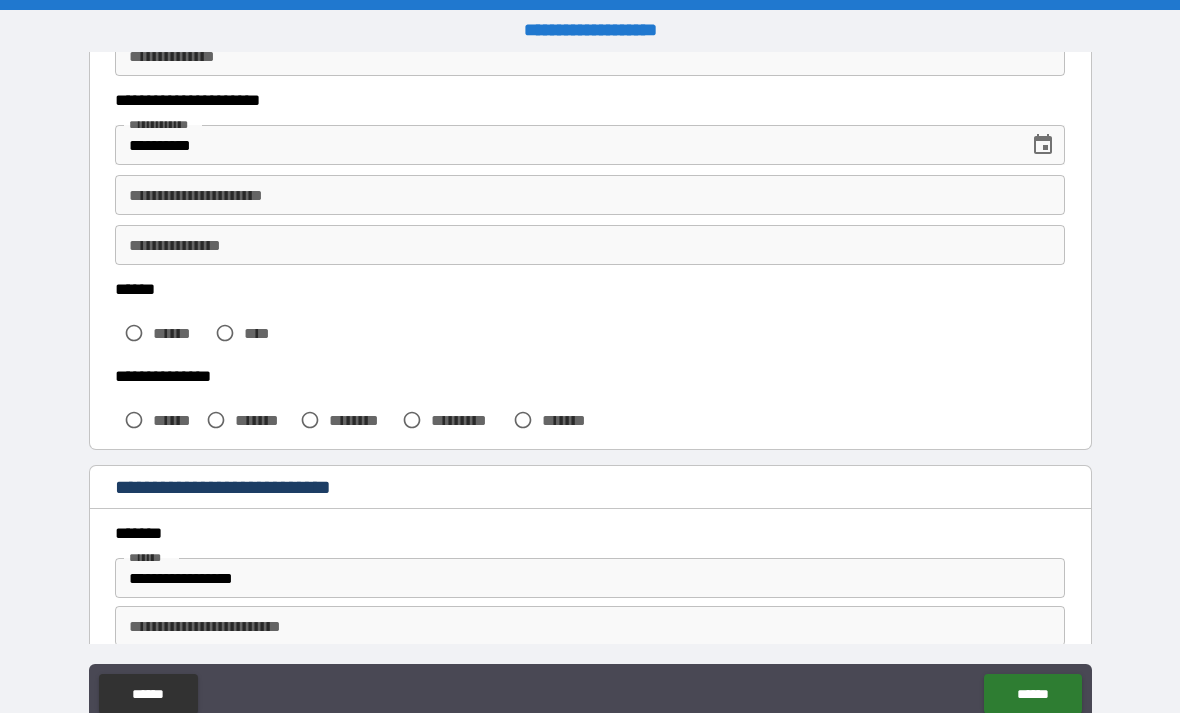 type 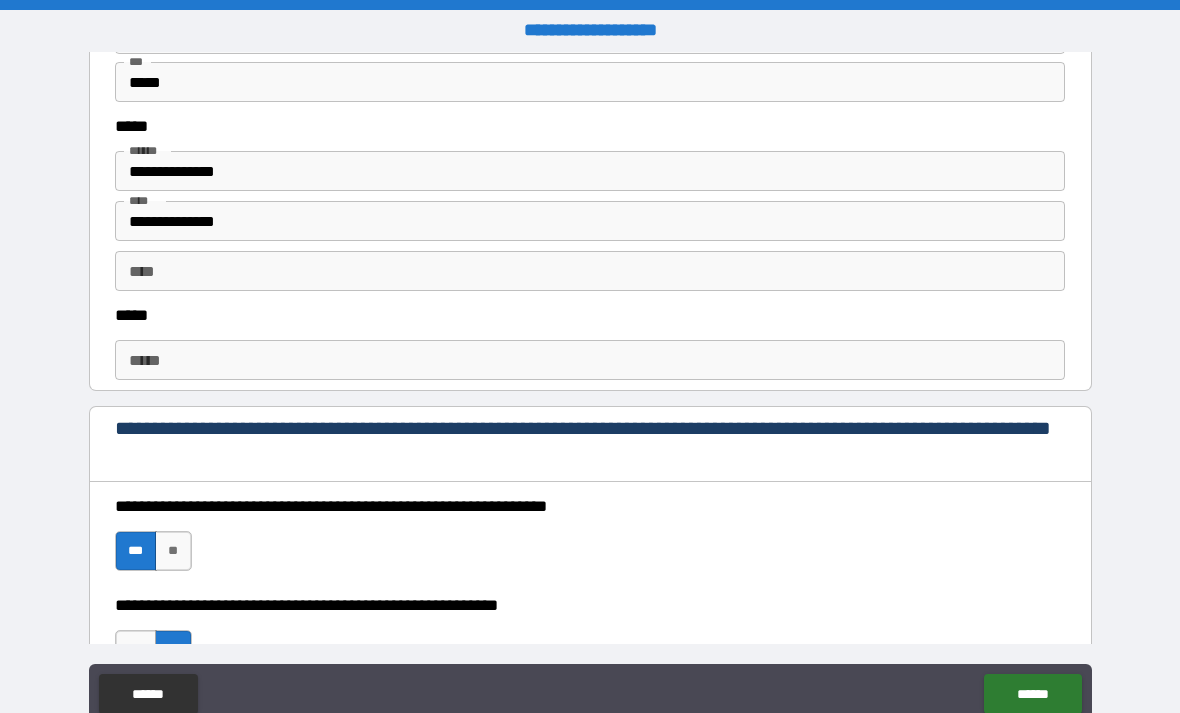 scroll, scrollTop: 1003, scrollLeft: 0, axis: vertical 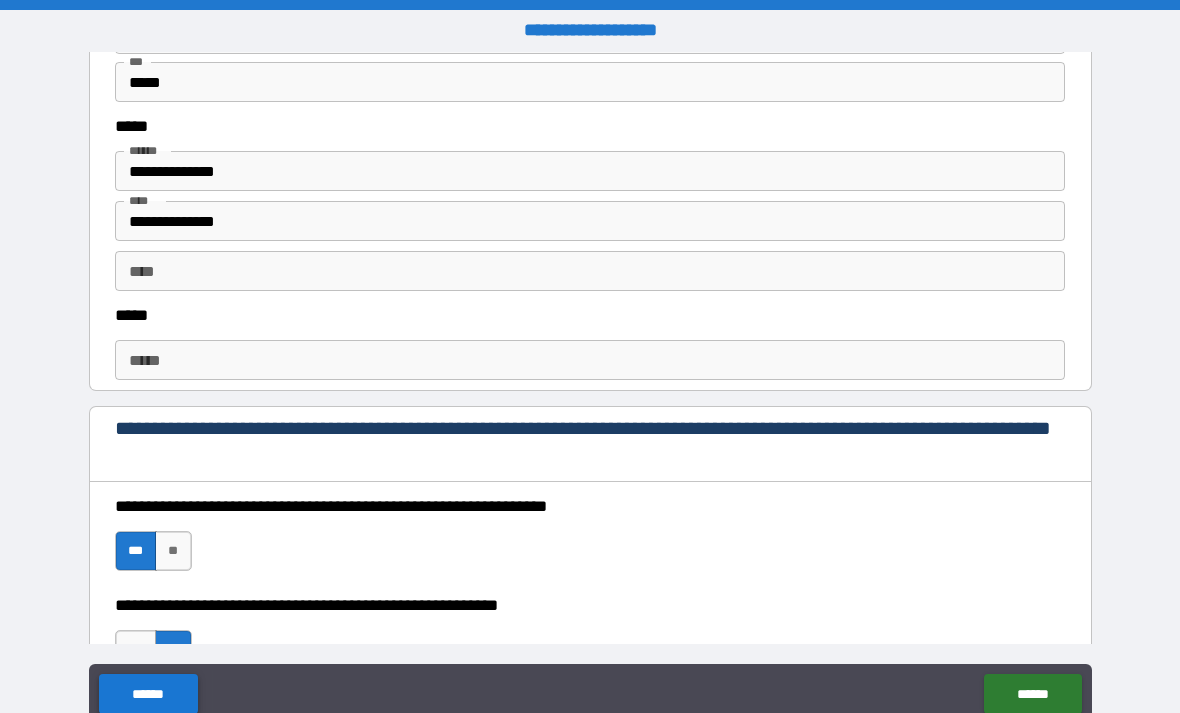 click on "******" at bounding box center [148, 694] 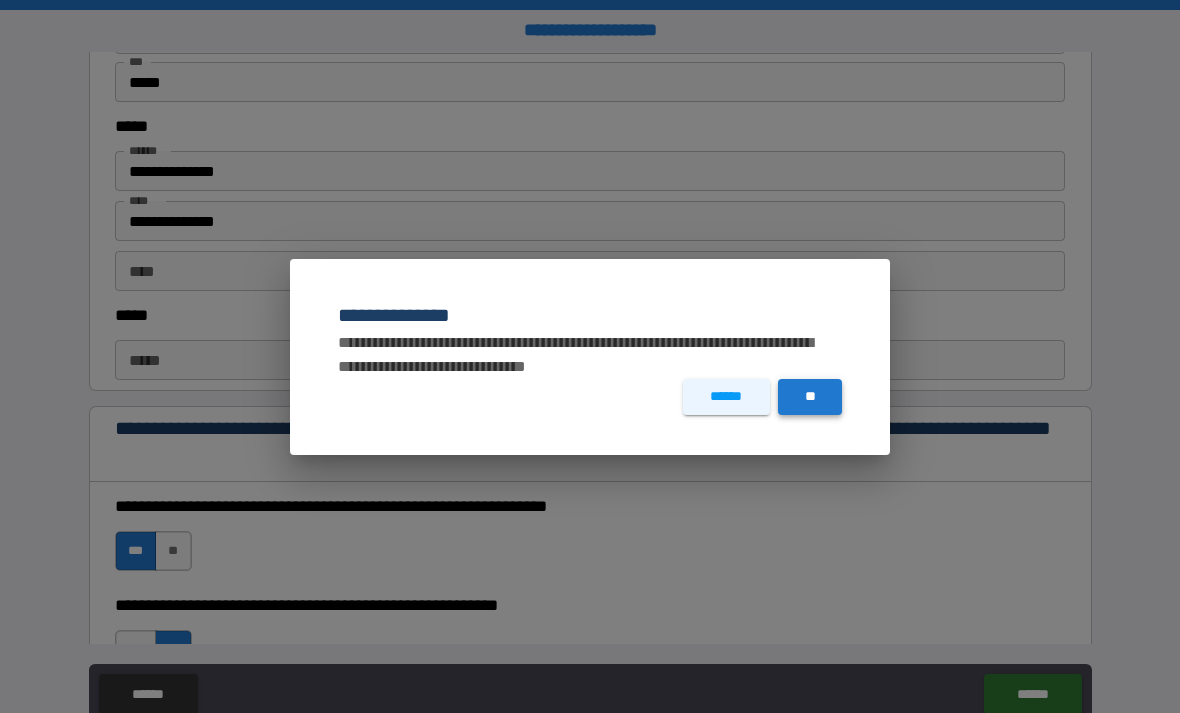 click on "**" at bounding box center [810, 397] 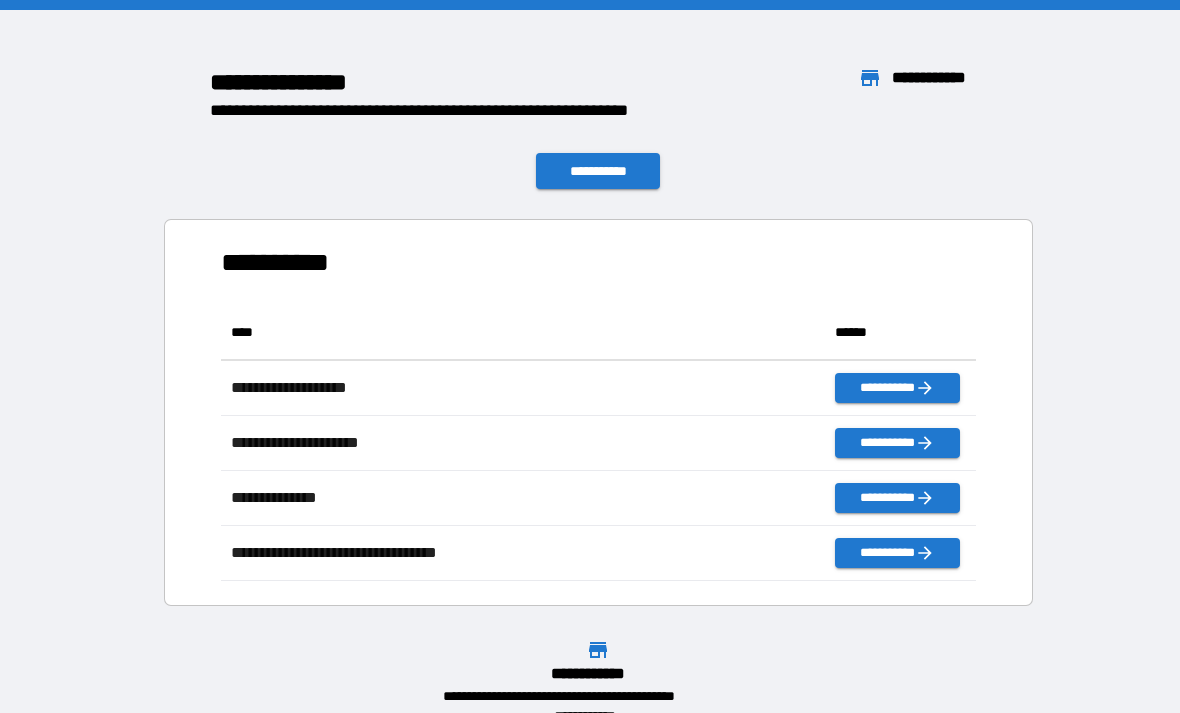 scroll, scrollTop: 276, scrollLeft: 755, axis: both 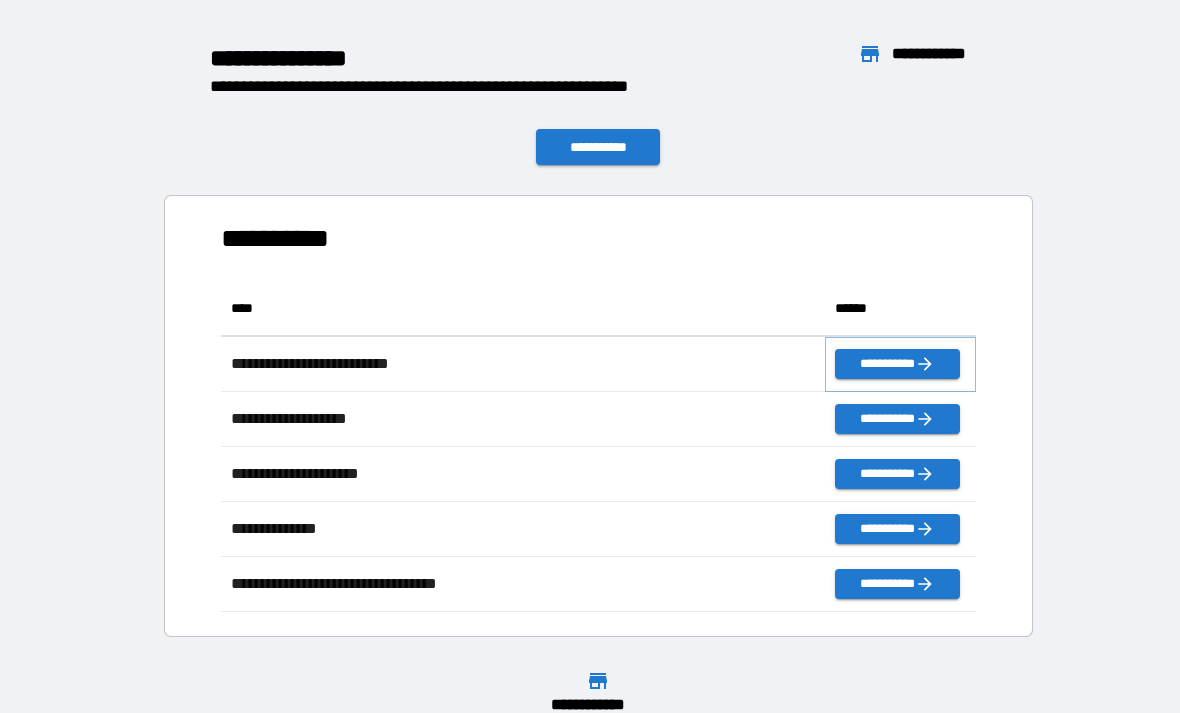 click on "**********" at bounding box center (897, 364) 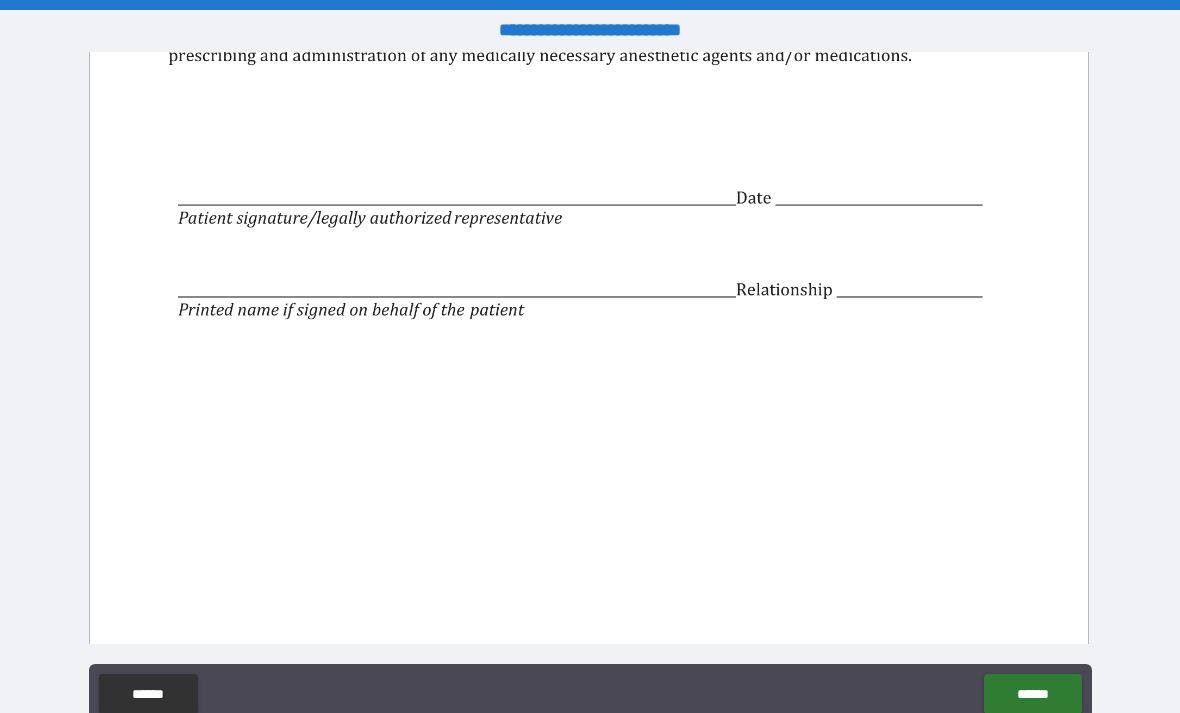 scroll, scrollTop: 1822, scrollLeft: 0, axis: vertical 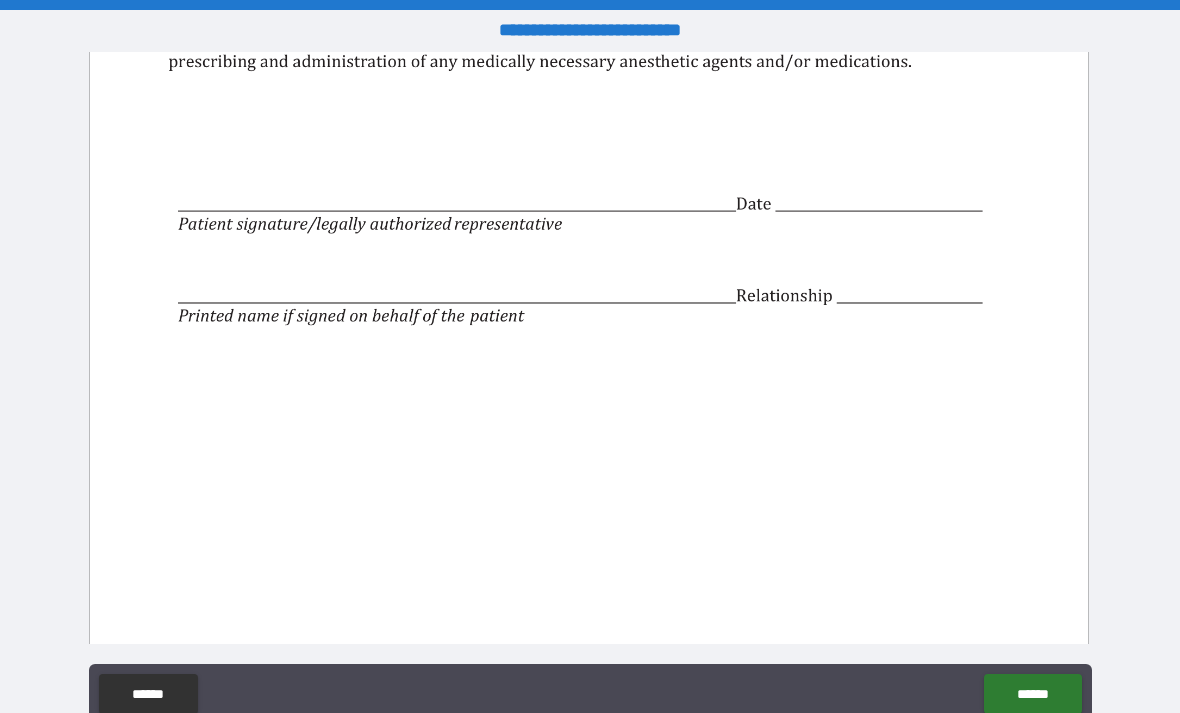 click at bounding box center [589, 235] 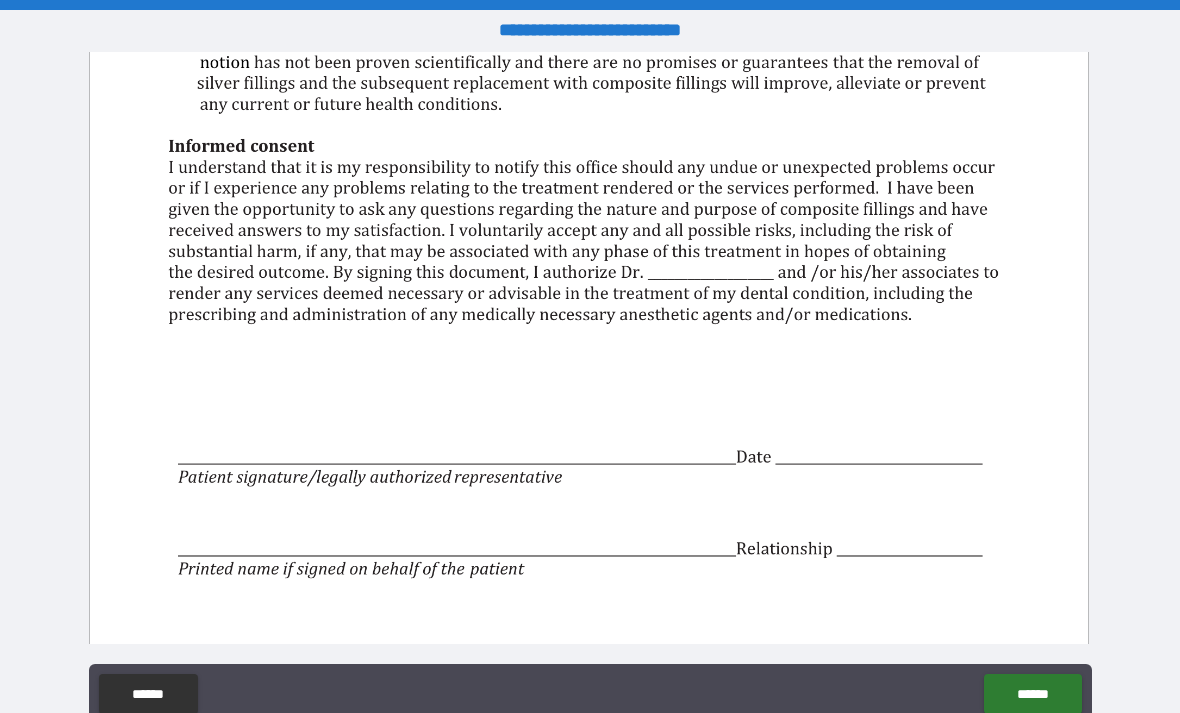 scroll, scrollTop: 1586, scrollLeft: 0, axis: vertical 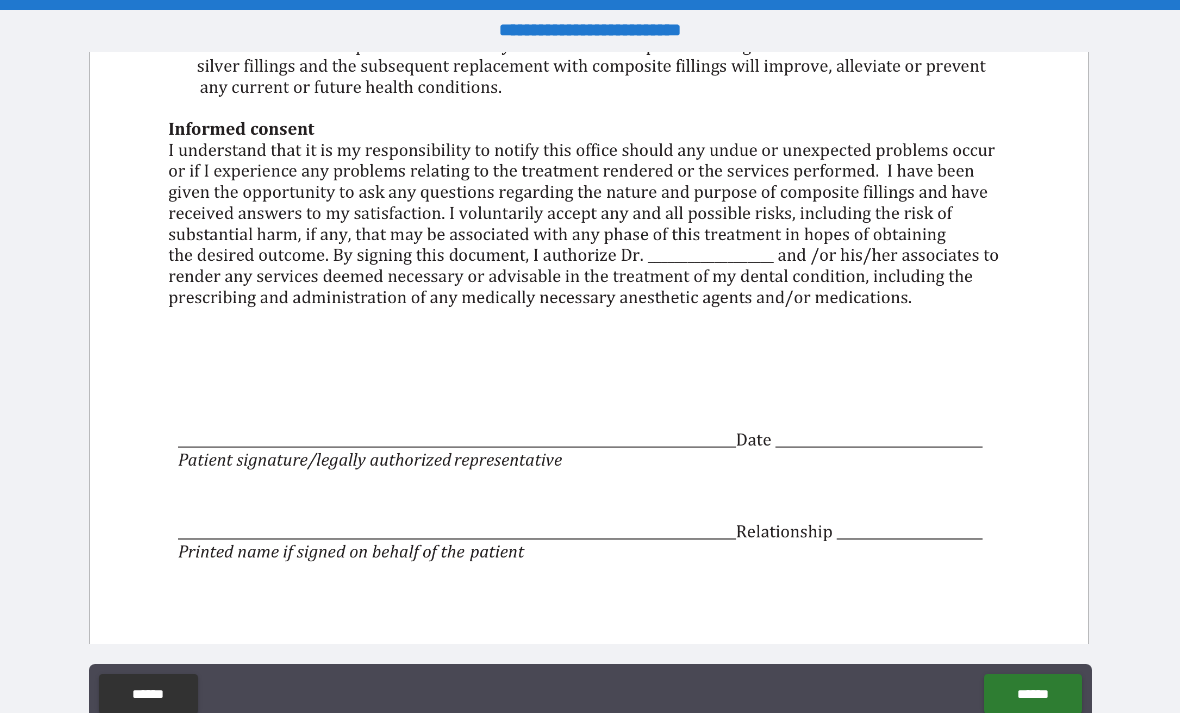 click at bounding box center (589, 471) 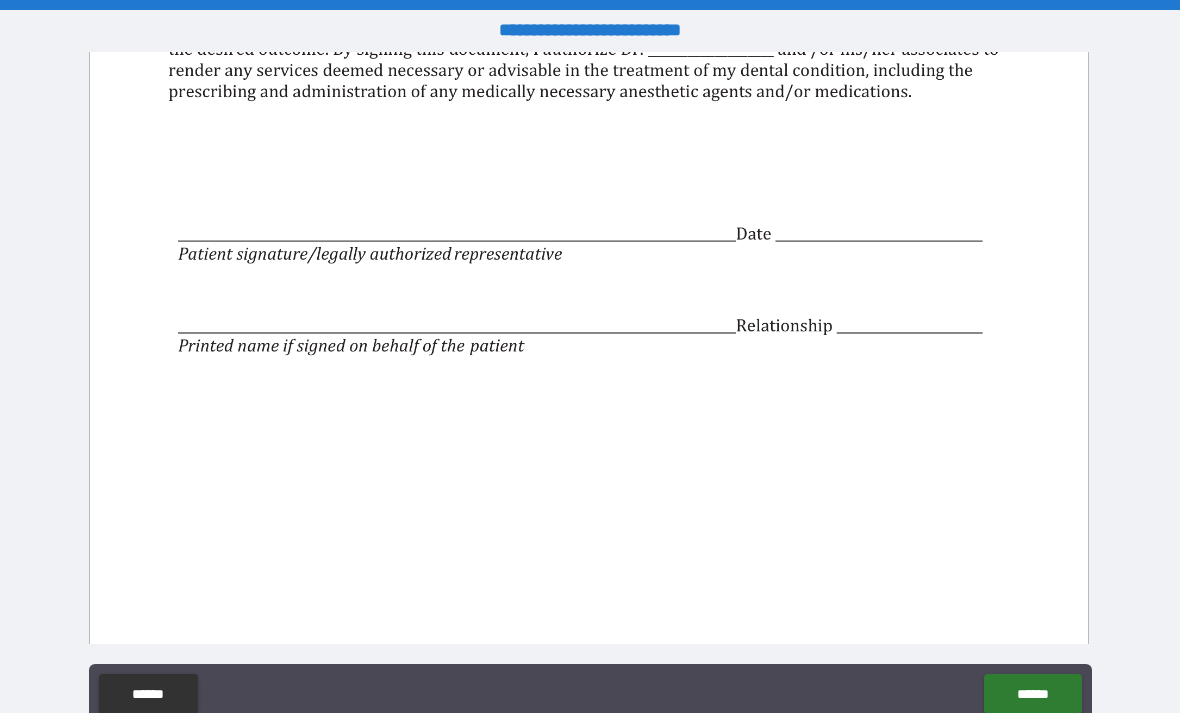 scroll, scrollTop: 1811, scrollLeft: 0, axis: vertical 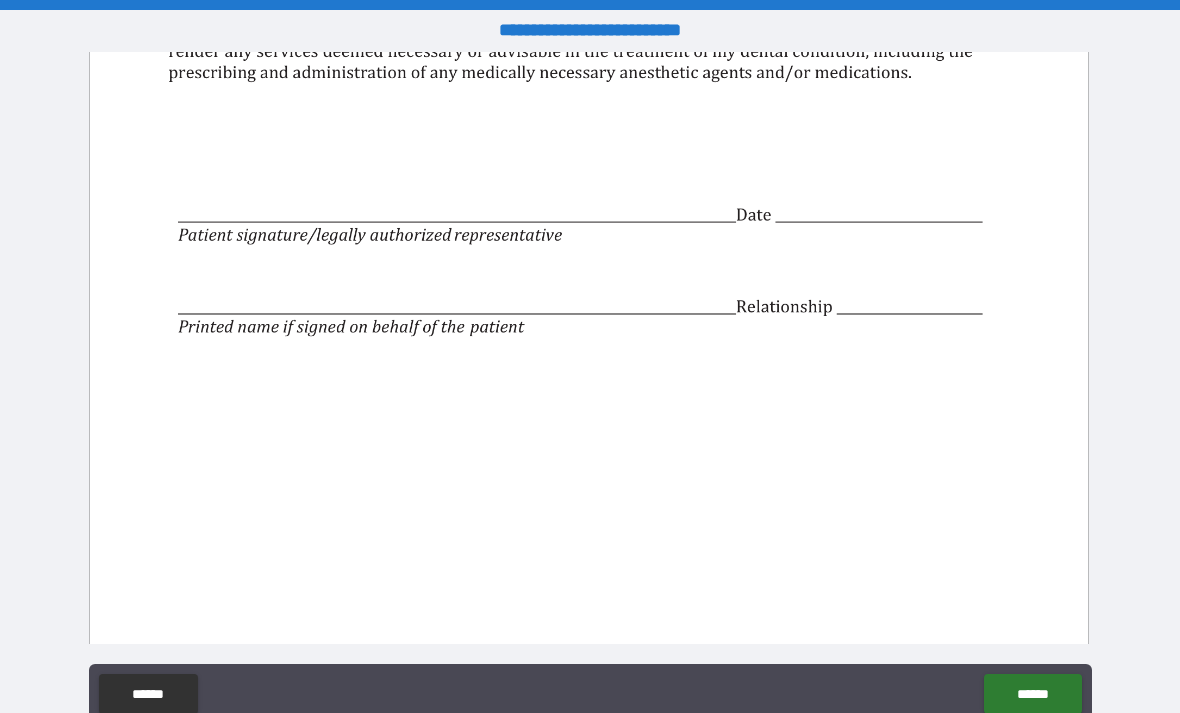 click at bounding box center (589, 246) 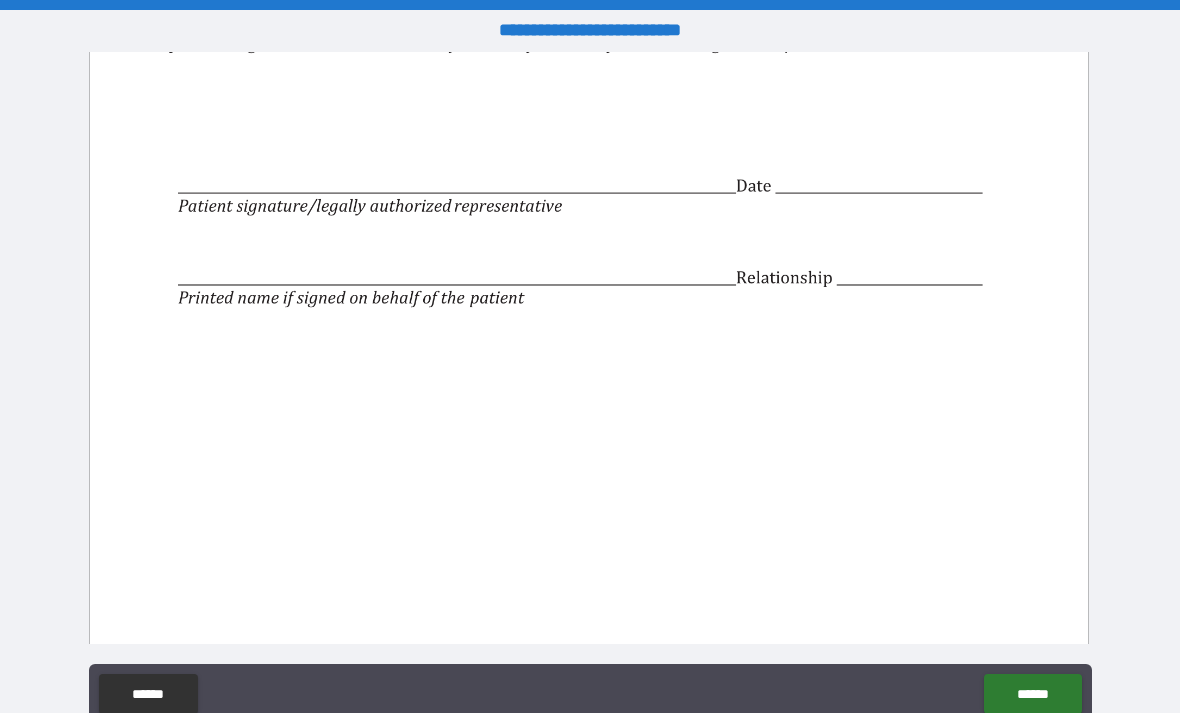 scroll, scrollTop: 1853, scrollLeft: 0, axis: vertical 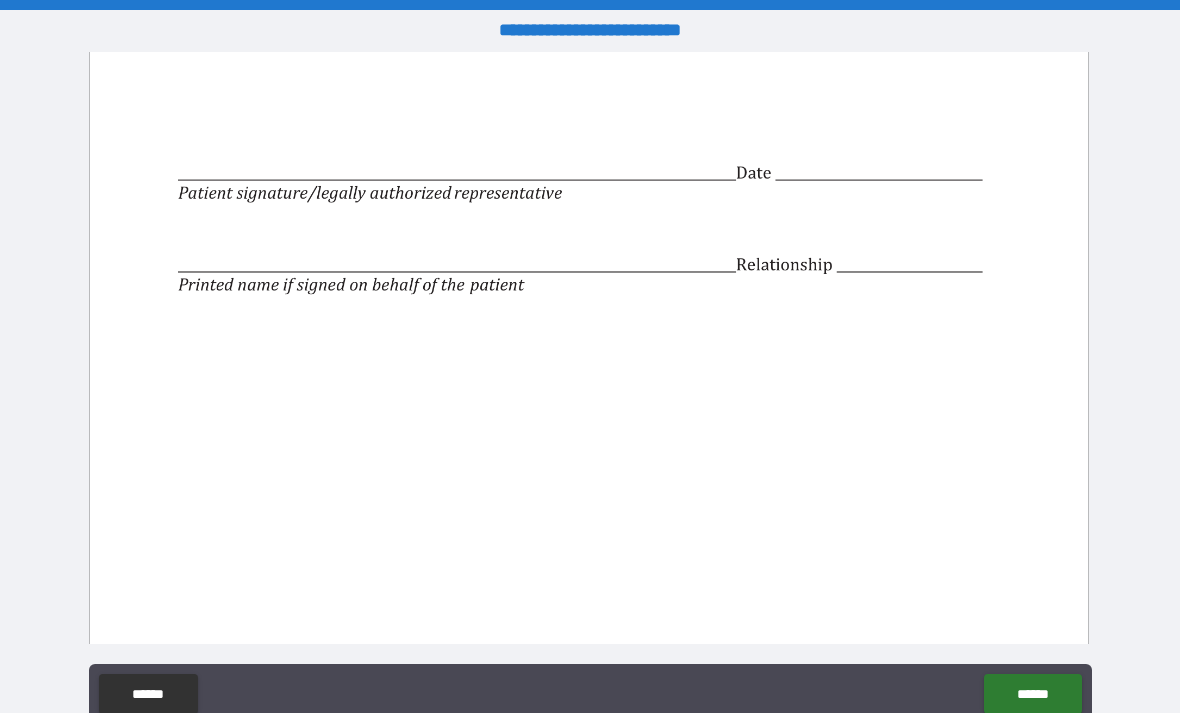 click at bounding box center [589, 204] 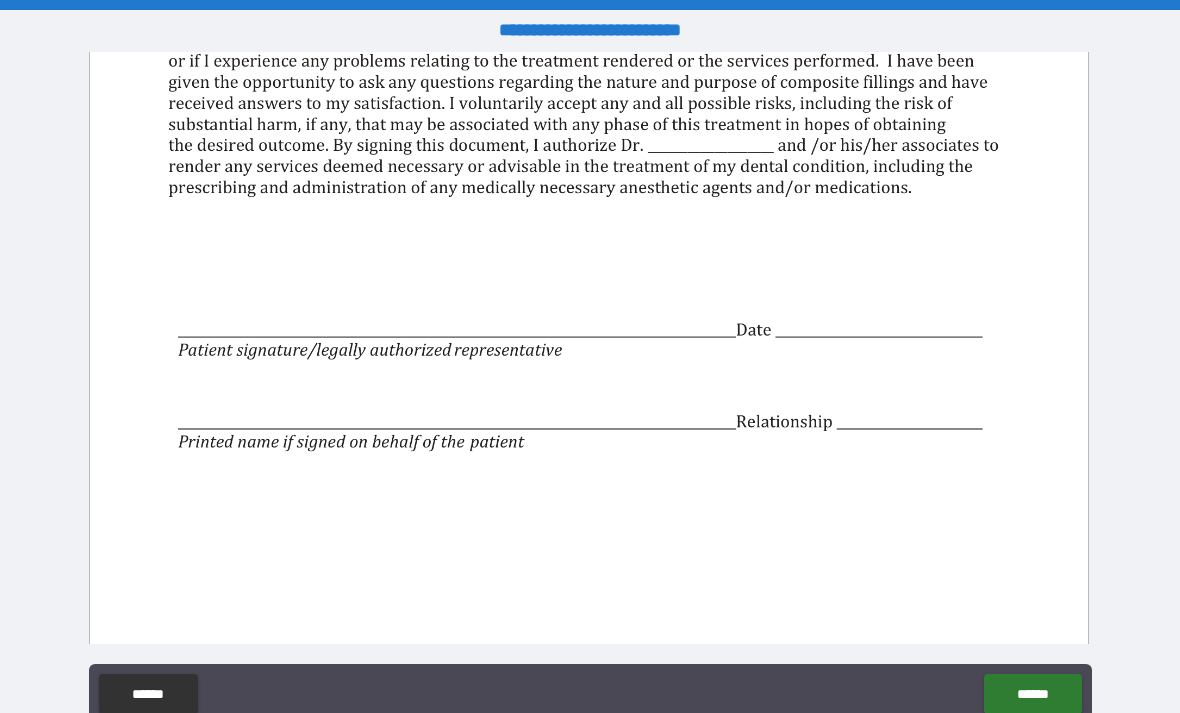scroll, scrollTop: 1698, scrollLeft: 0, axis: vertical 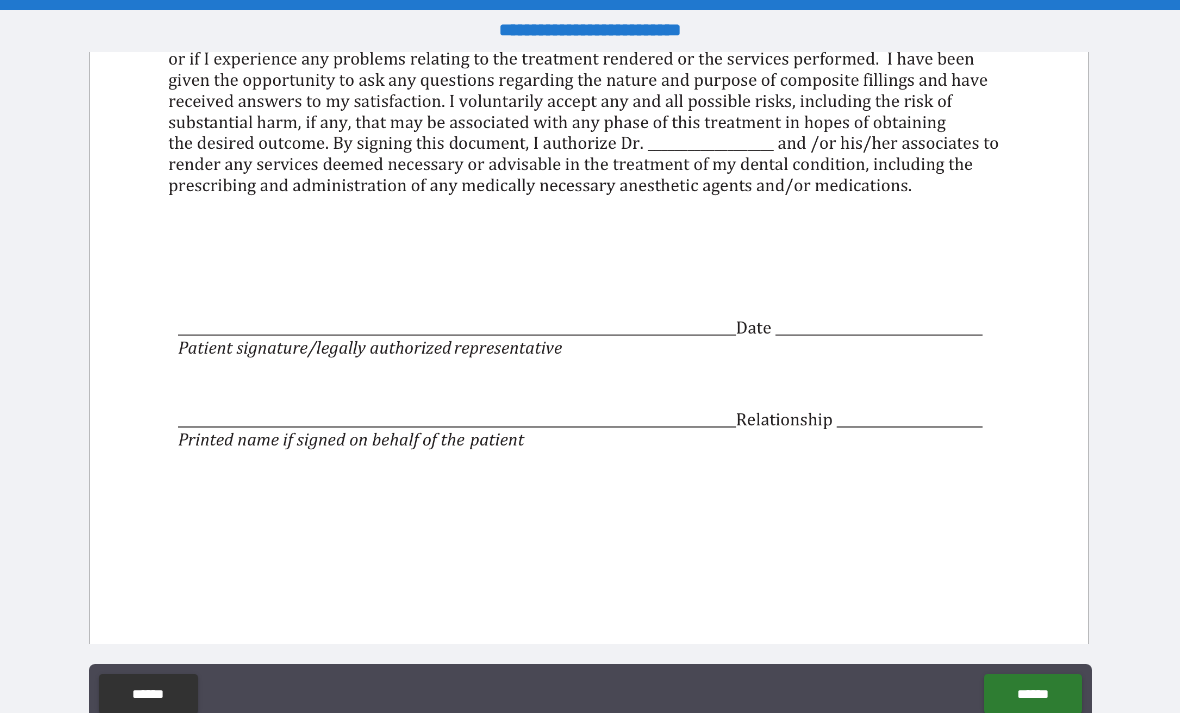 click at bounding box center (589, 359) 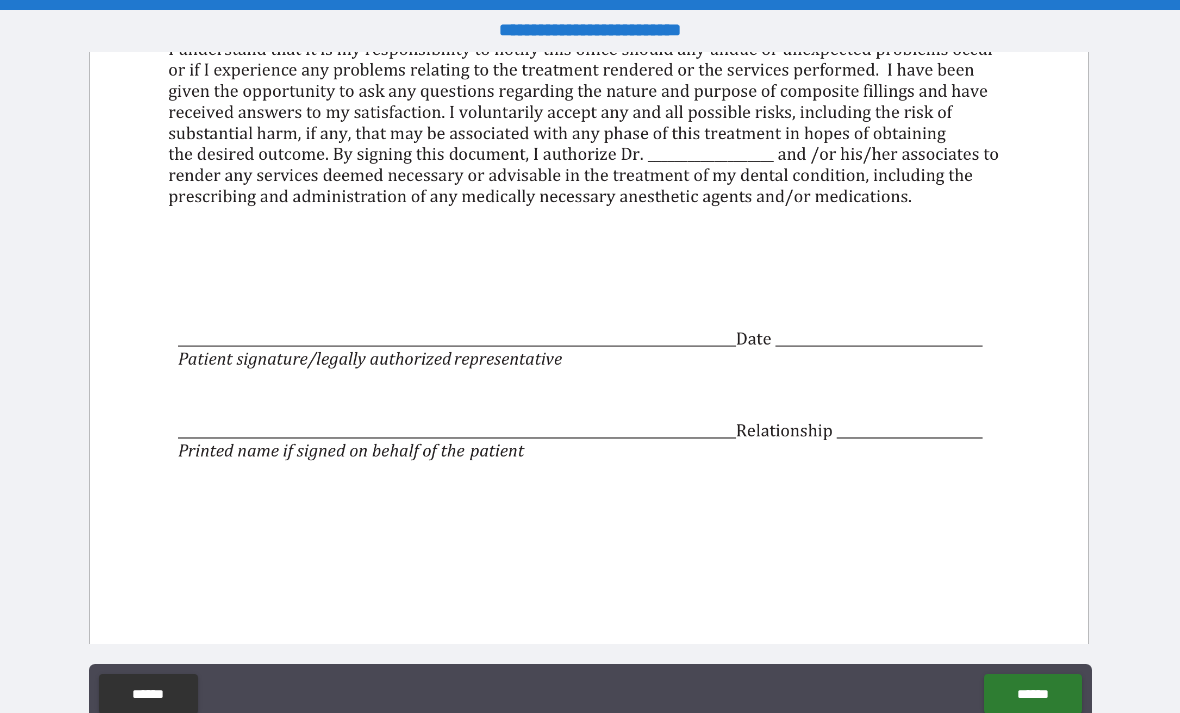 scroll, scrollTop: 1690, scrollLeft: 0, axis: vertical 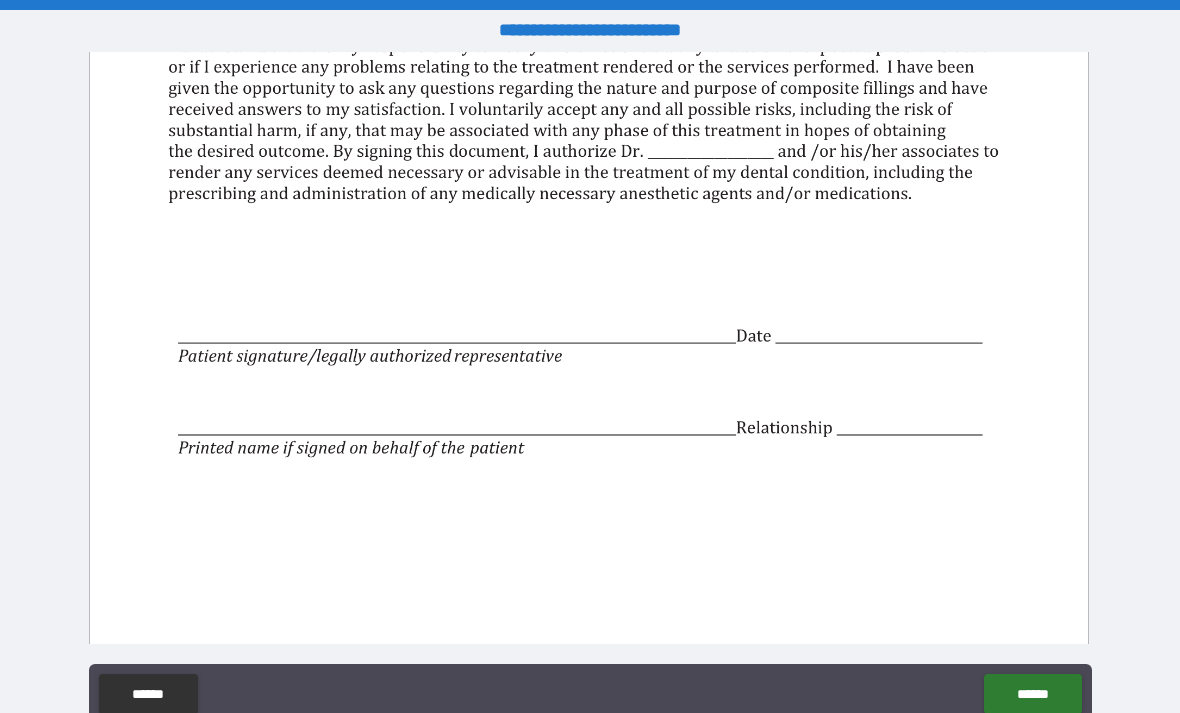 click at bounding box center [589, 367] 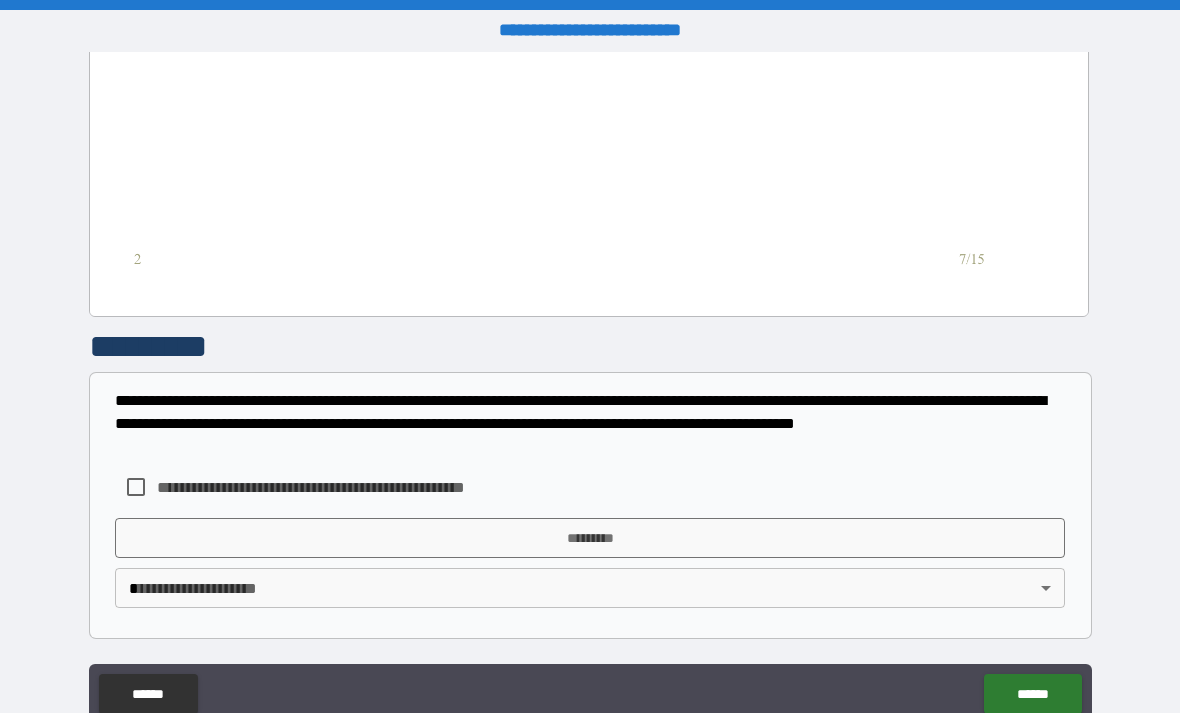 scroll, scrollTop: 2387, scrollLeft: 0, axis: vertical 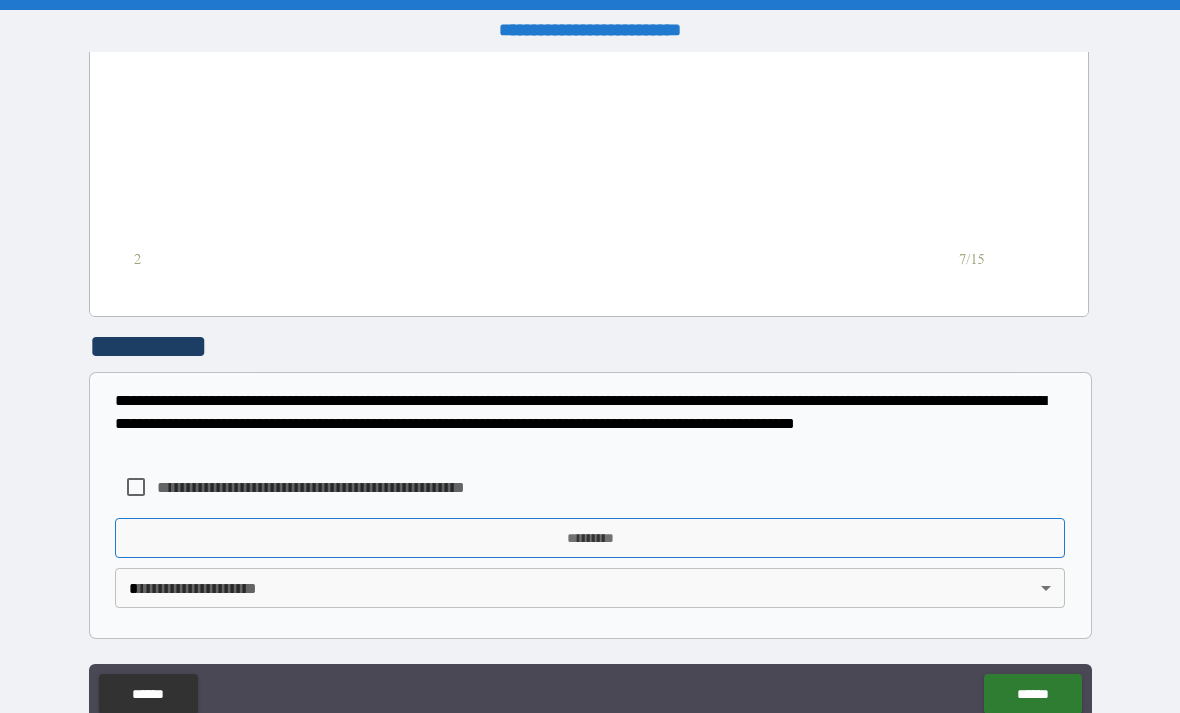 click on "*********" at bounding box center [590, 538] 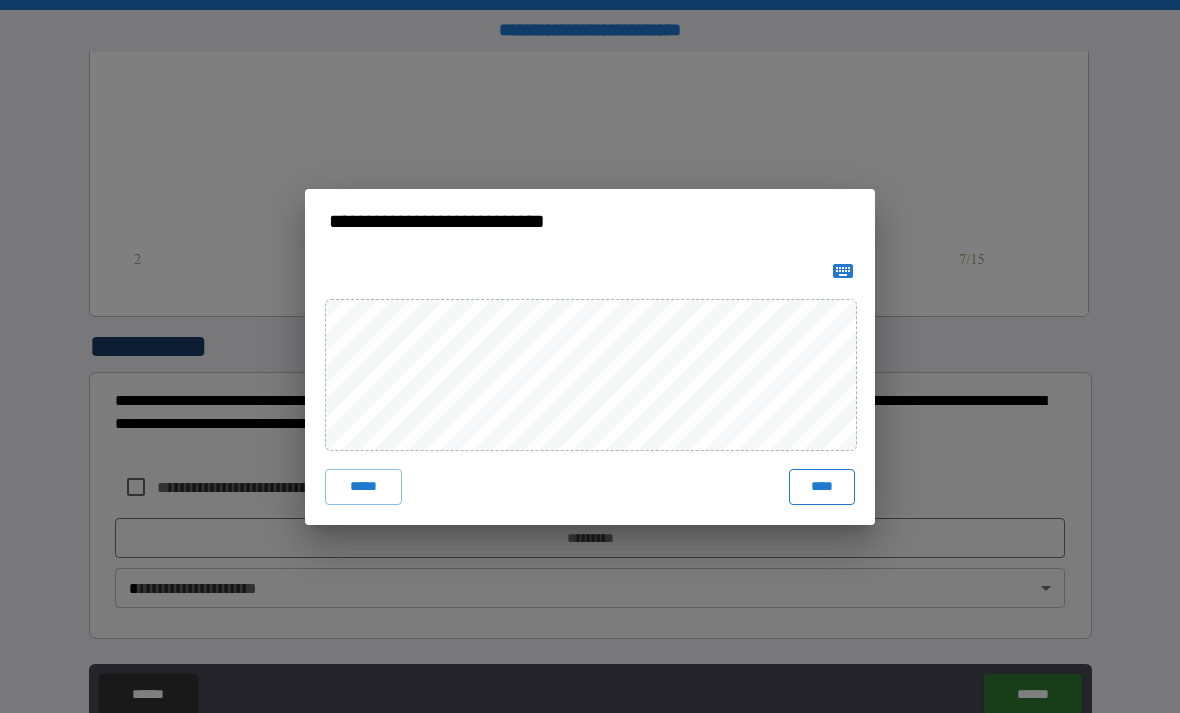 click on "****" at bounding box center [822, 487] 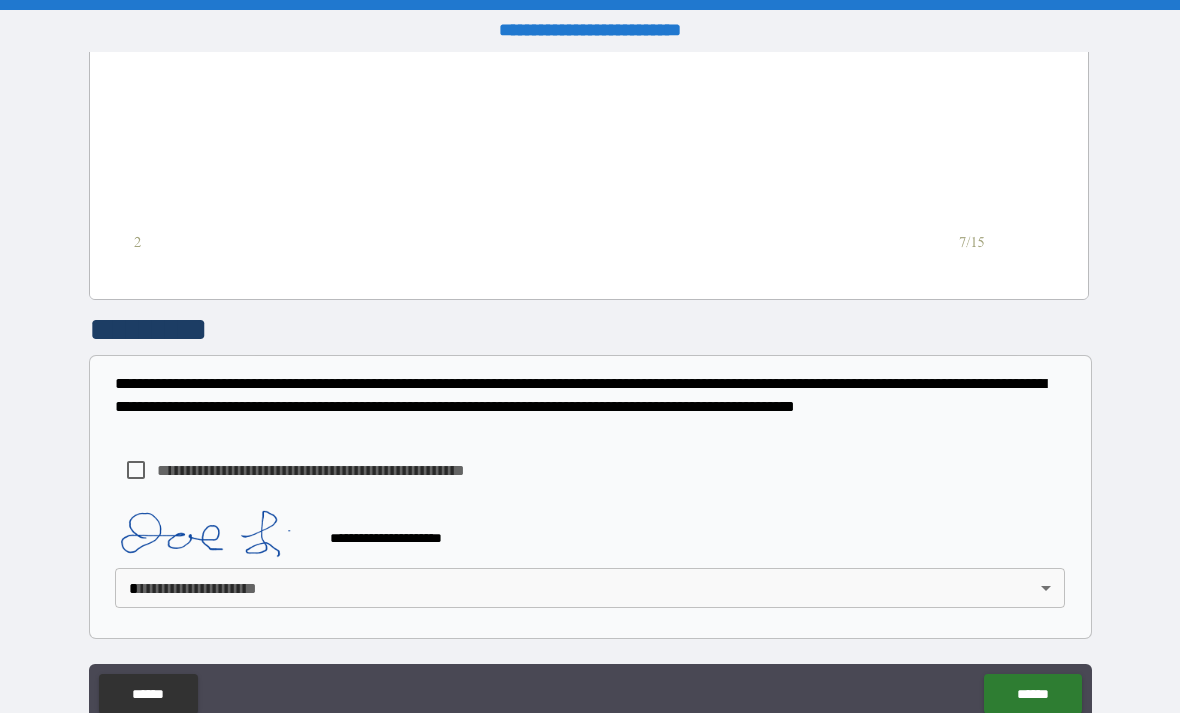 scroll, scrollTop: 2404, scrollLeft: 0, axis: vertical 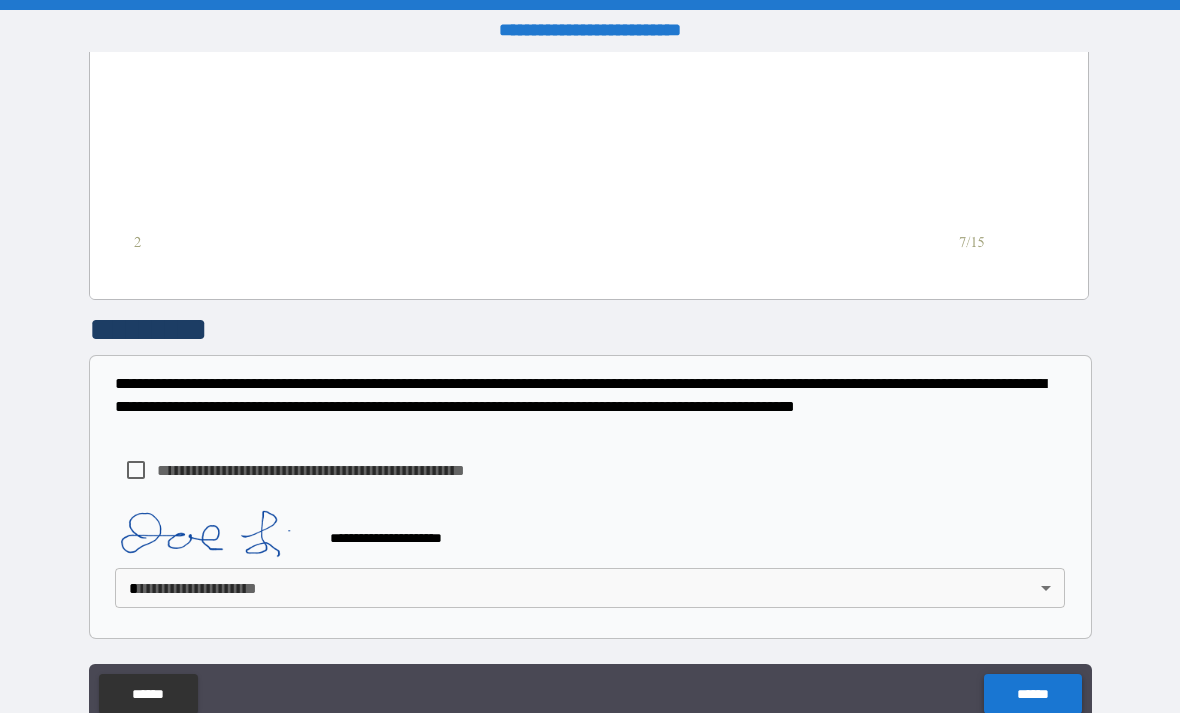 click on "******" at bounding box center (1032, 694) 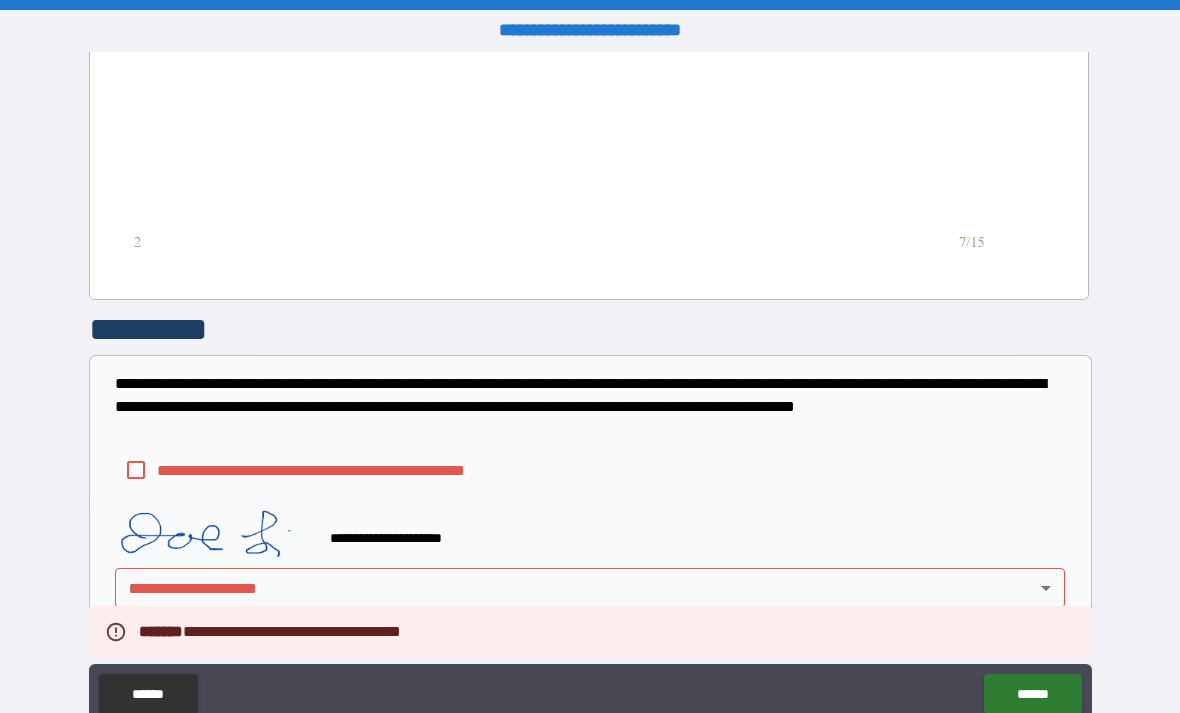 click on "**********" at bounding box center [590, 470] 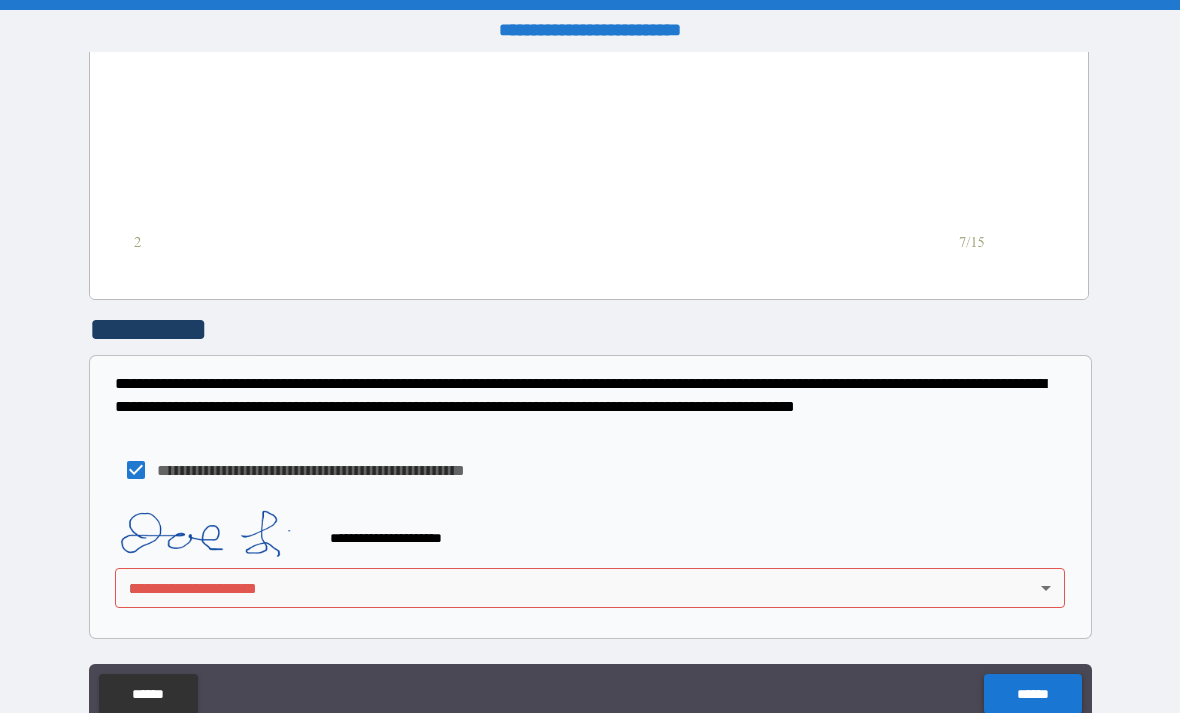 click on "******" at bounding box center [1032, 694] 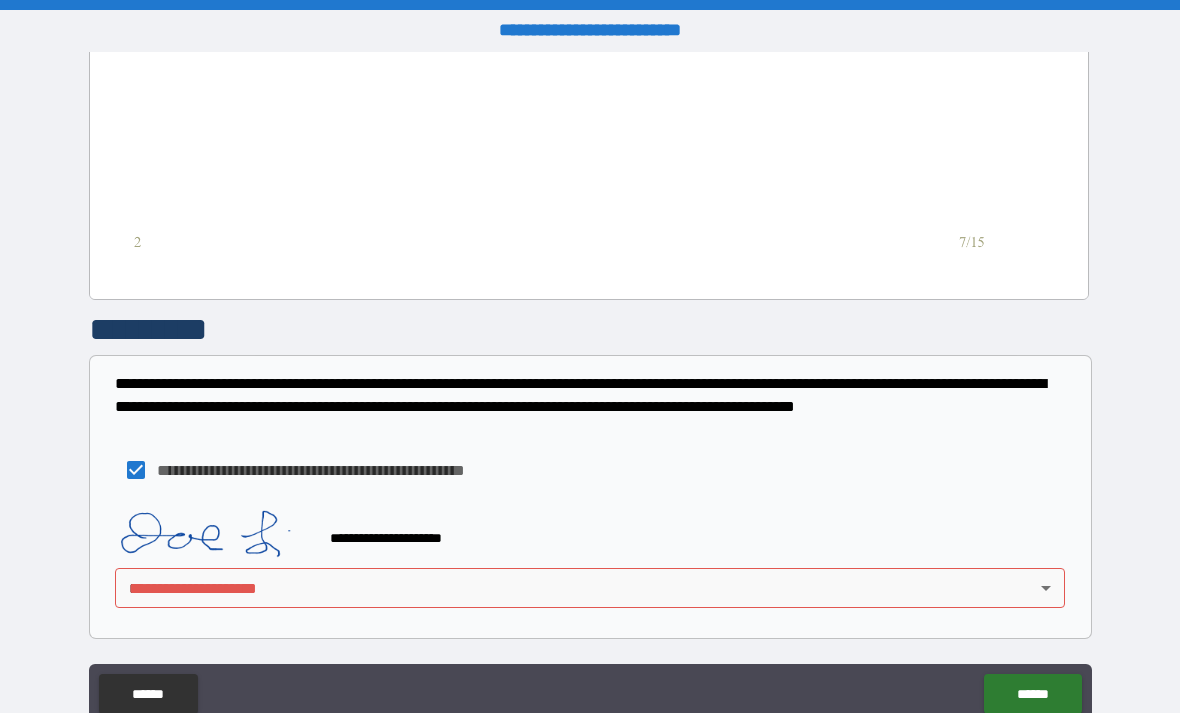 click on "**********" at bounding box center [590, 388] 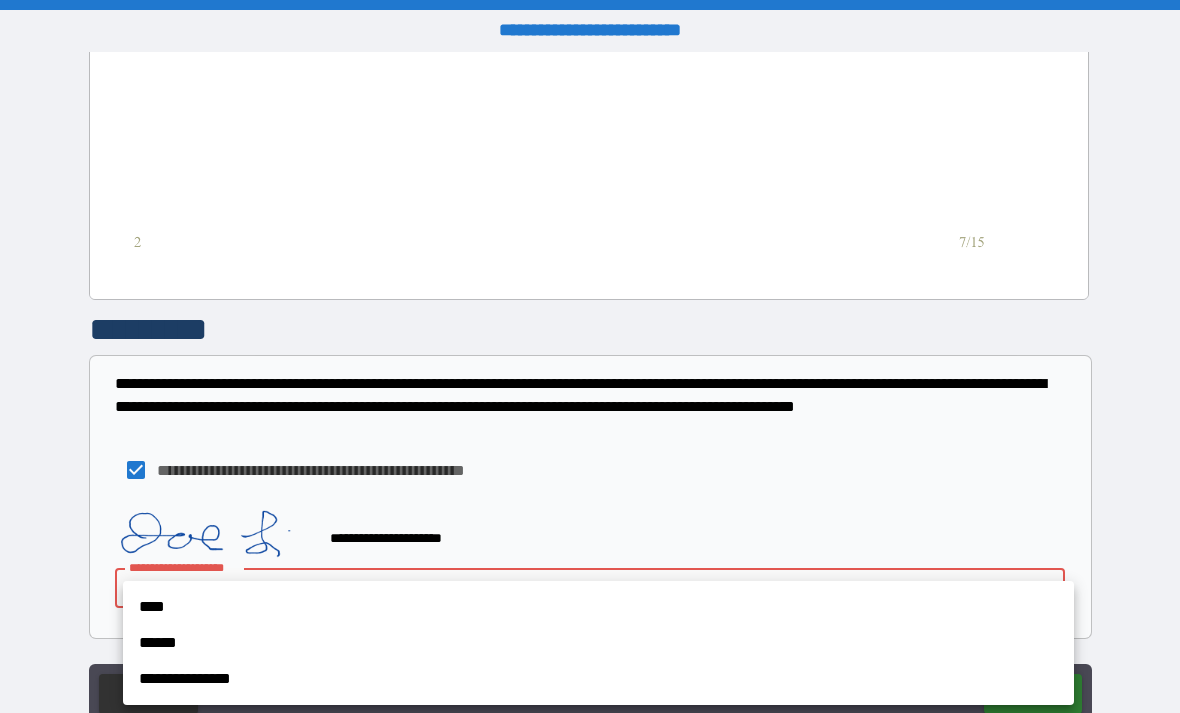 click on "****" at bounding box center (598, 607) 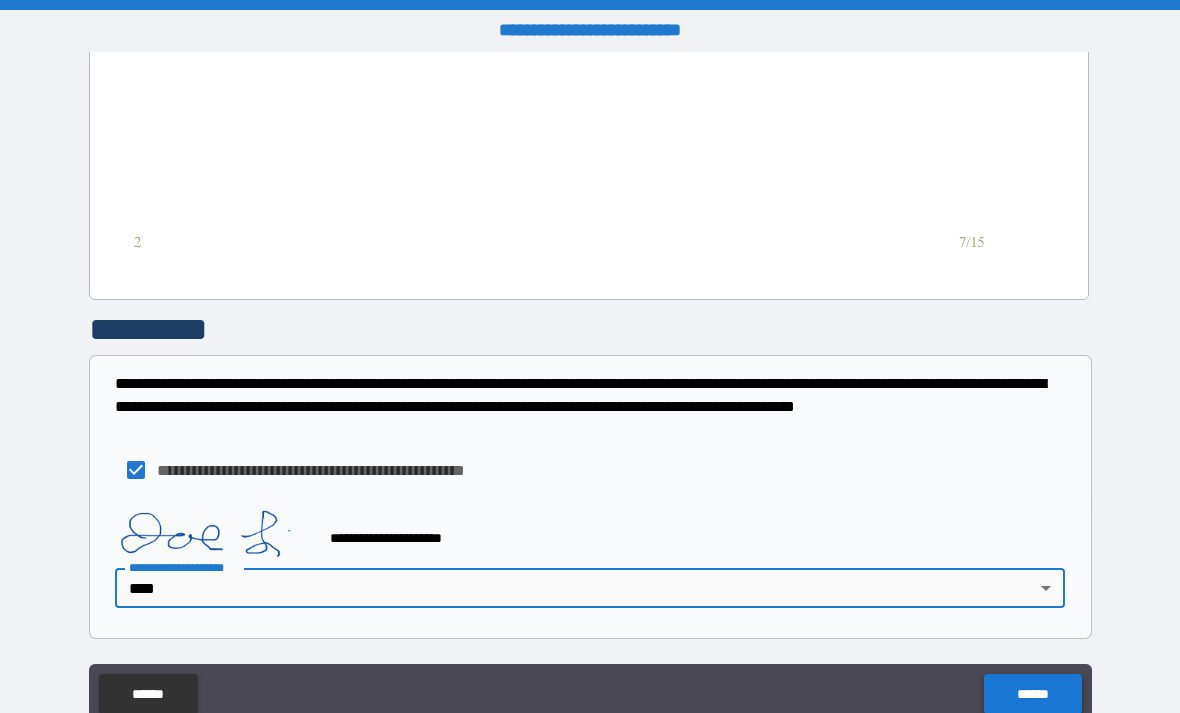 click on "******" at bounding box center (1032, 694) 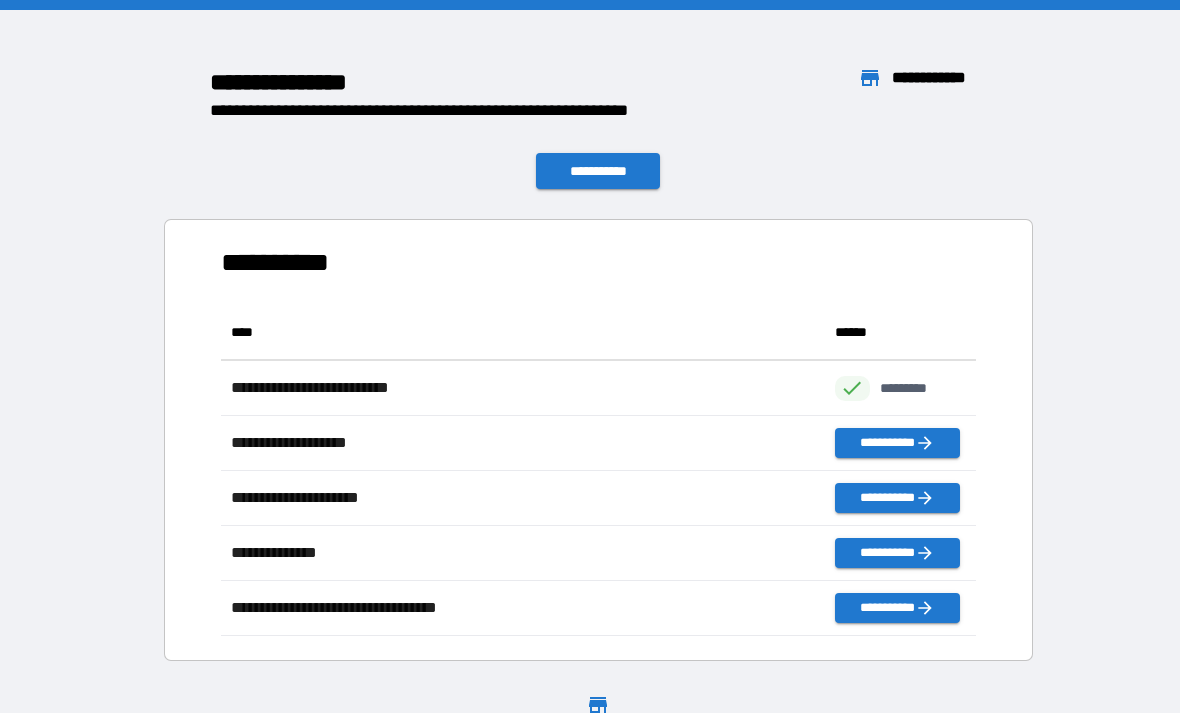 scroll, scrollTop: 1, scrollLeft: 1, axis: both 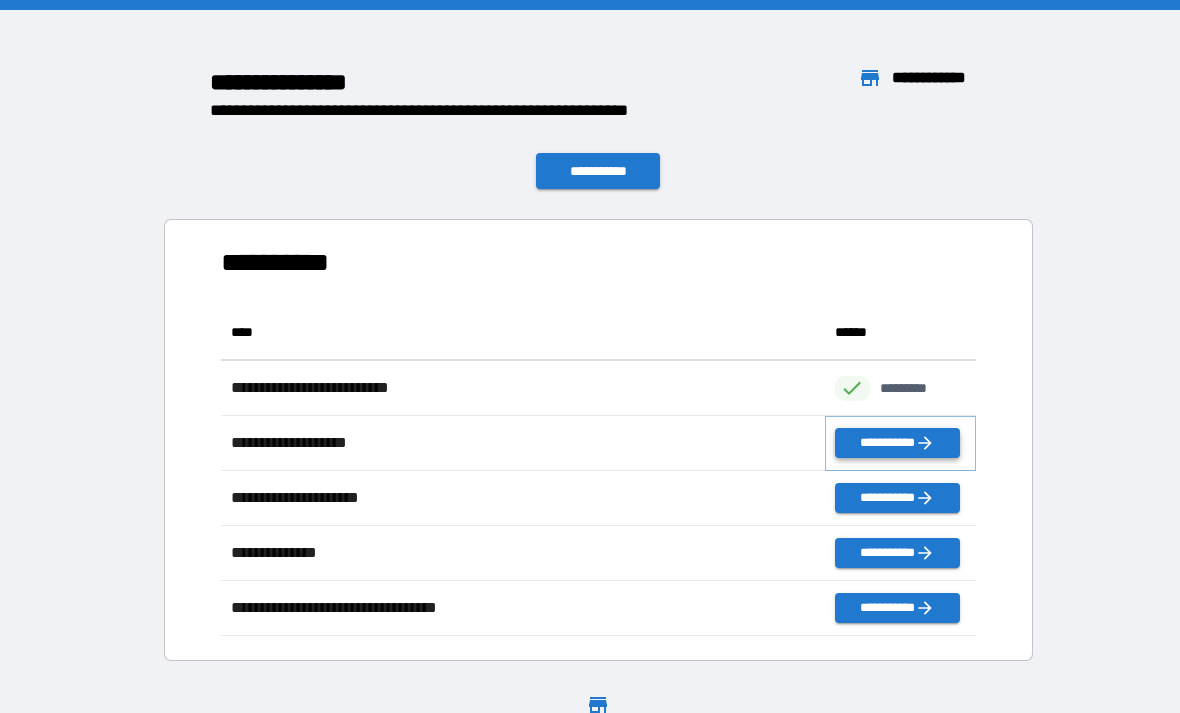 click 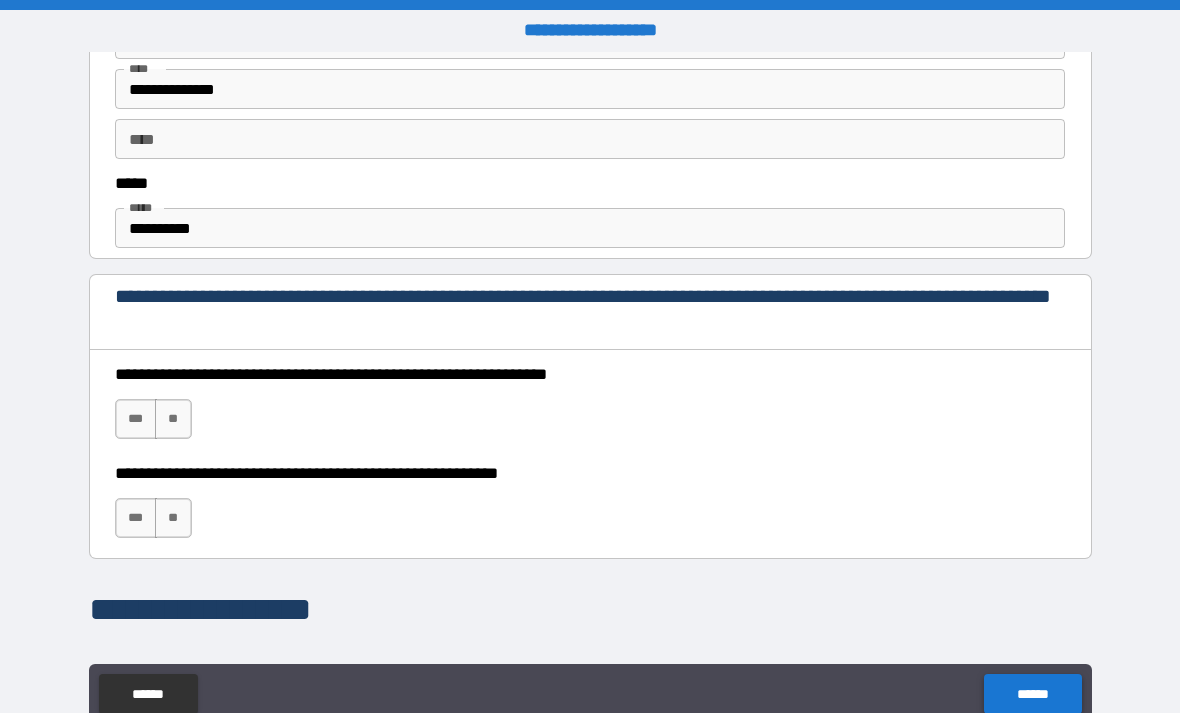 click on "******" at bounding box center [1032, 694] 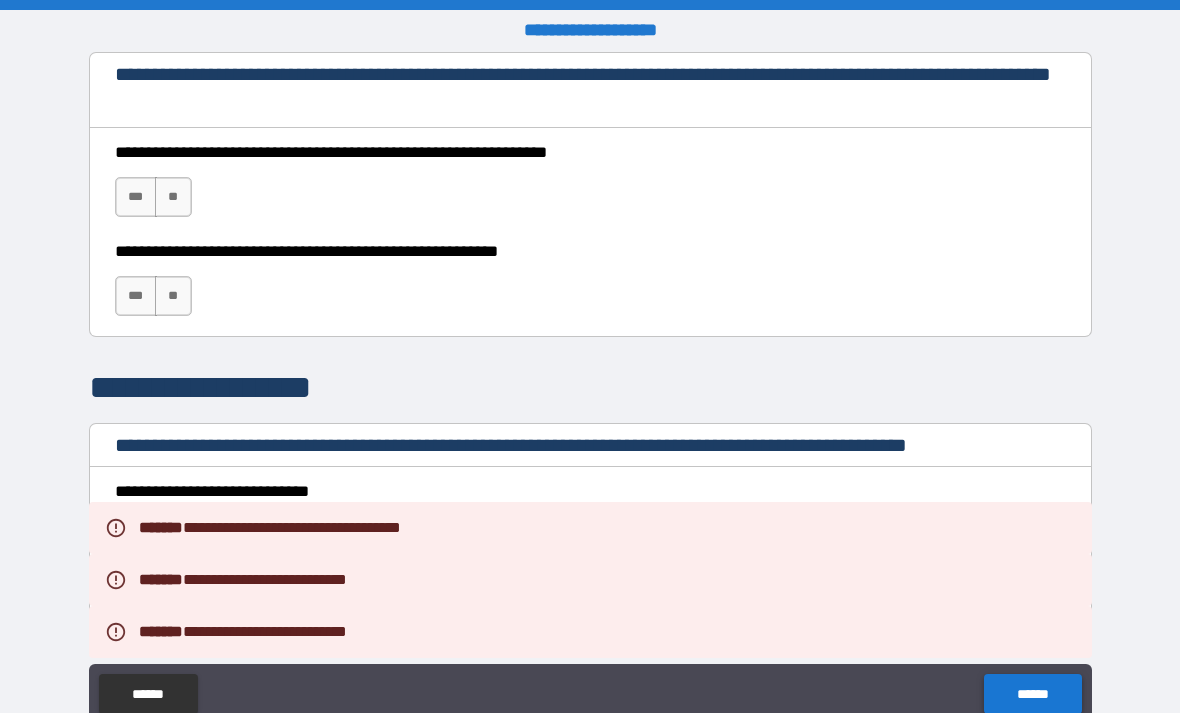 click on "******" at bounding box center (1032, 694) 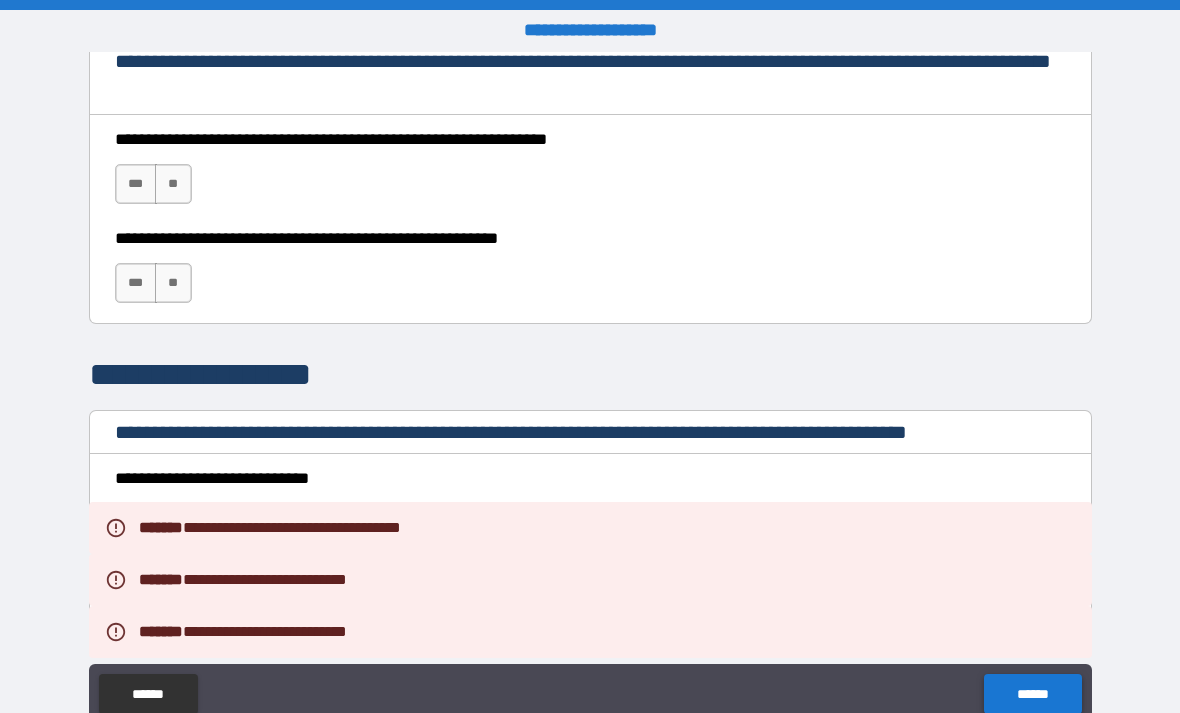 click on "******" at bounding box center [1032, 694] 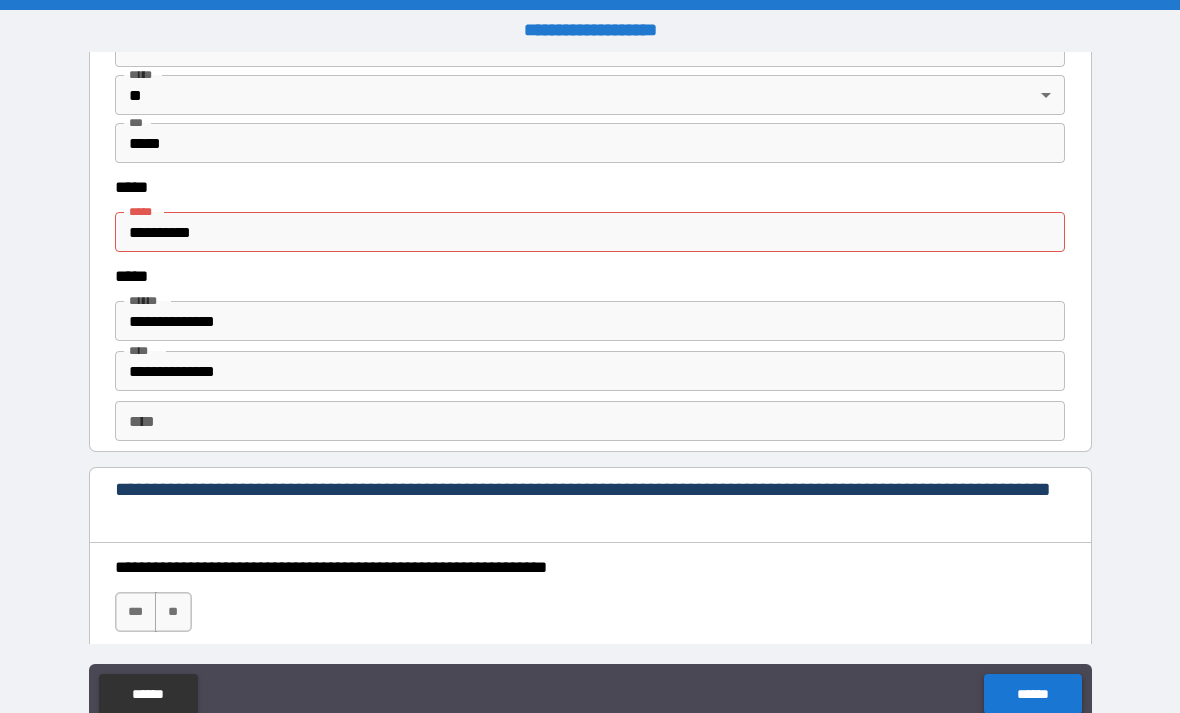 scroll, scrollTop: 2526, scrollLeft: 0, axis: vertical 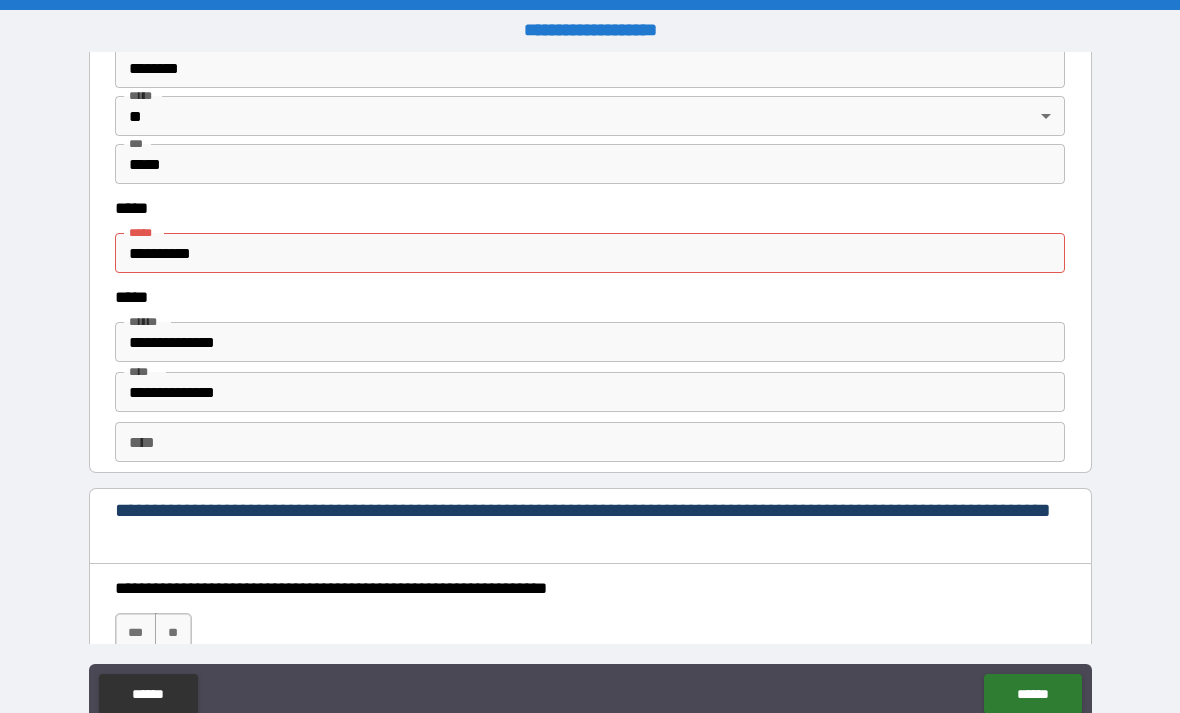 click on "**********" at bounding box center (590, 253) 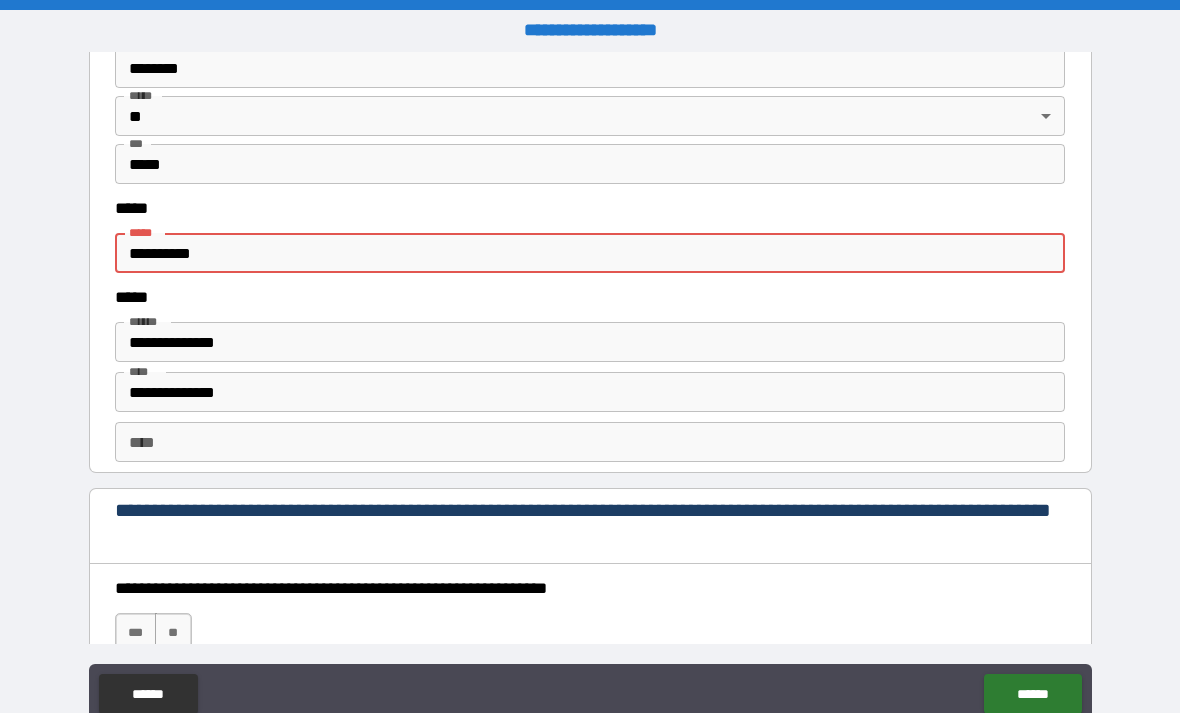click on "**********" at bounding box center [590, 253] 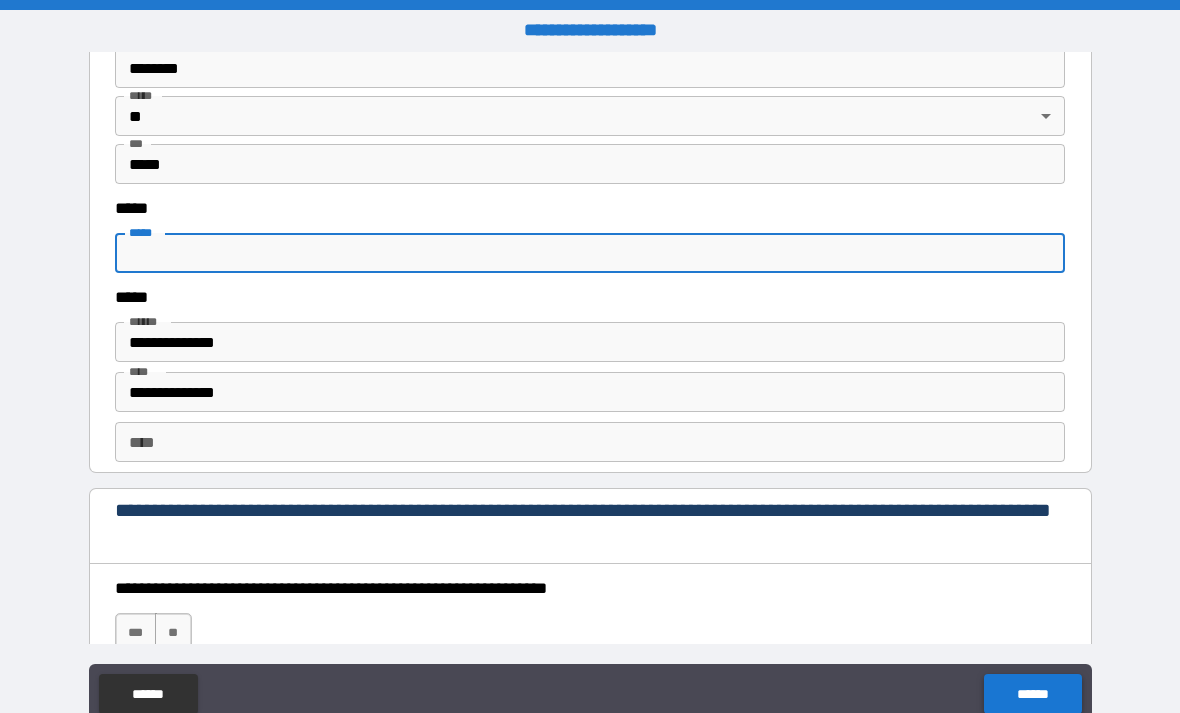 click on "******" at bounding box center [1032, 694] 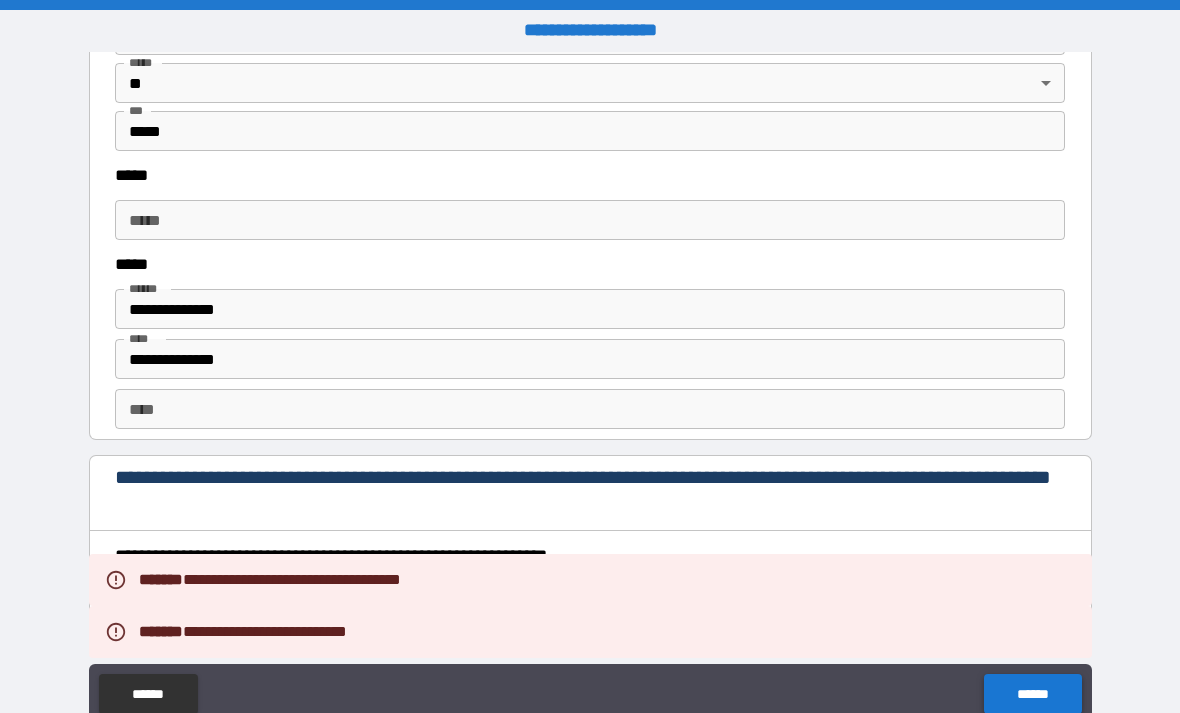 scroll, scrollTop: 2549, scrollLeft: 0, axis: vertical 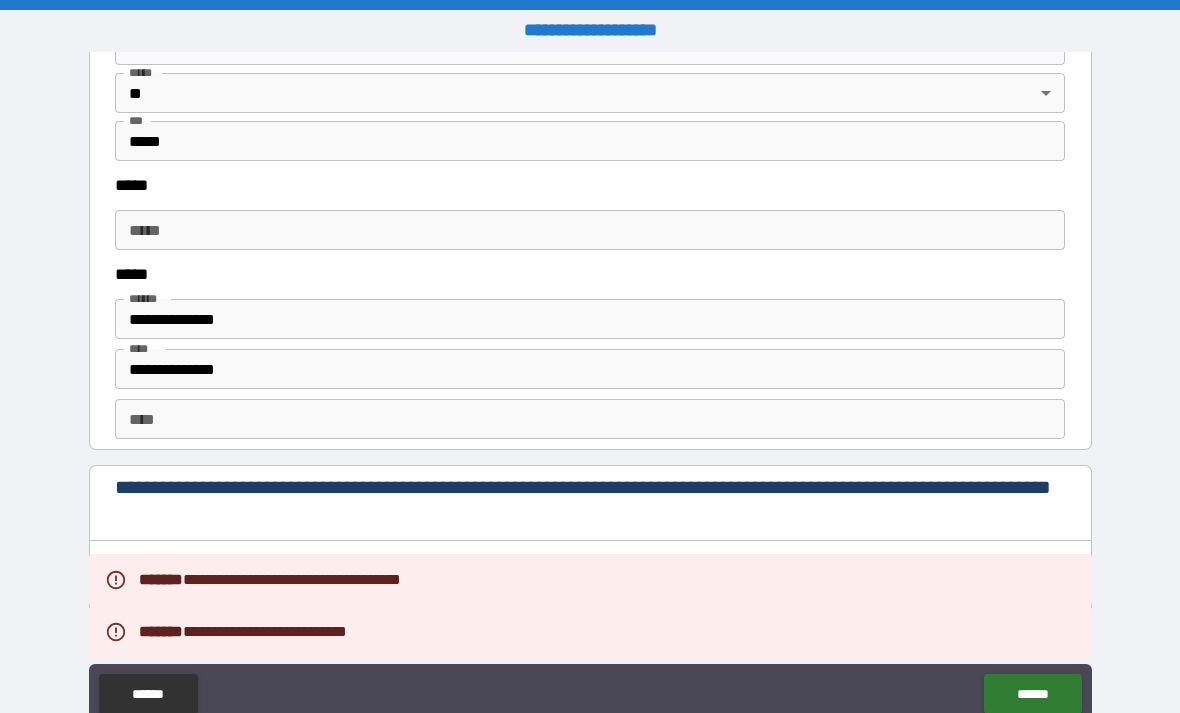 click on "*****" at bounding box center [590, 230] 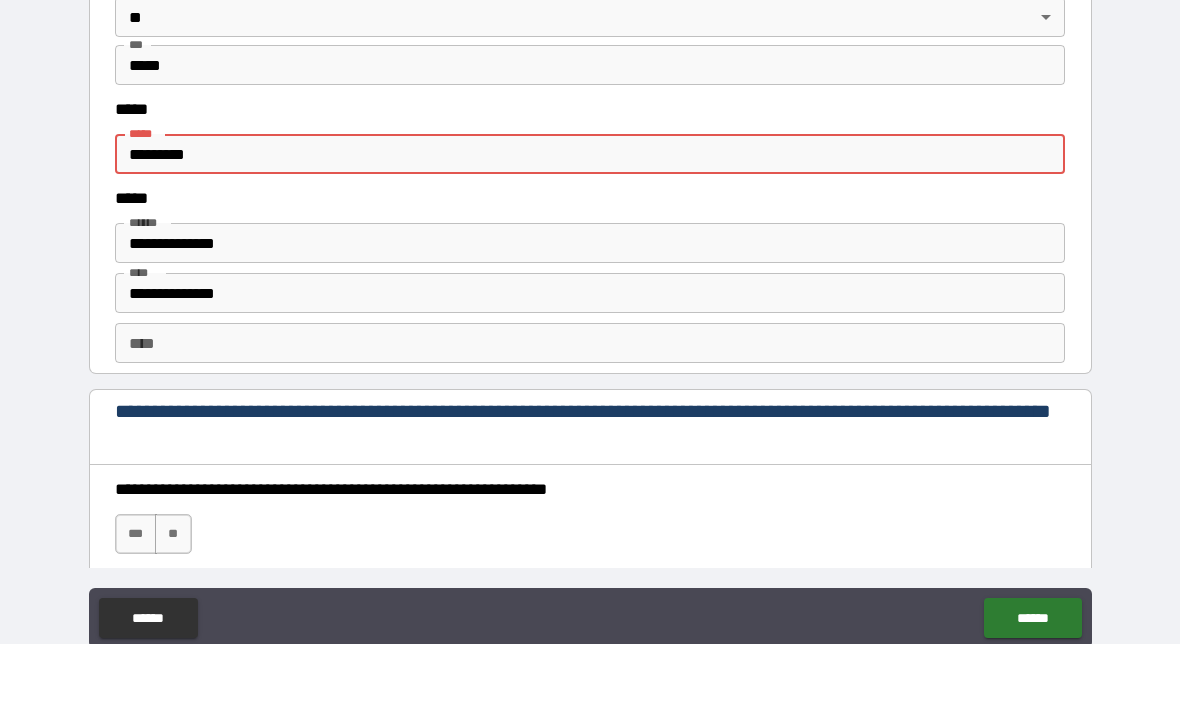 scroll, scrollTop: 16, scrollLeft: 0, axis: vertical 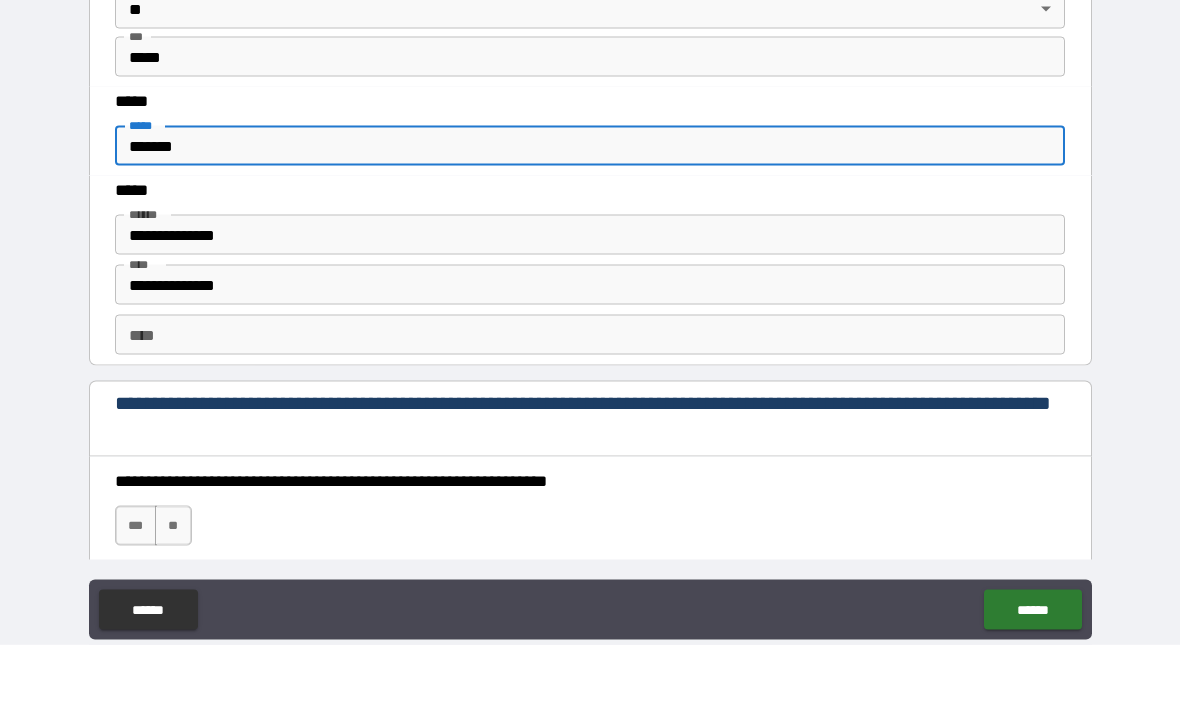 type on "*******" 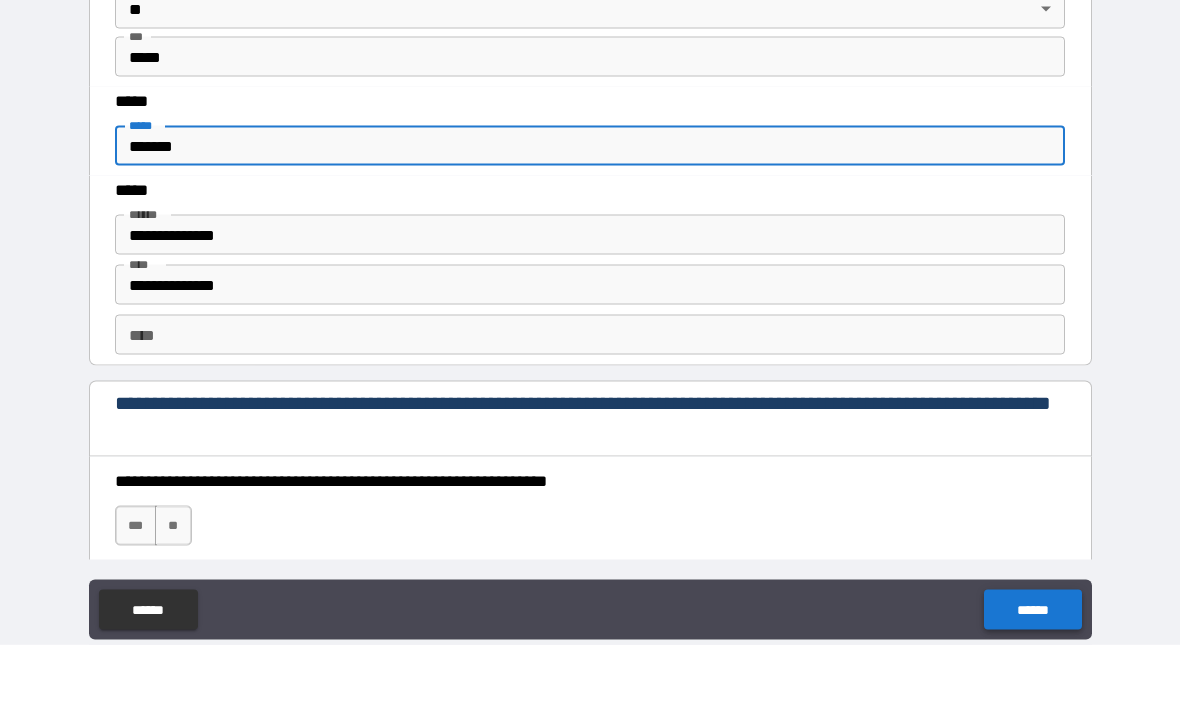 click on "******" at bounding box center (1032, 678) 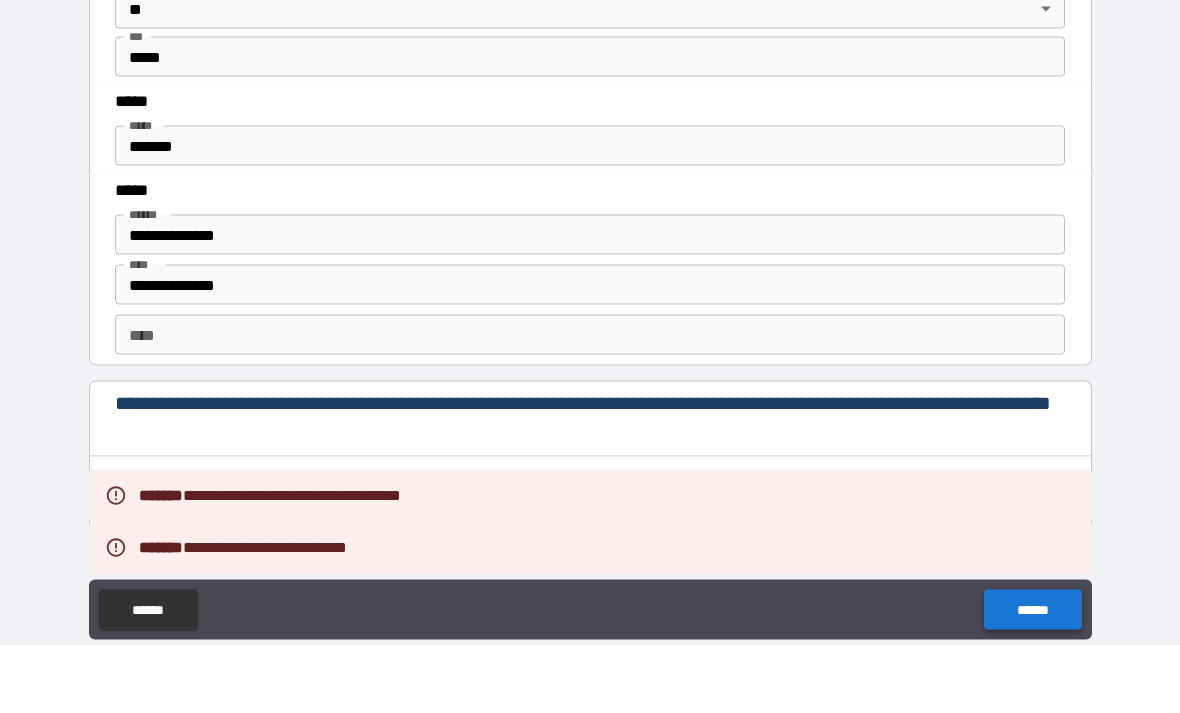 scroll, scrollTop: 64, scrollLeft: 0, axis: vertical 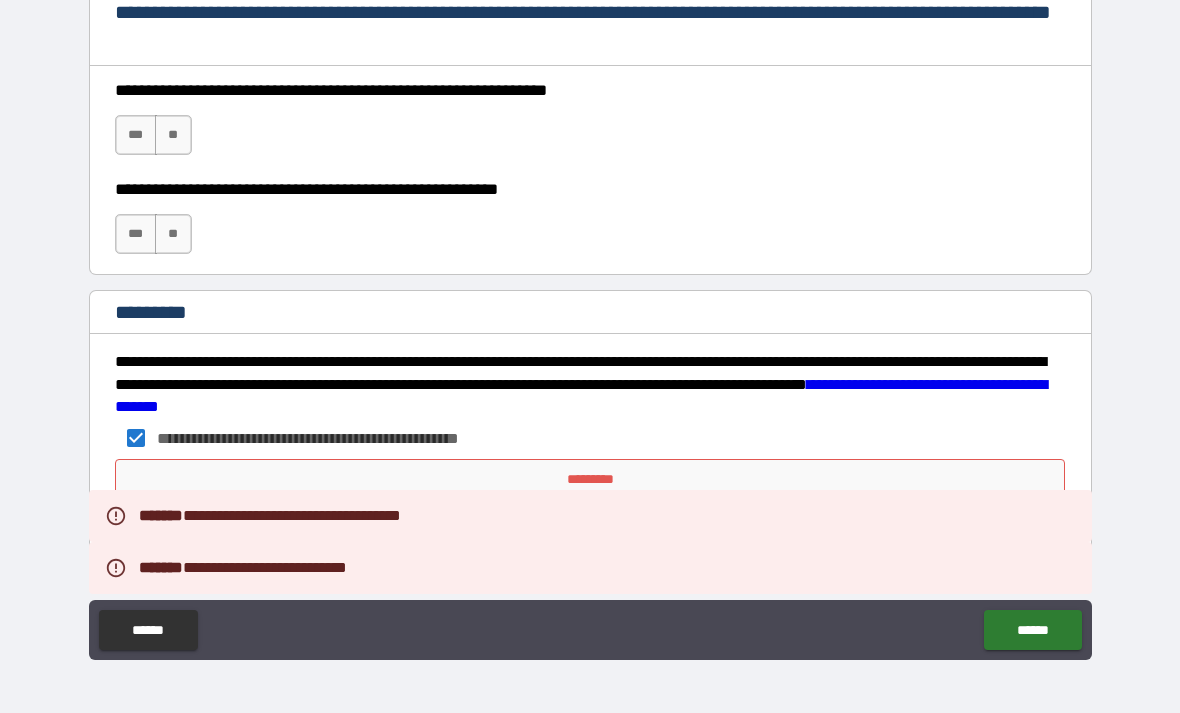 click on "*********" at bounding box center (590, 479) 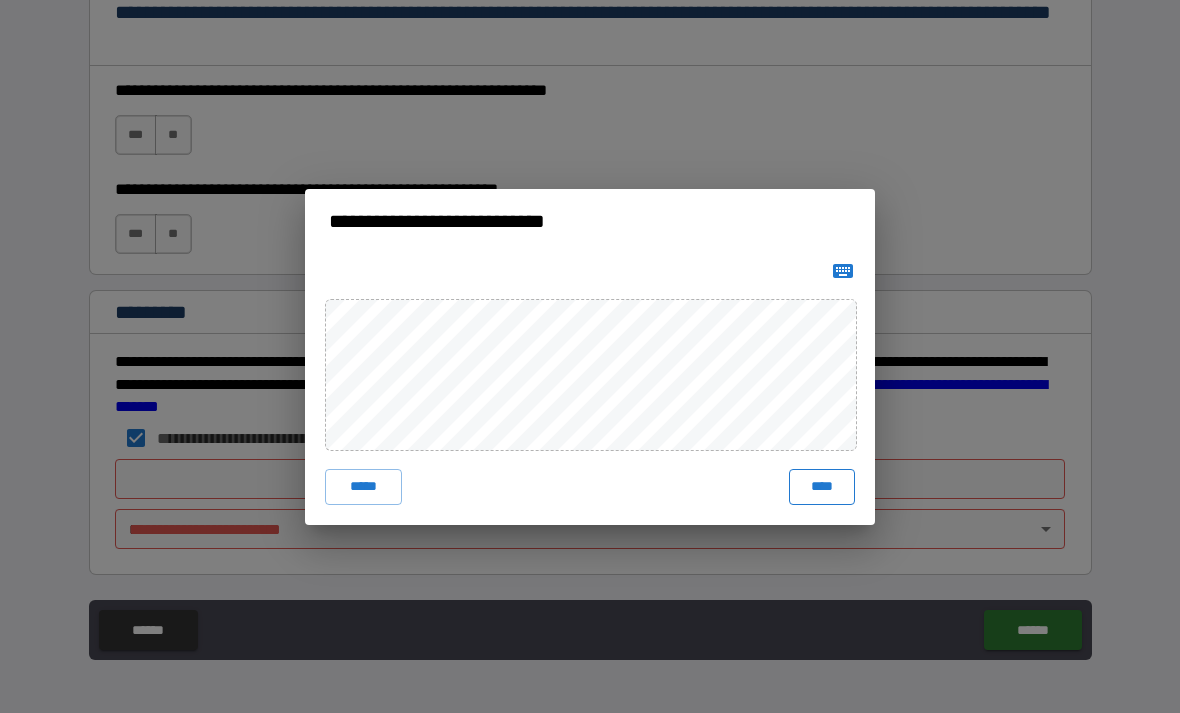 click on "****" at bounding box center (822, 487) 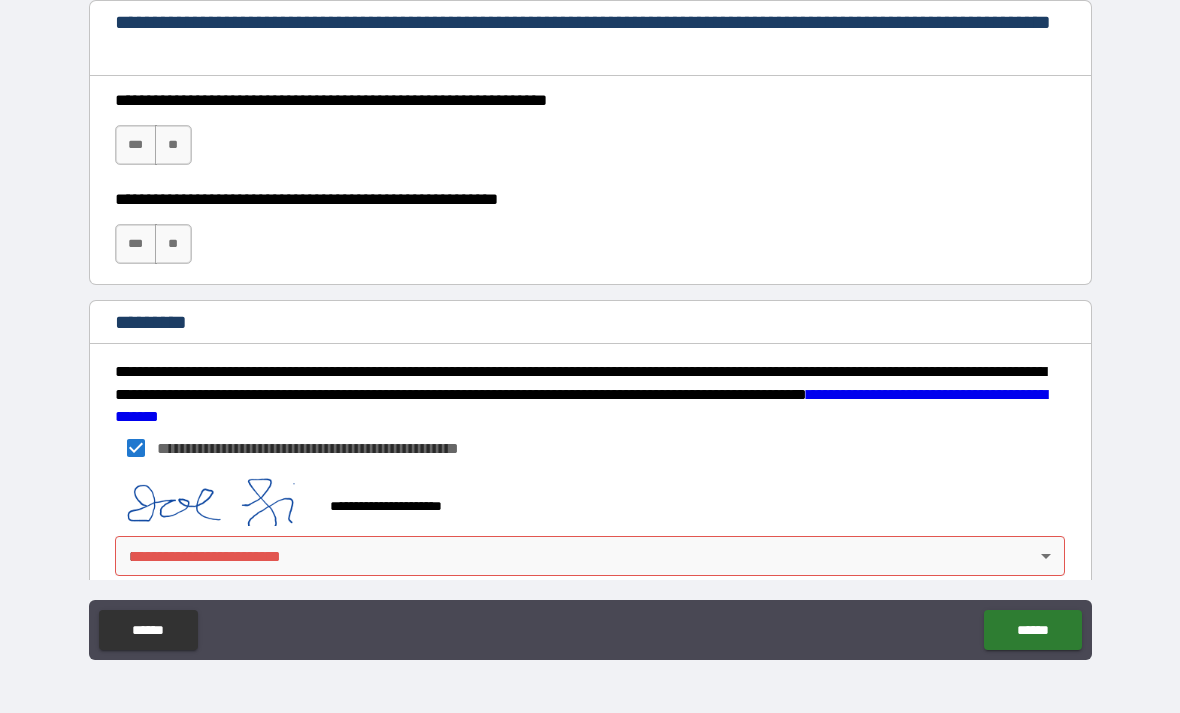 click on "**********" at bounding box center [590, 324] 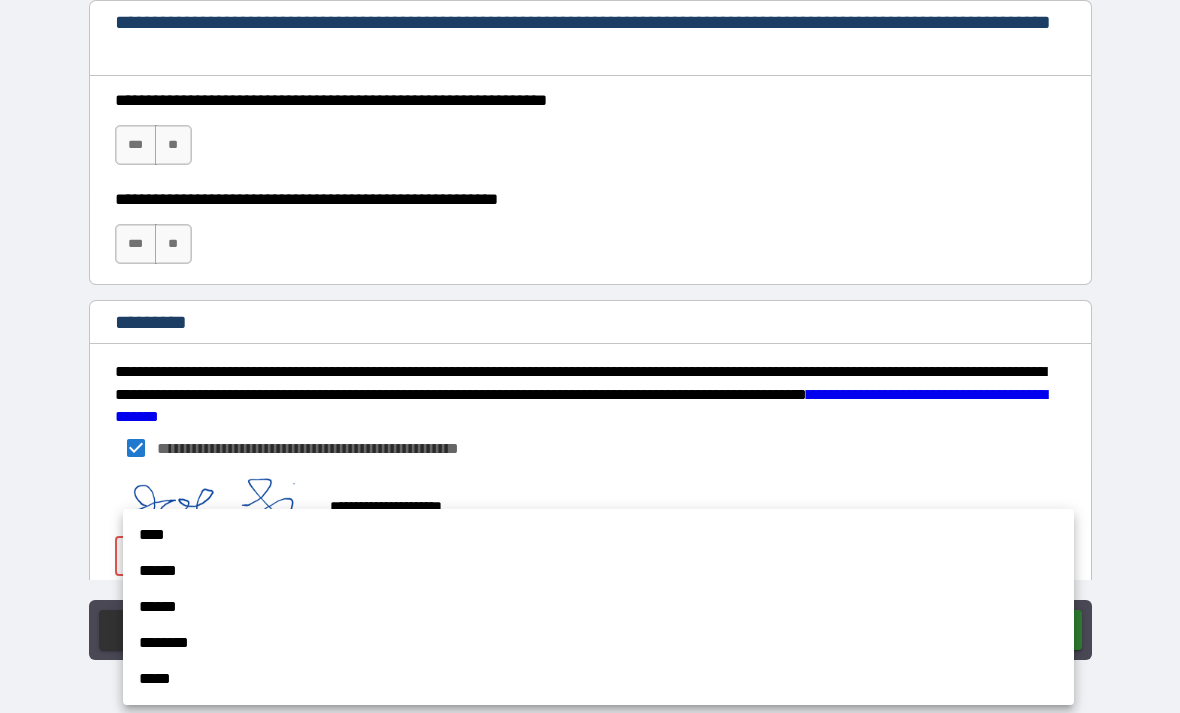 click on "****" at bounding box center (598, 535) 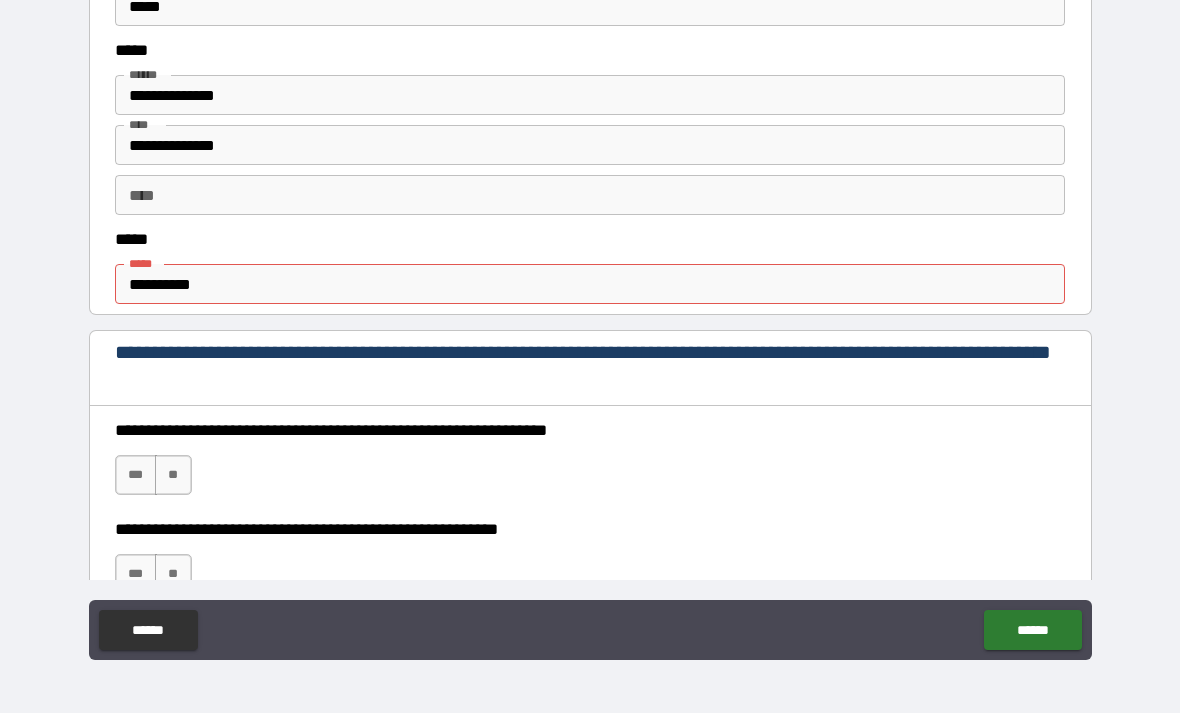 scroll, scrollTop: 1018, scrollLeft: 0, axis: vertical 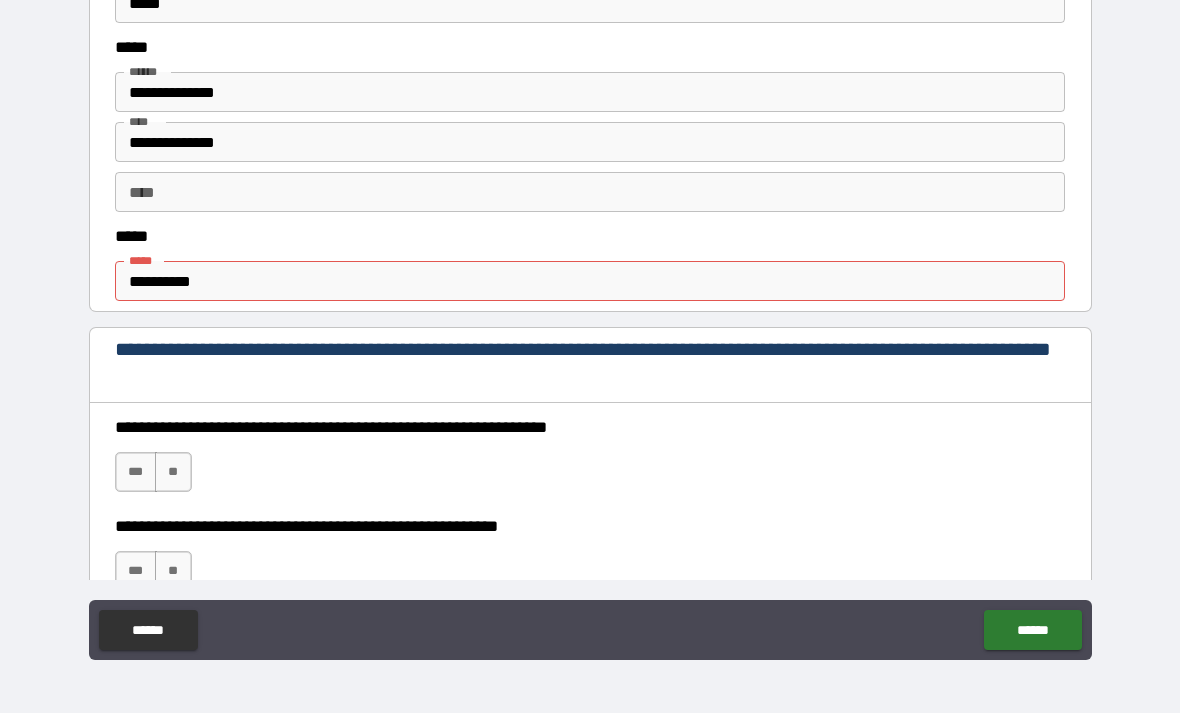 click on "**********" at bounding box center [590, 281] 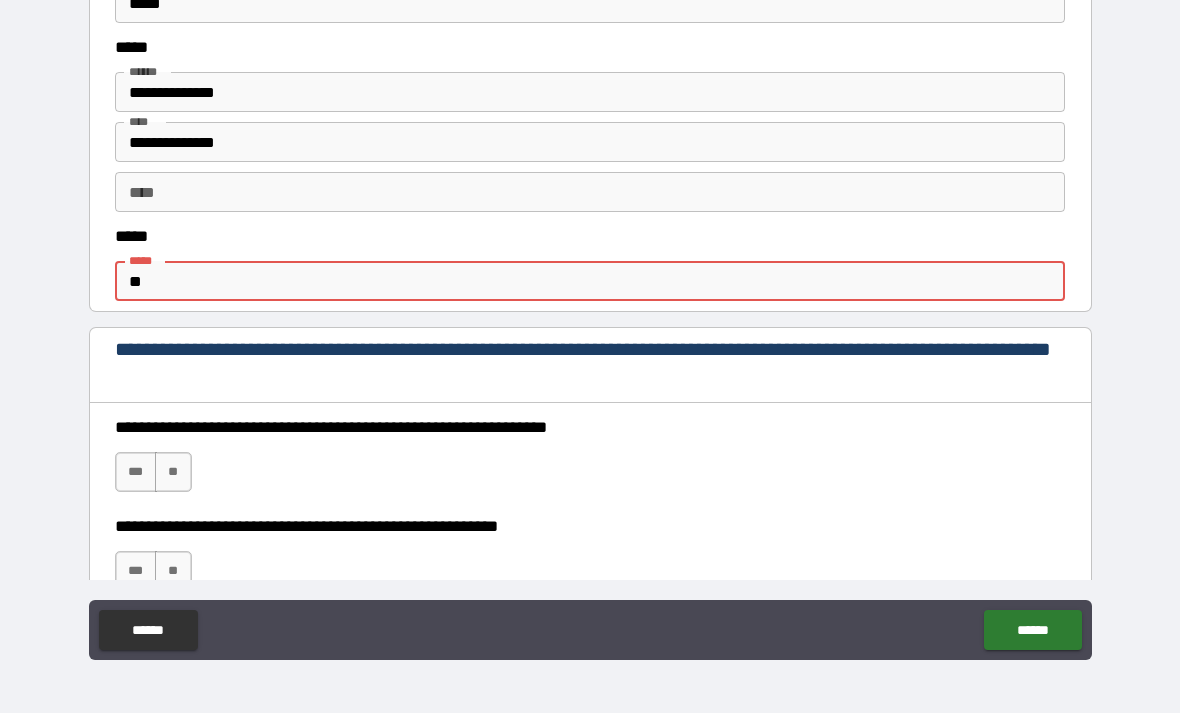 type on "*" 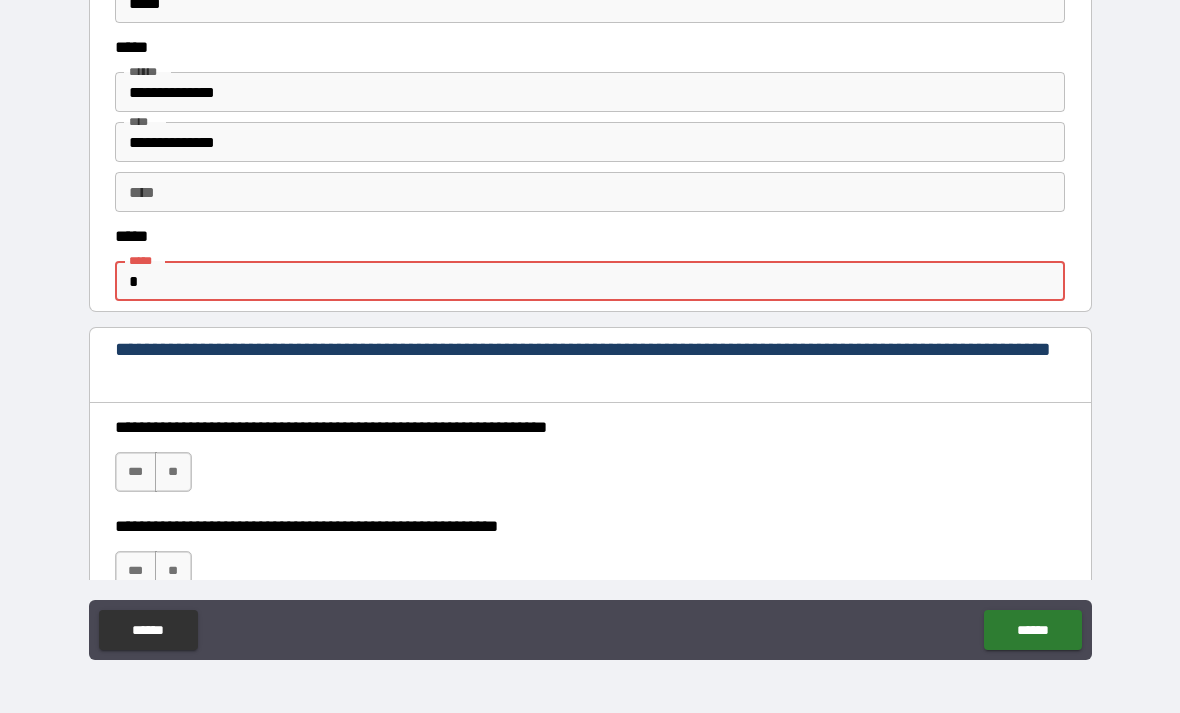 type 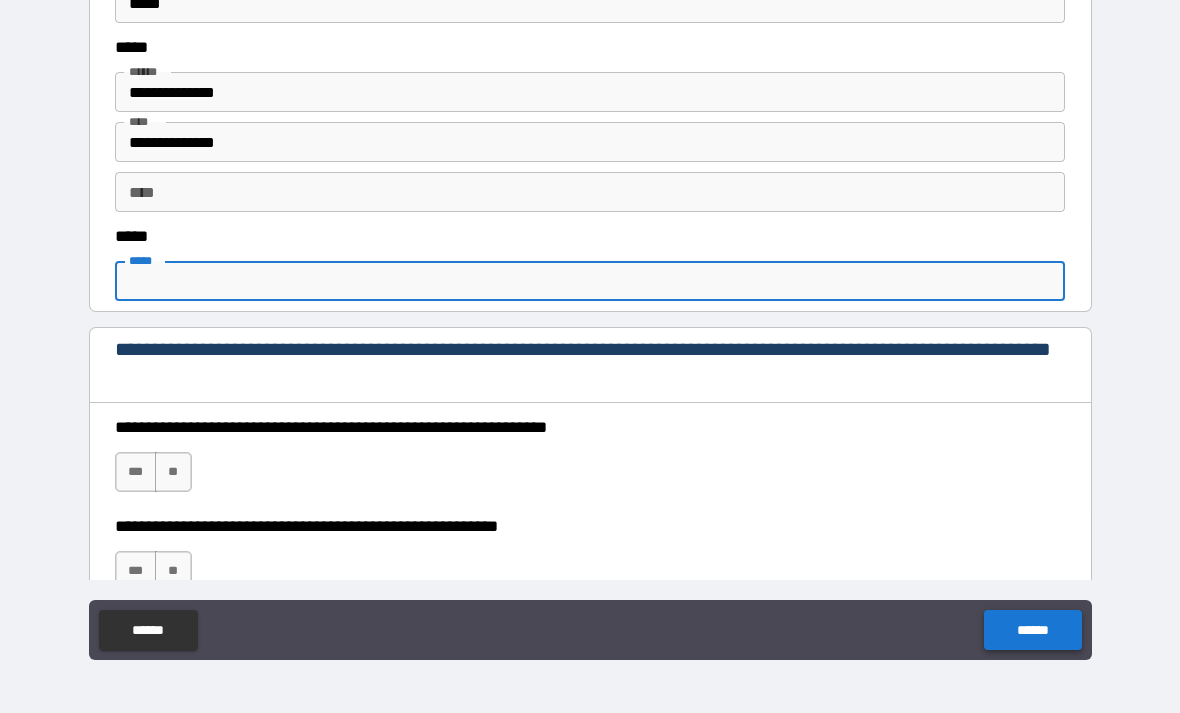 click on "******" at bounding box center (1032, 630) 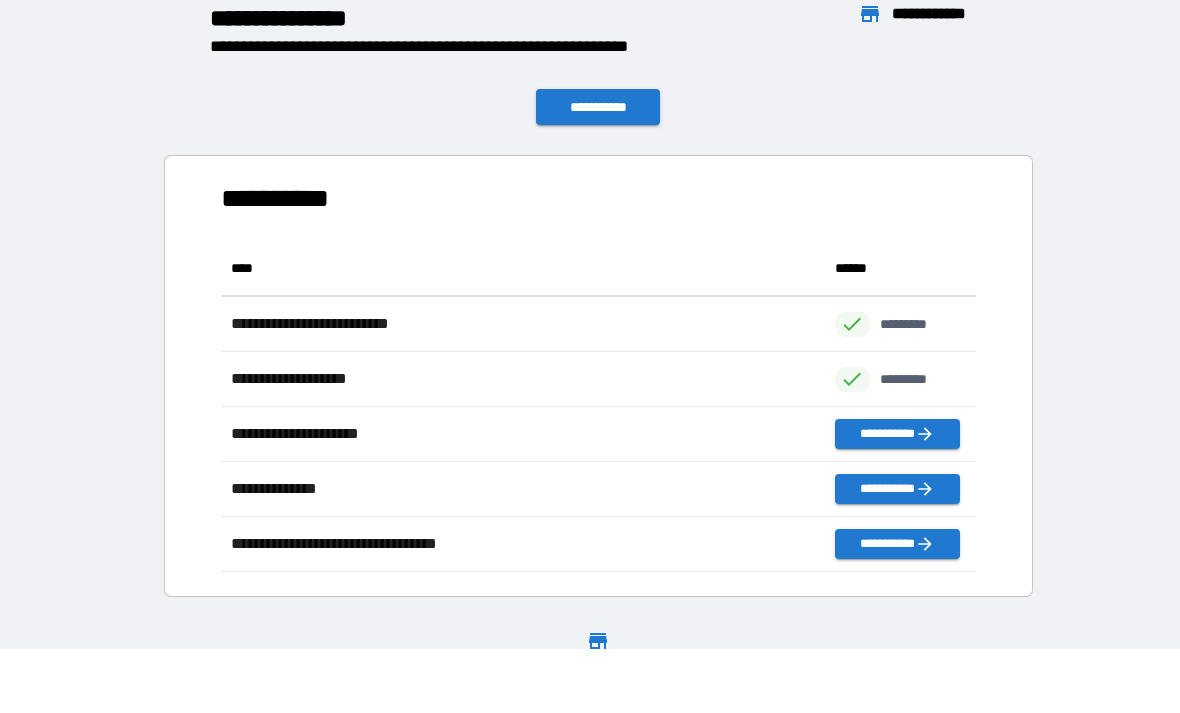 scroll, scrollTop: 1, scrollLeft: 1, axis: both 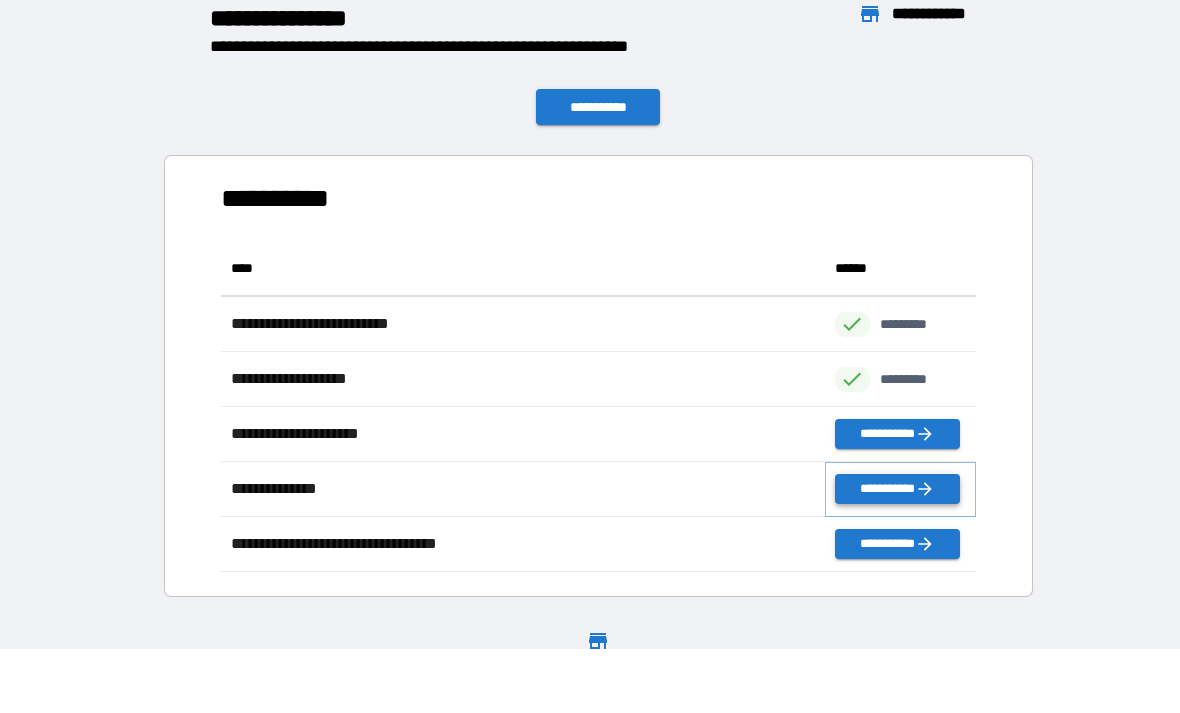 click on "**********" at bounding box center (897, 489) 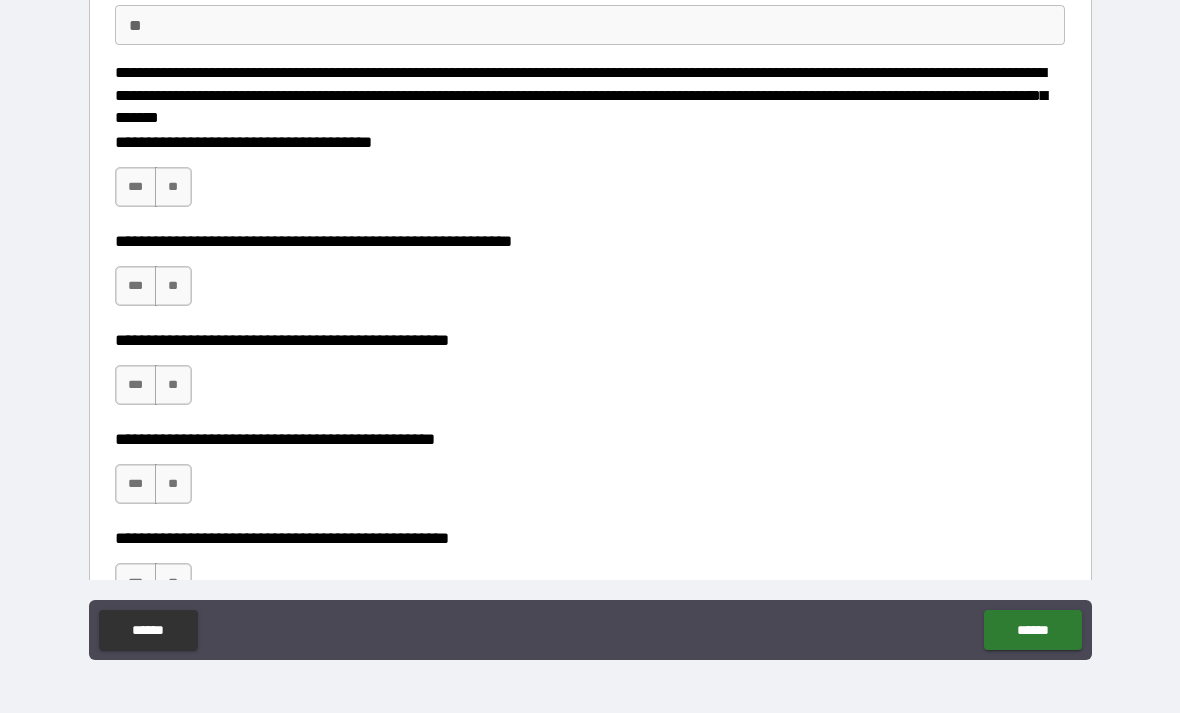 scroll, scrollTop: 193, scrollLeft: 0, axis: vertical 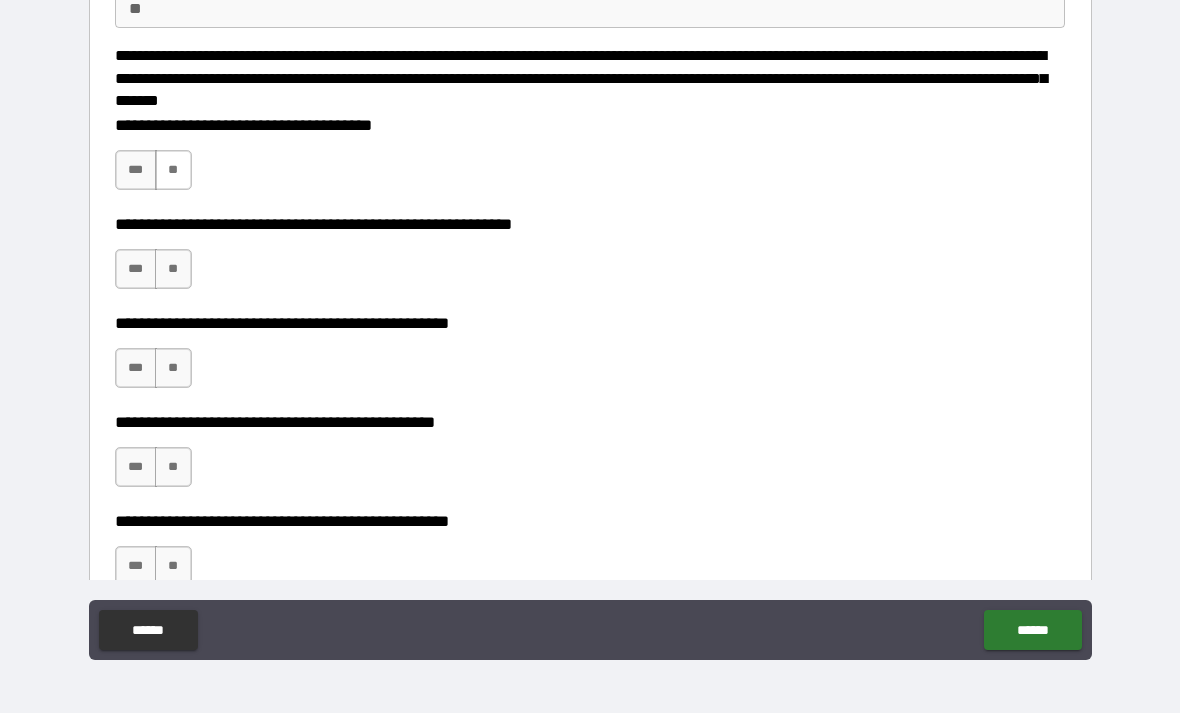 click on "**" at bounding box center [173, 170] 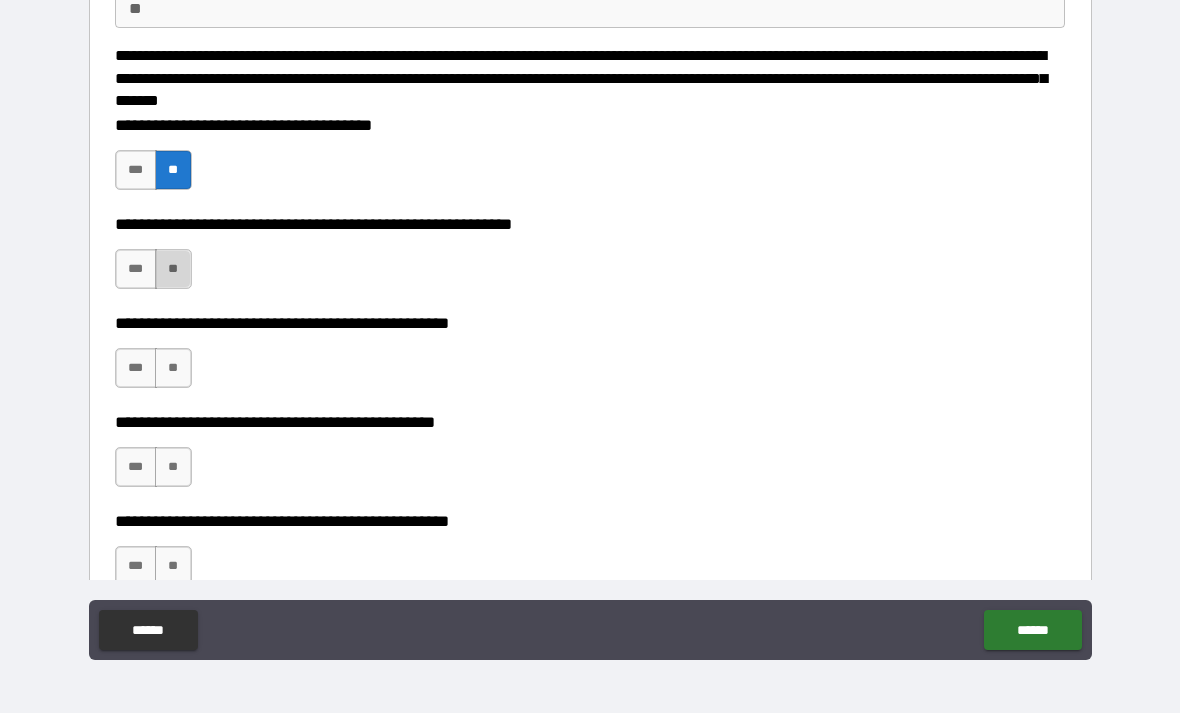 click on "**" at bounding box center [173, 269] 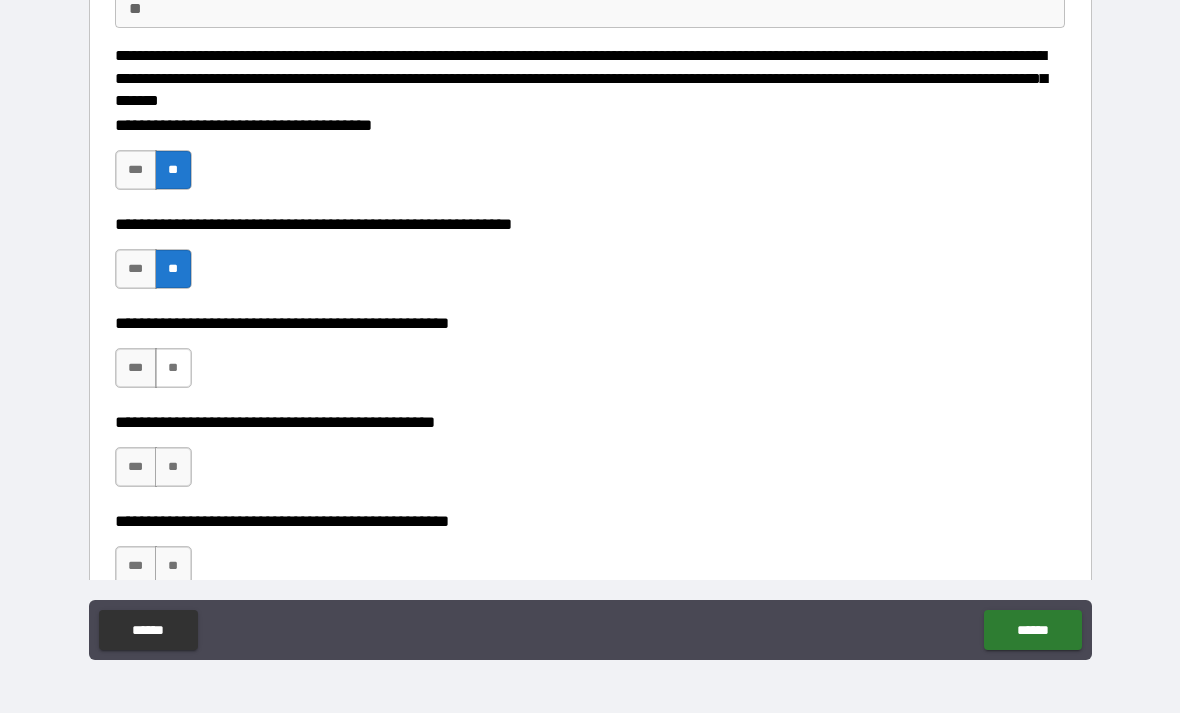 click on "**" at bounding box center (173, 368) 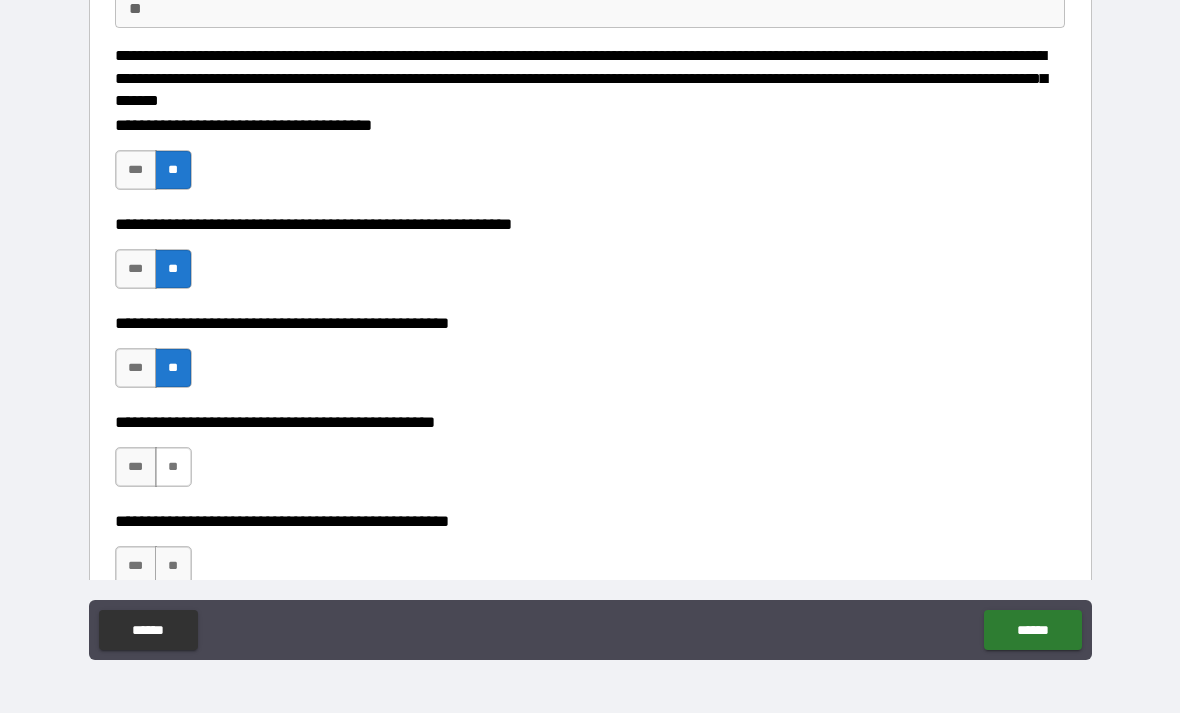 click on "**" at bounding box center (173, 467) 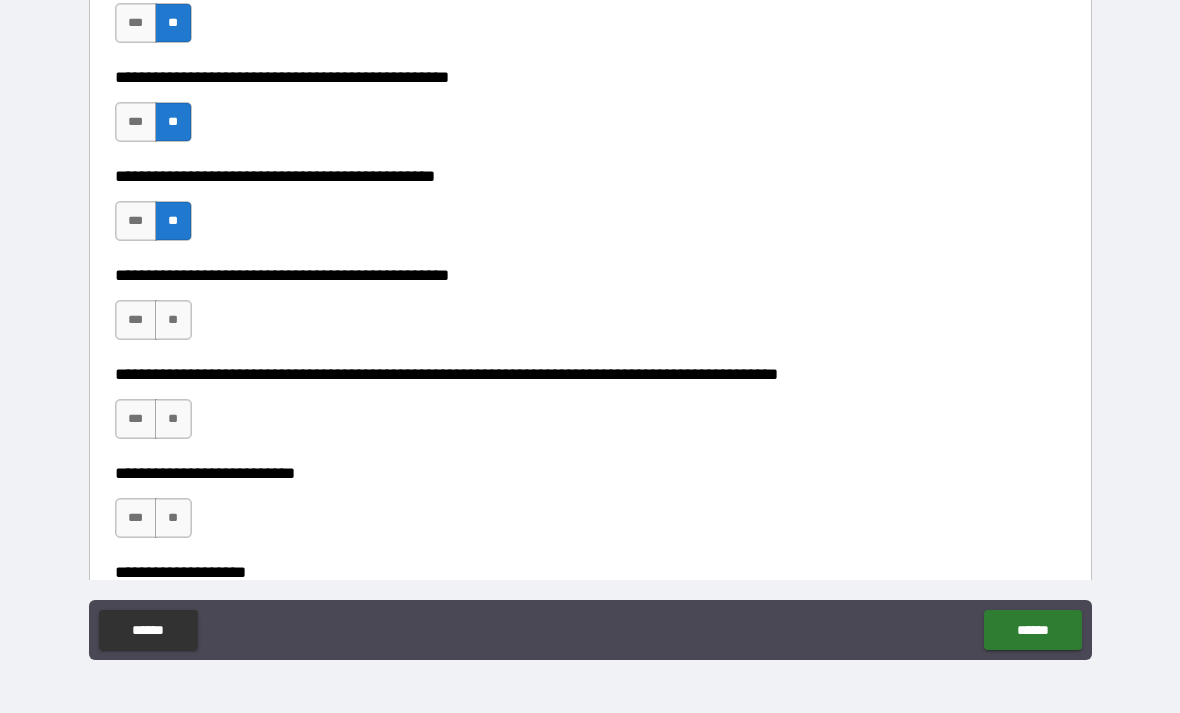 scroll, scrollTop: 454, scrollLeft: 0, axis: vertical 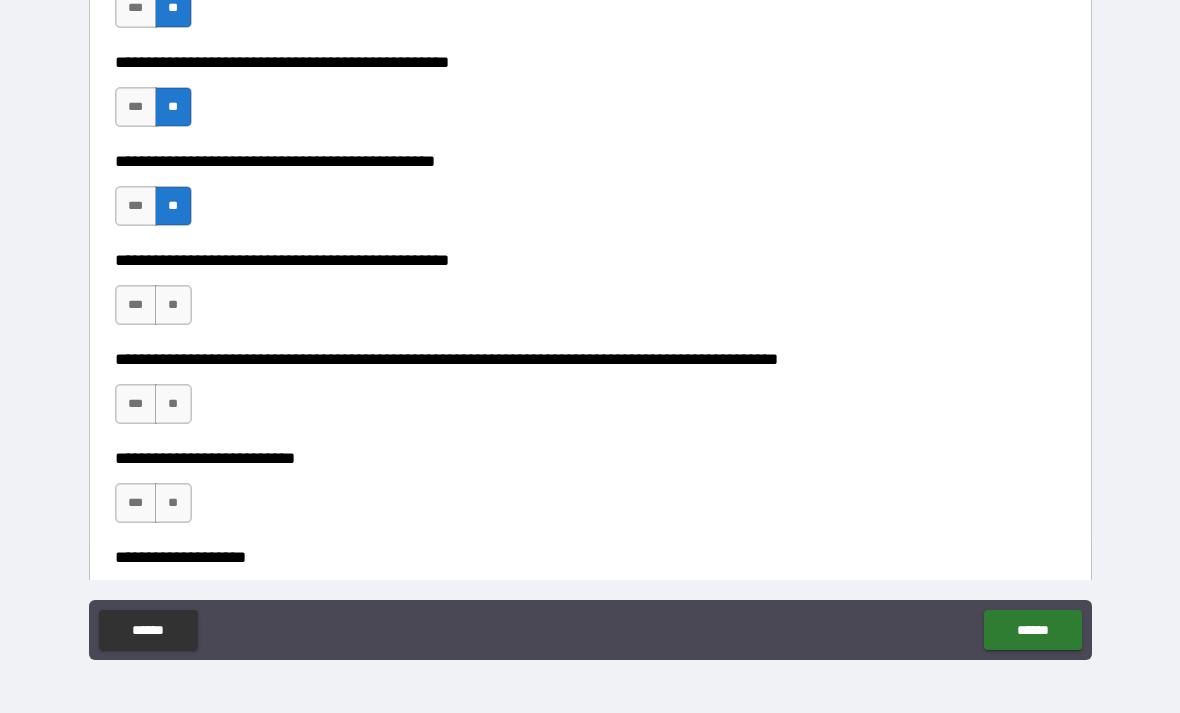 click on "**********" at bounding box center (590, 295) 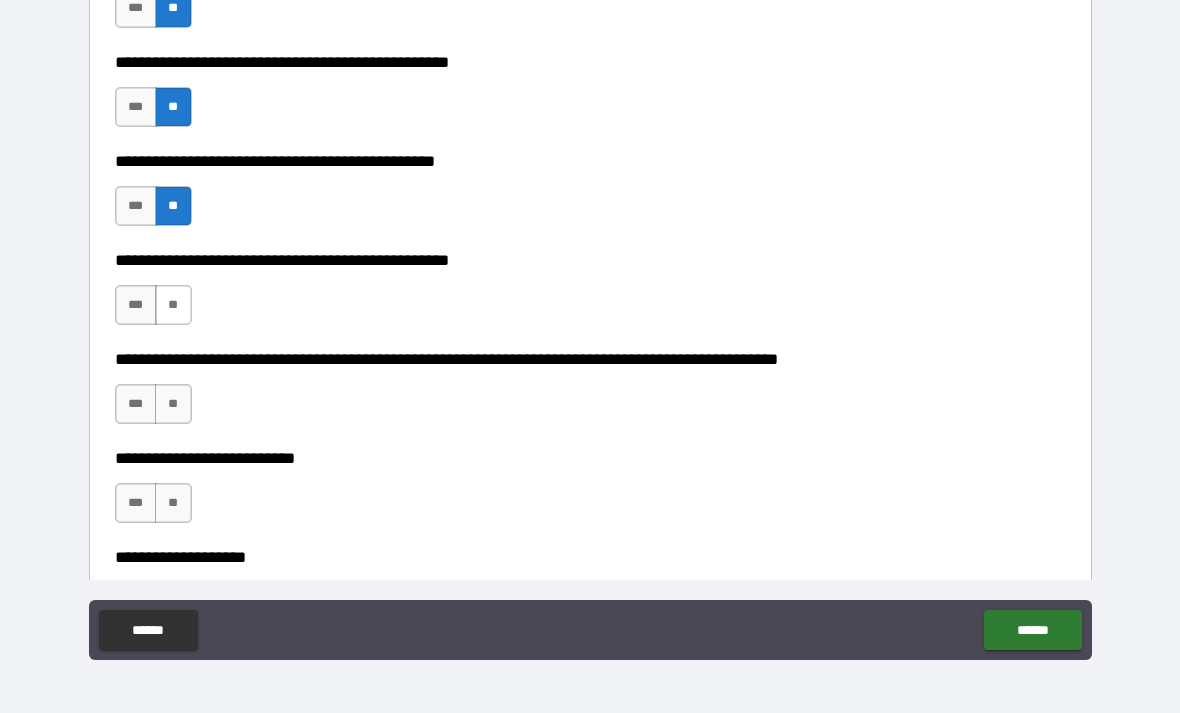 click on "**" at bounding box center [173, 305] 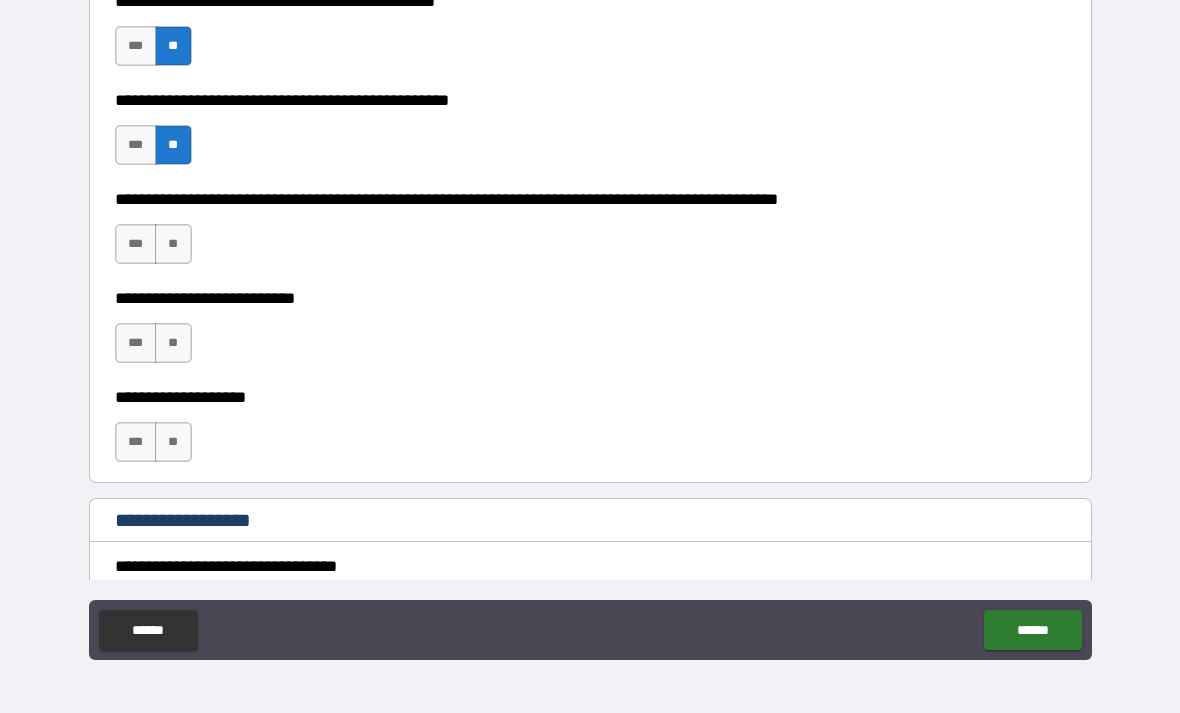 scroll, scrollTop: 617, scrollLeft: 0, axis: vertical 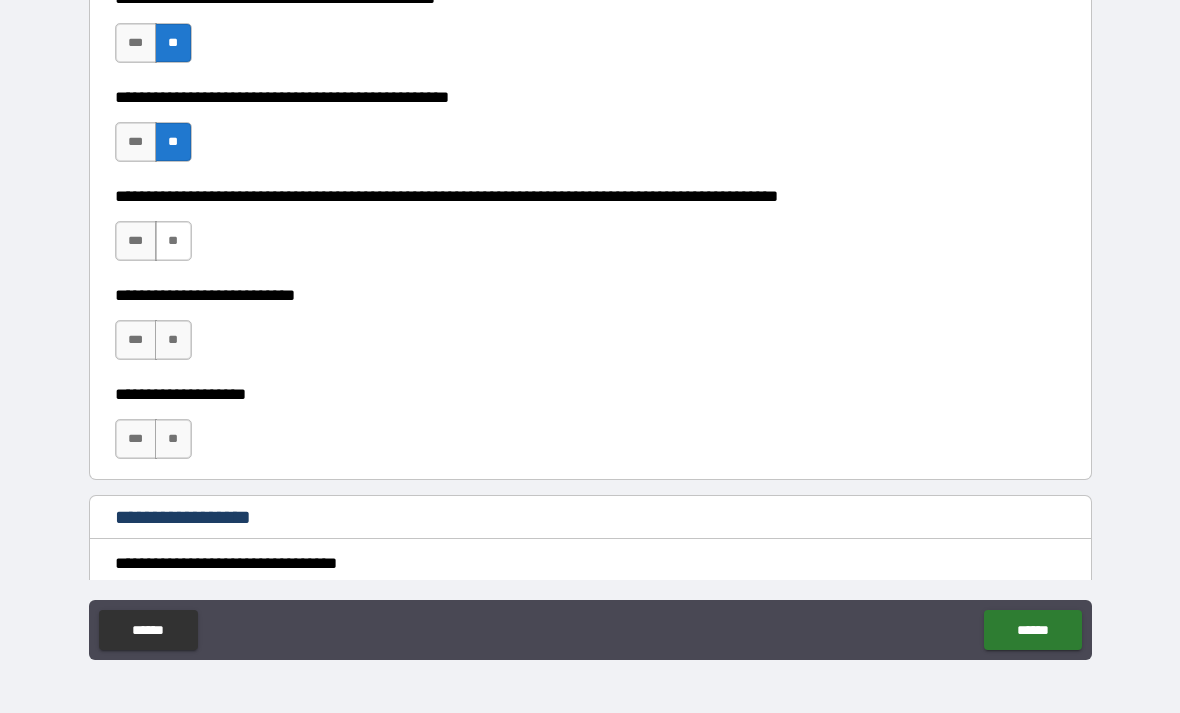 click on "**" at bounding box center [173, 241] 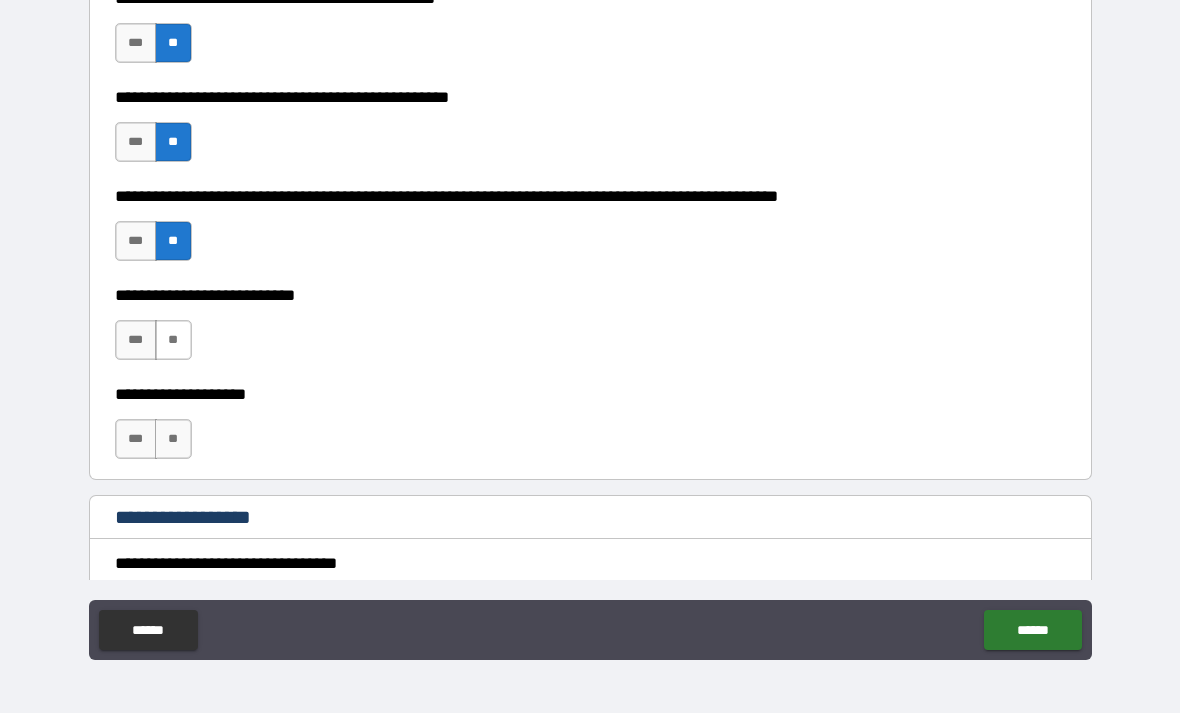 click on "**" at bounding box center (173, 340) 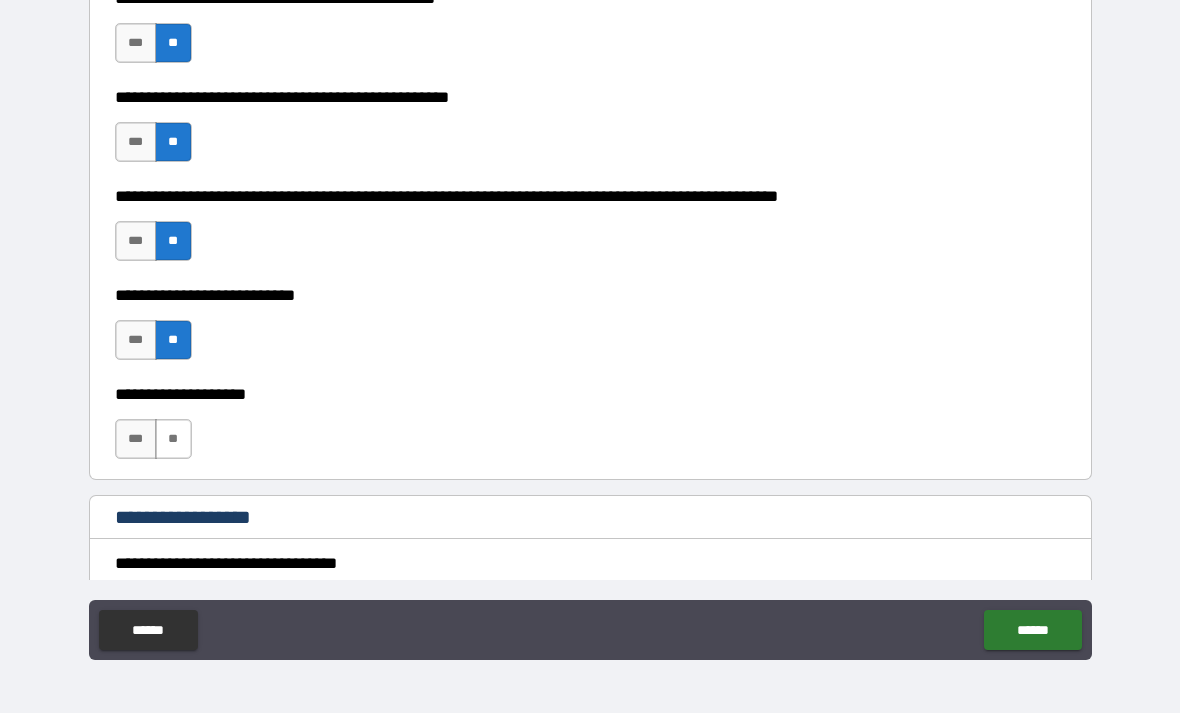 click on "**" at bounding box center (173, 439) 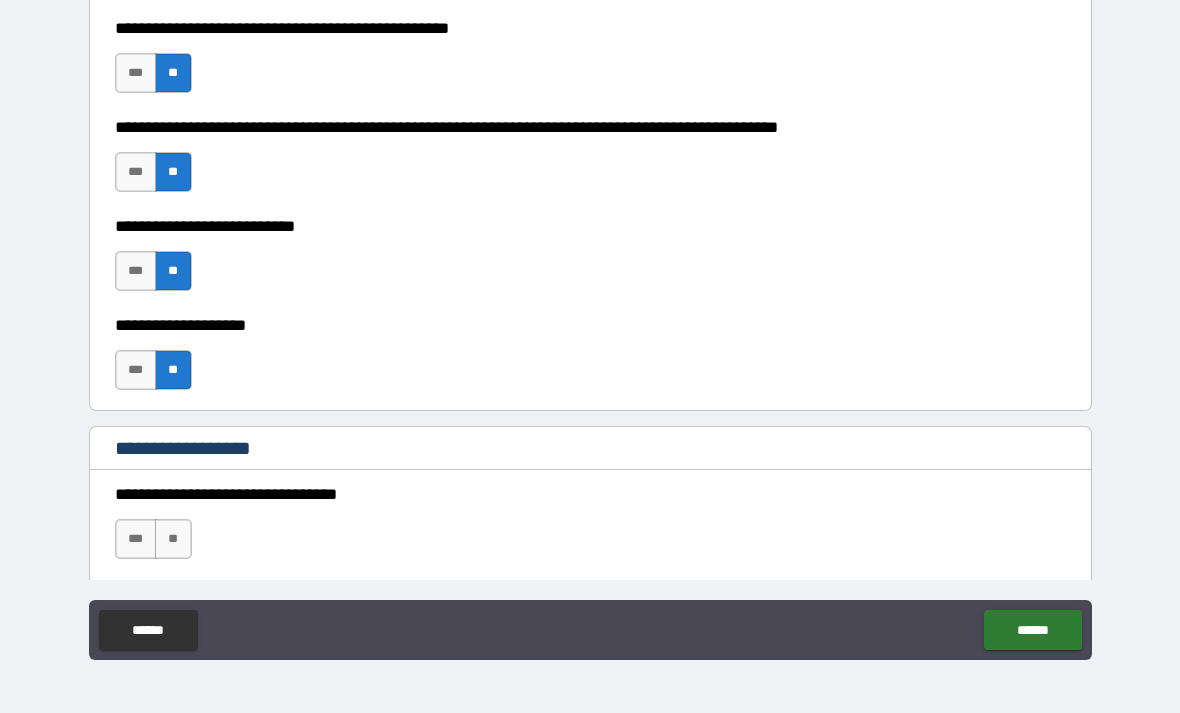 scroll, scrollTop: 685, scrollLeft: 0, axis: vertical 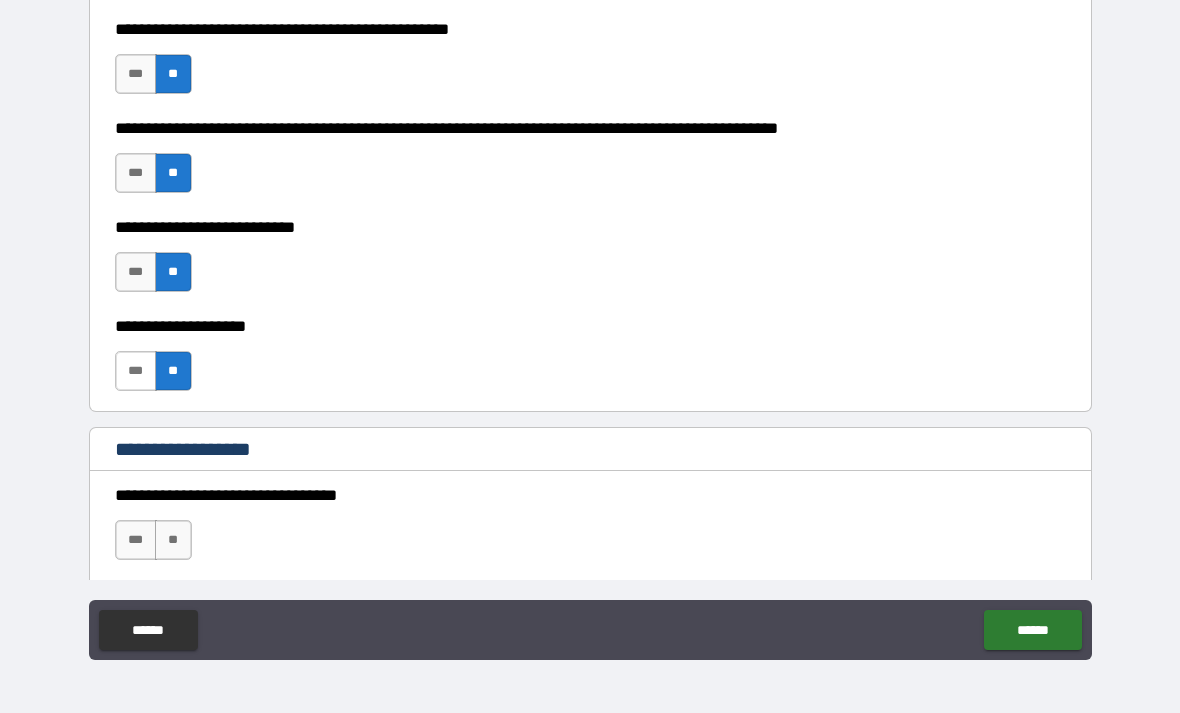 click on "***" at bounding box center (136, 371) 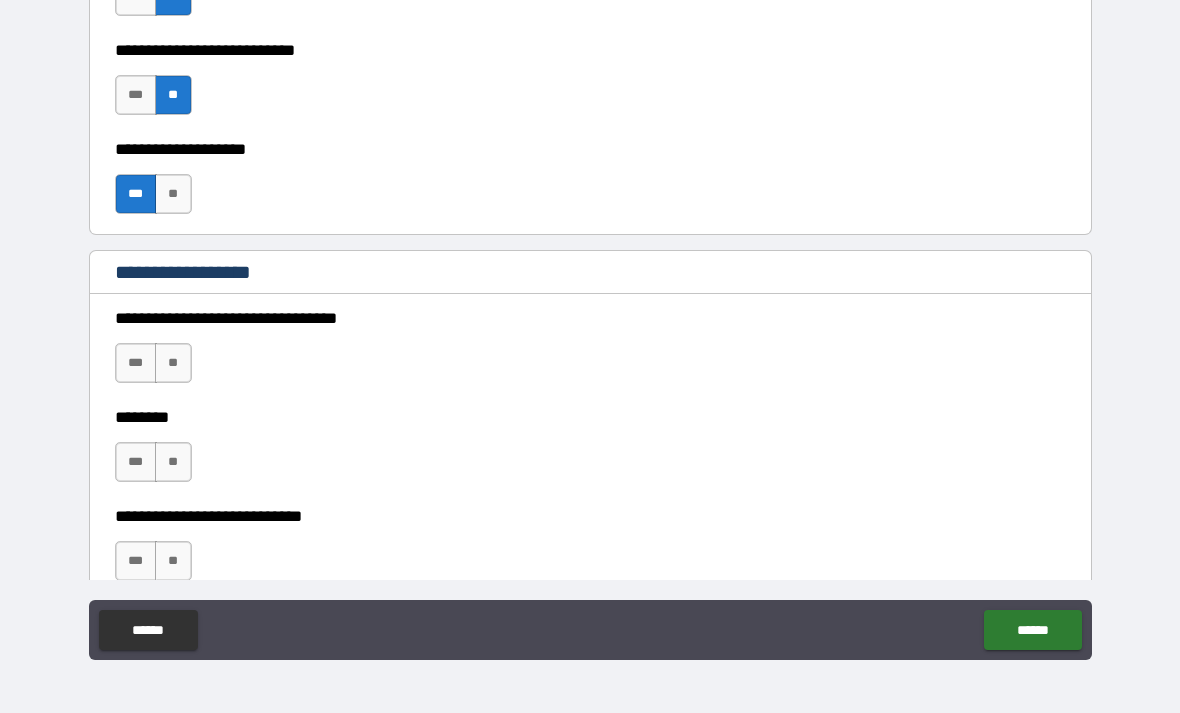 scroll, scrollTop: 863, scrollLeft: 0, axis: vertical 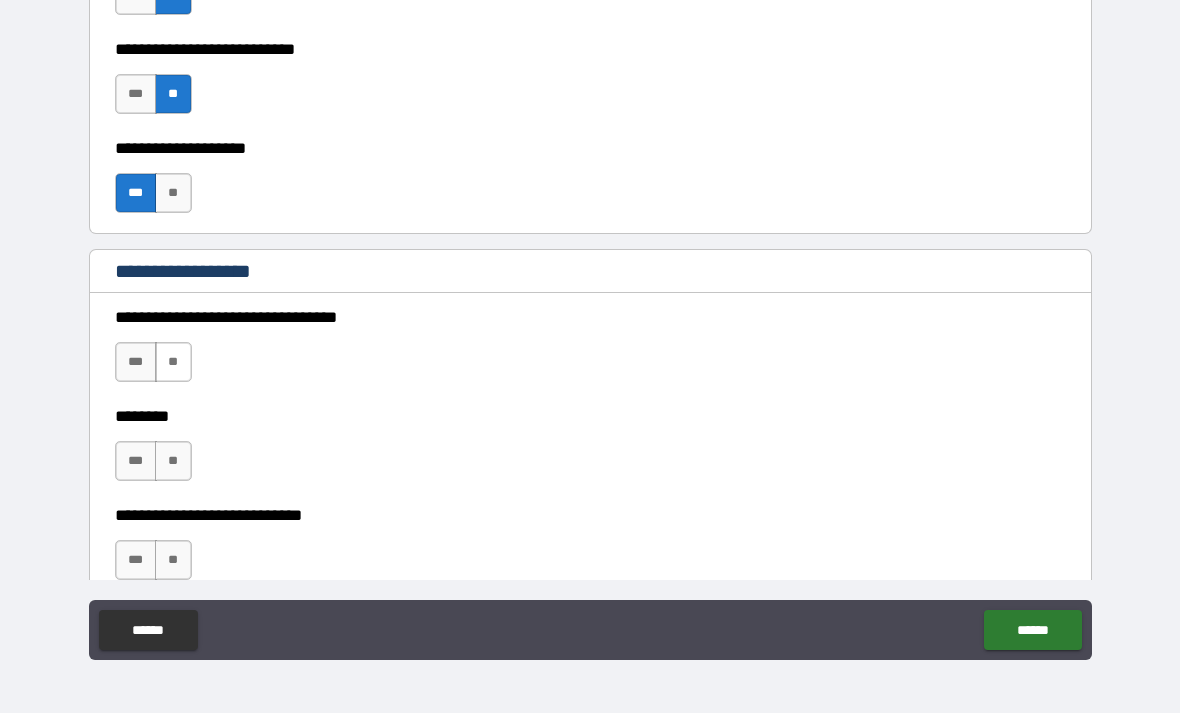 click on "**" at bounding box center [173, 362] 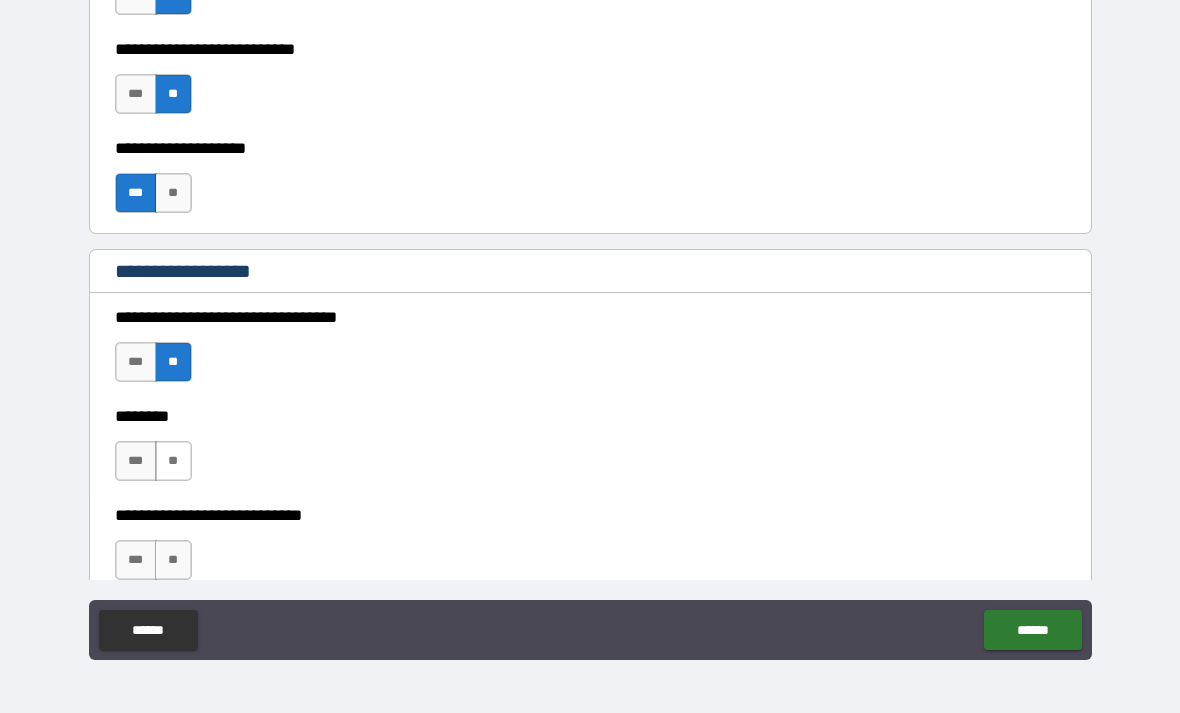 click on "**" at bounding box center (173, 461) 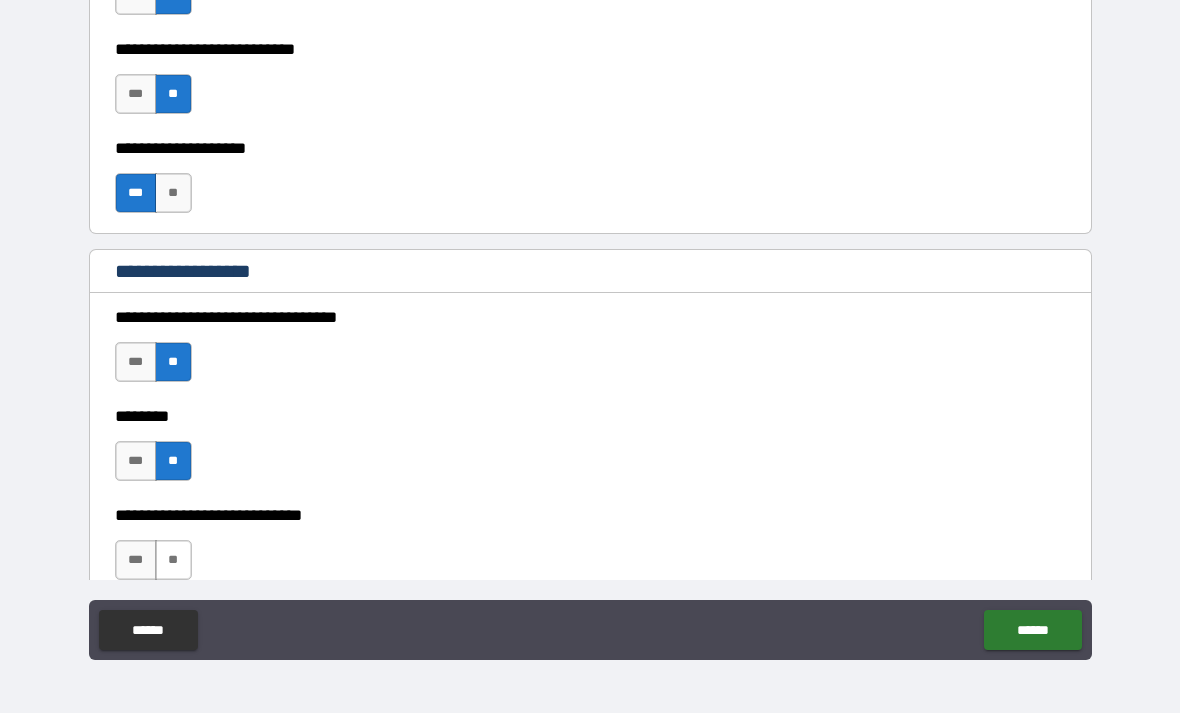 click on "**" at bounding box center (173, 560) 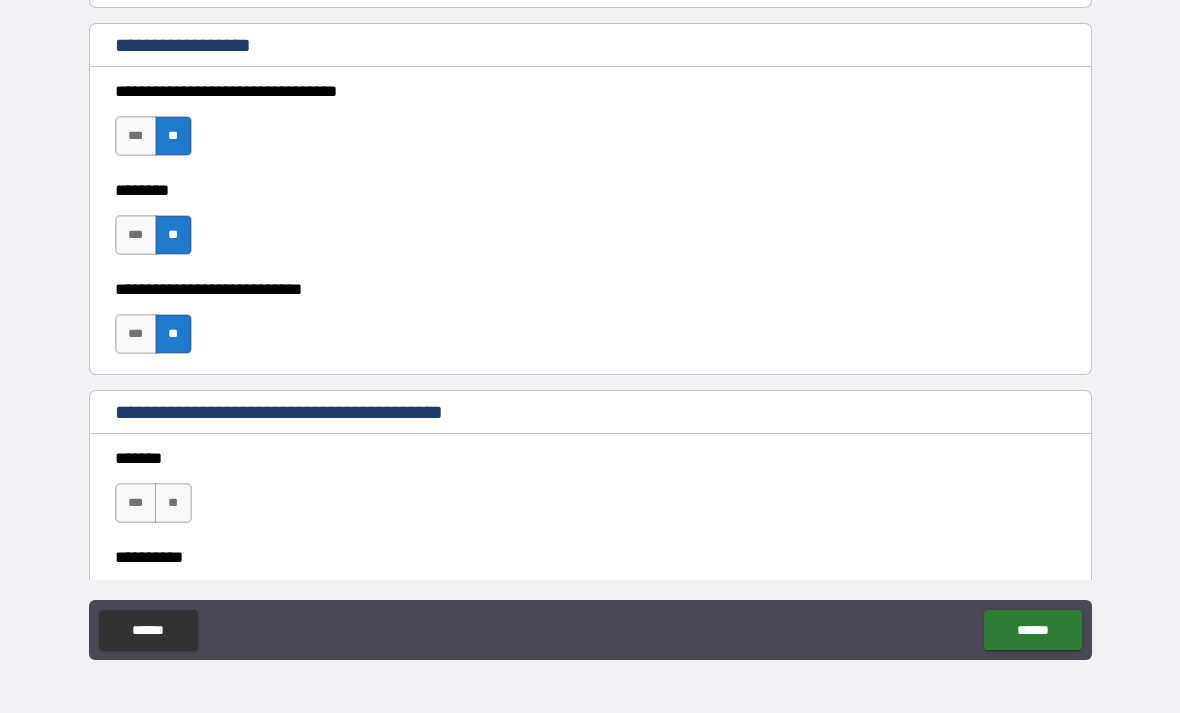 scroll, scrollTop: 1146, scrollLeft: 0, axis: vertical 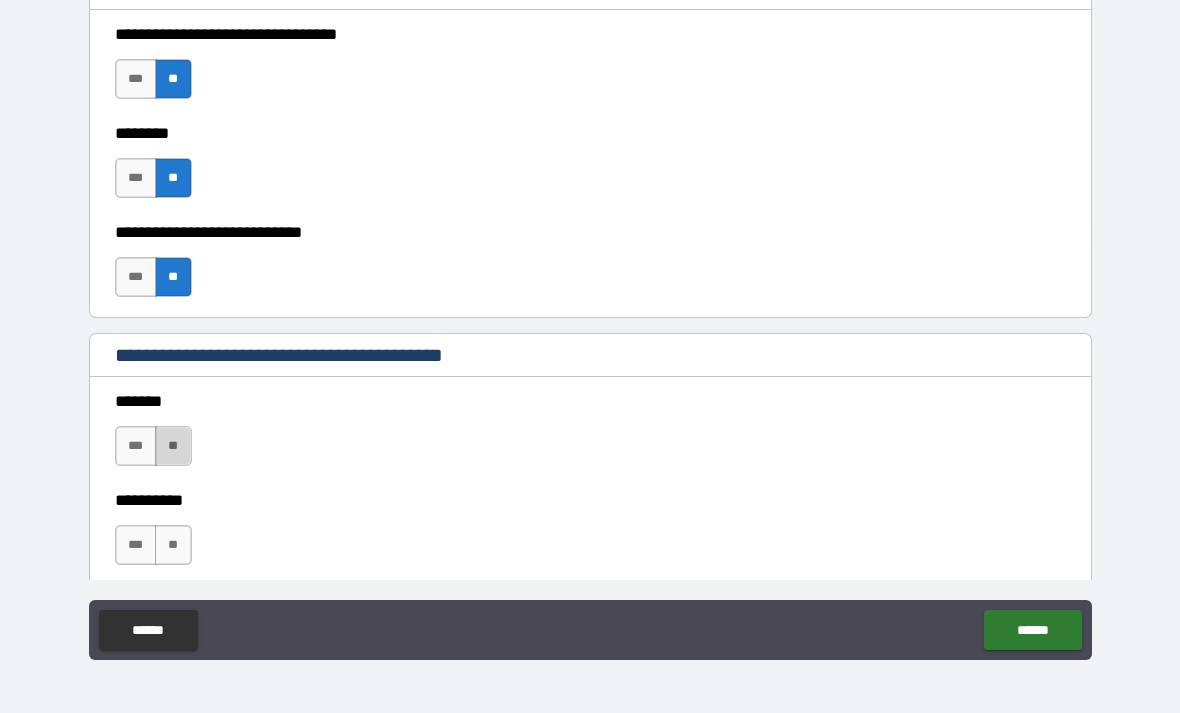 click on "**" at bounding box center (173, 446) 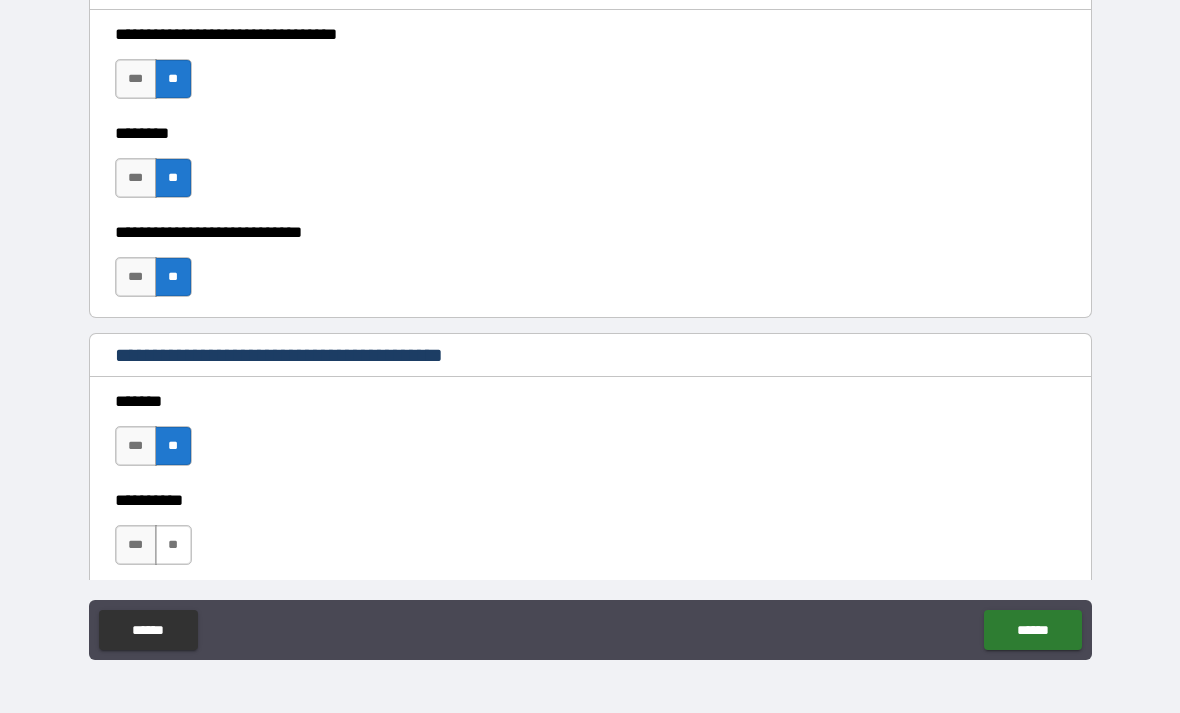 click on "**" at bounding box center [173, 545] 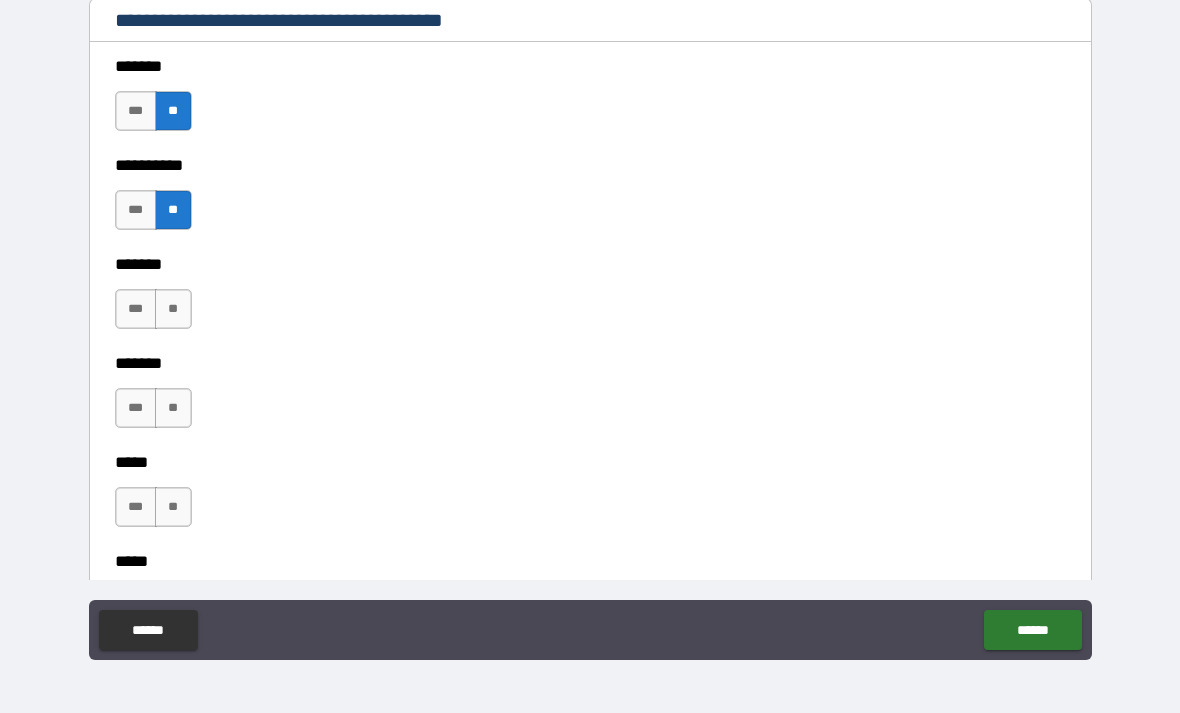 scroll, scrollTop: 1495, scrollLeft: 0, axis: vertical 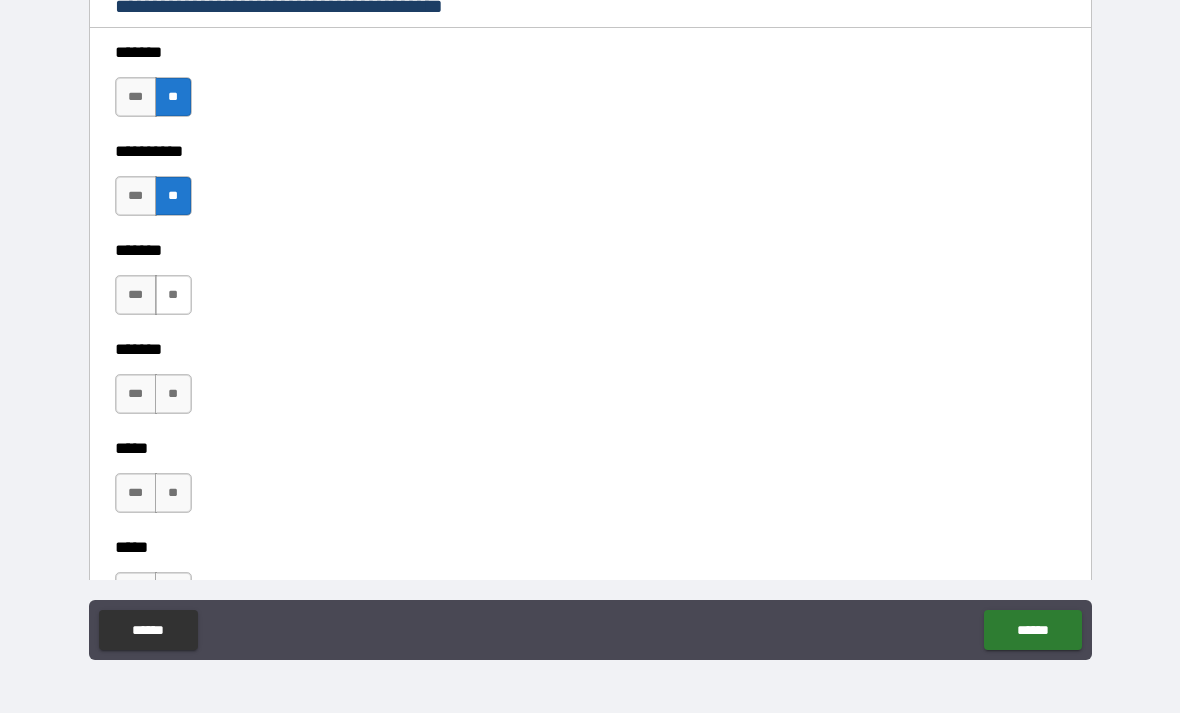 click on "**" at bounding box center [173, 295] 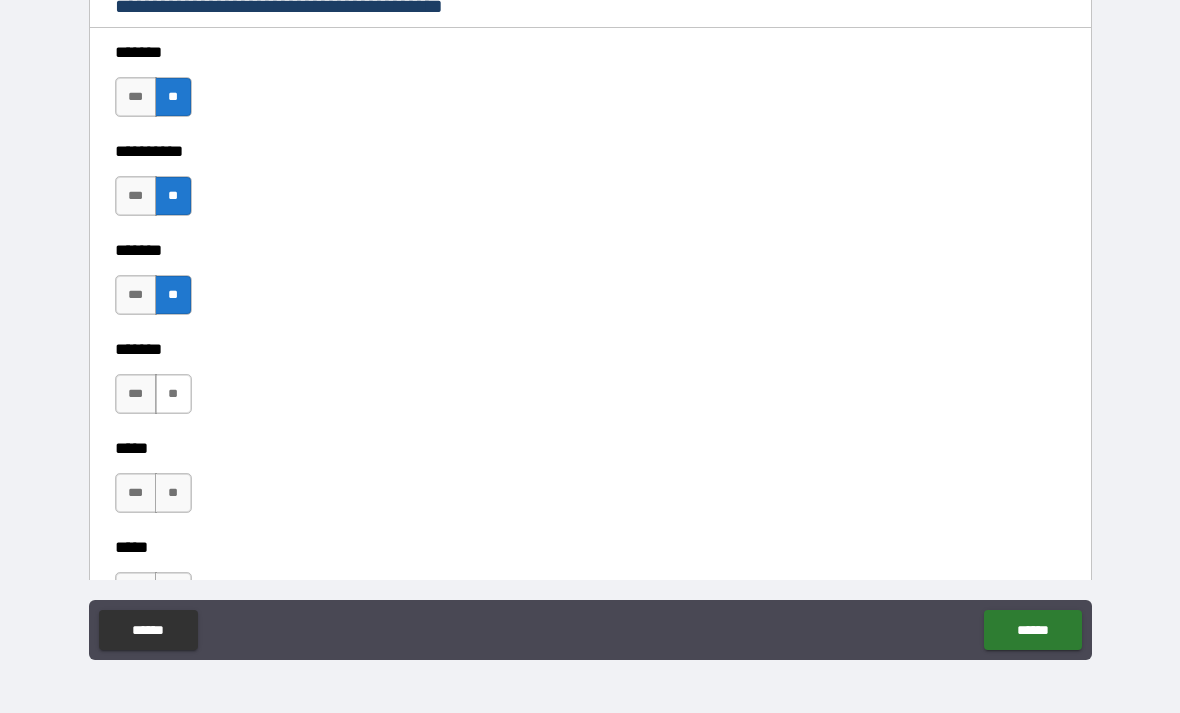 click on "**" at bounding box center (173, 394) 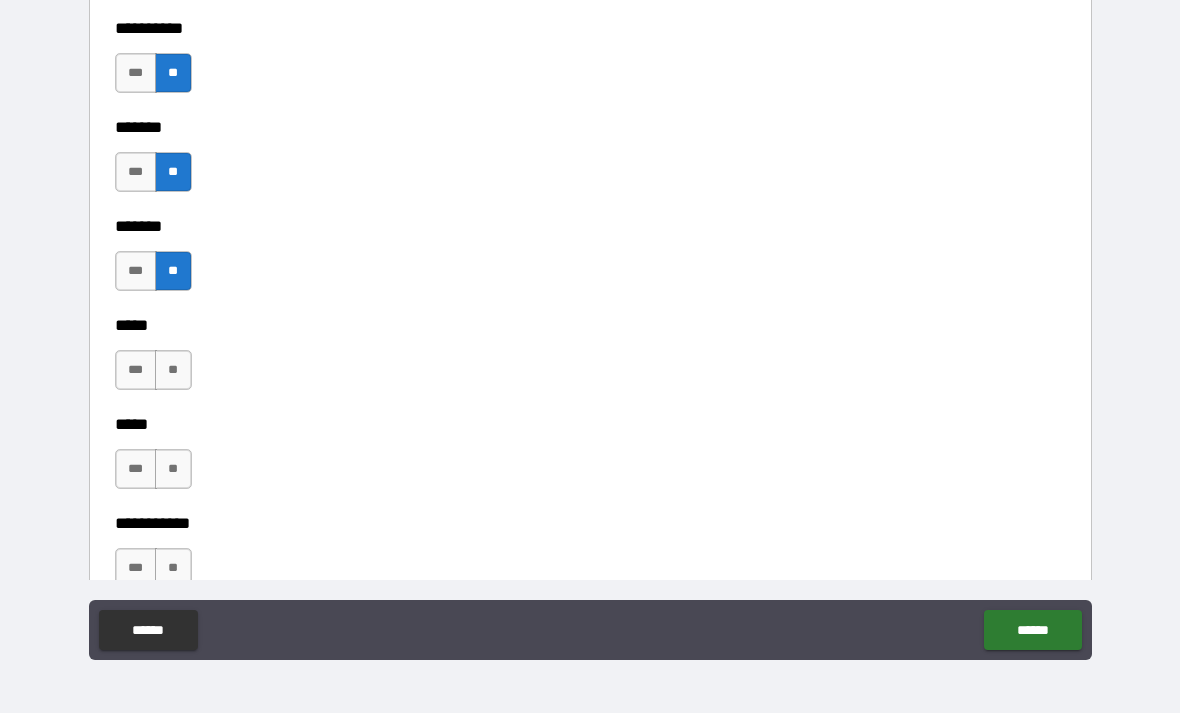 scroll, scrollTop: 1612, scrollLeft: 0, axis: vertical 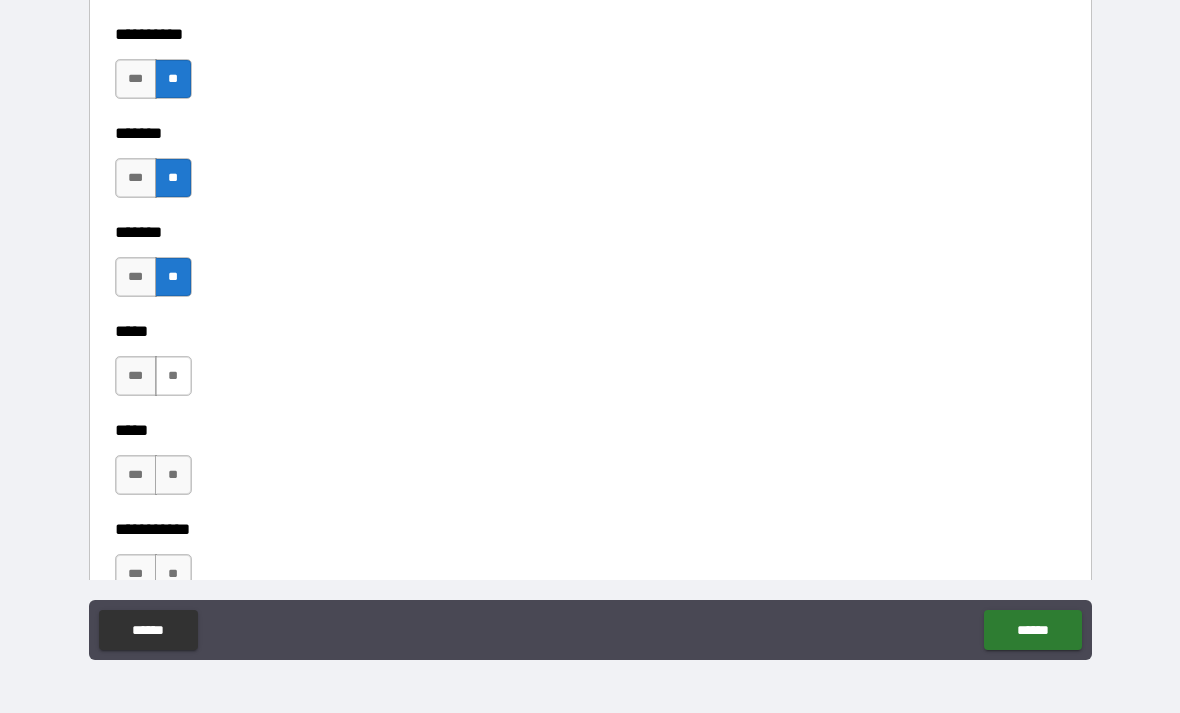click on "**" at bounding box center [173, 376] 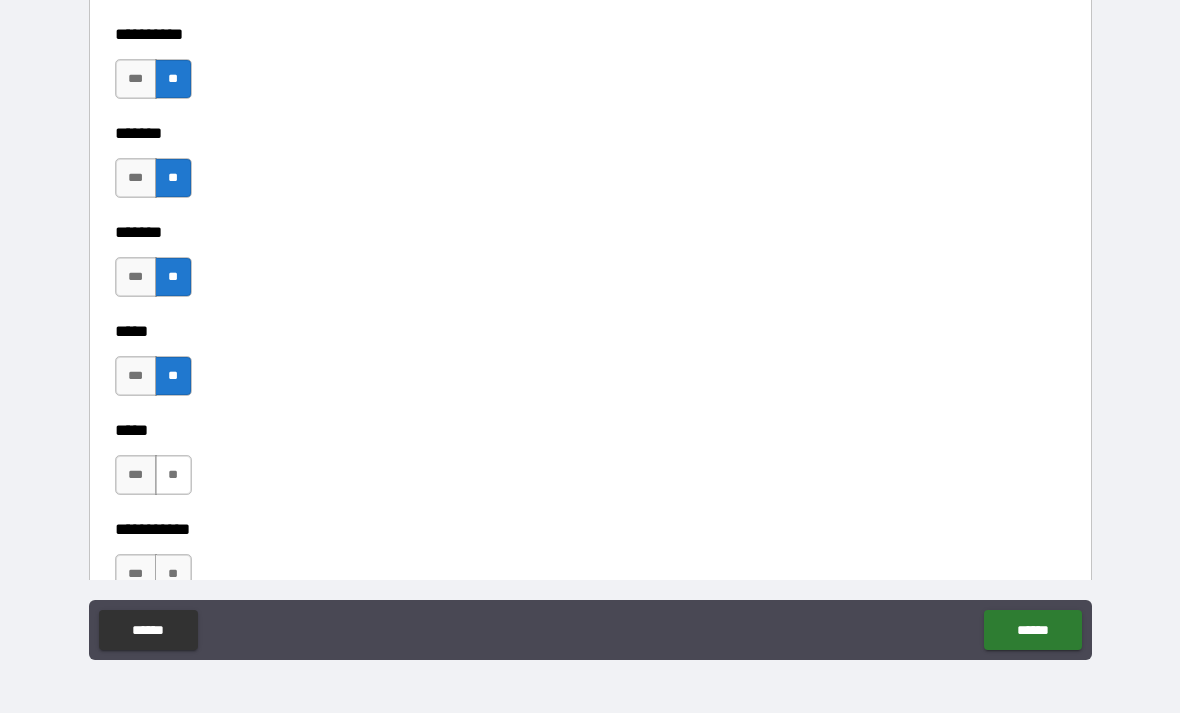 click on "**" at bounding box center (173, 475) 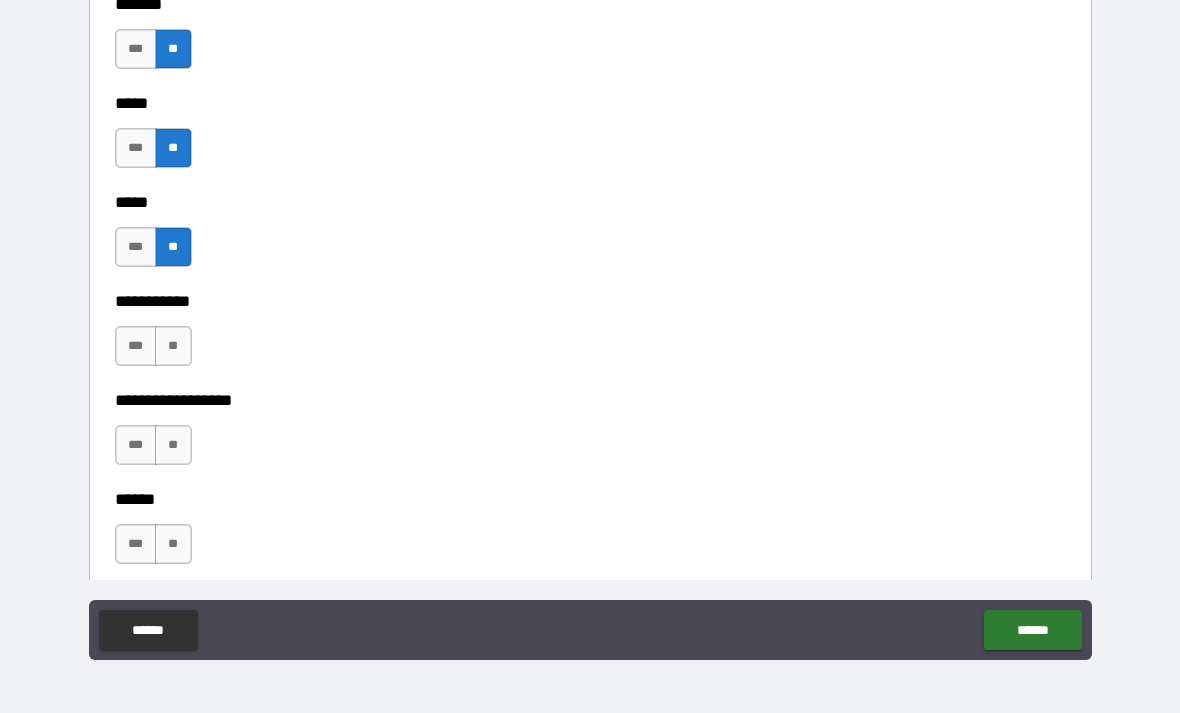 scroll, scrollTop: 1846, scrollLeft: 0, axis: vertical 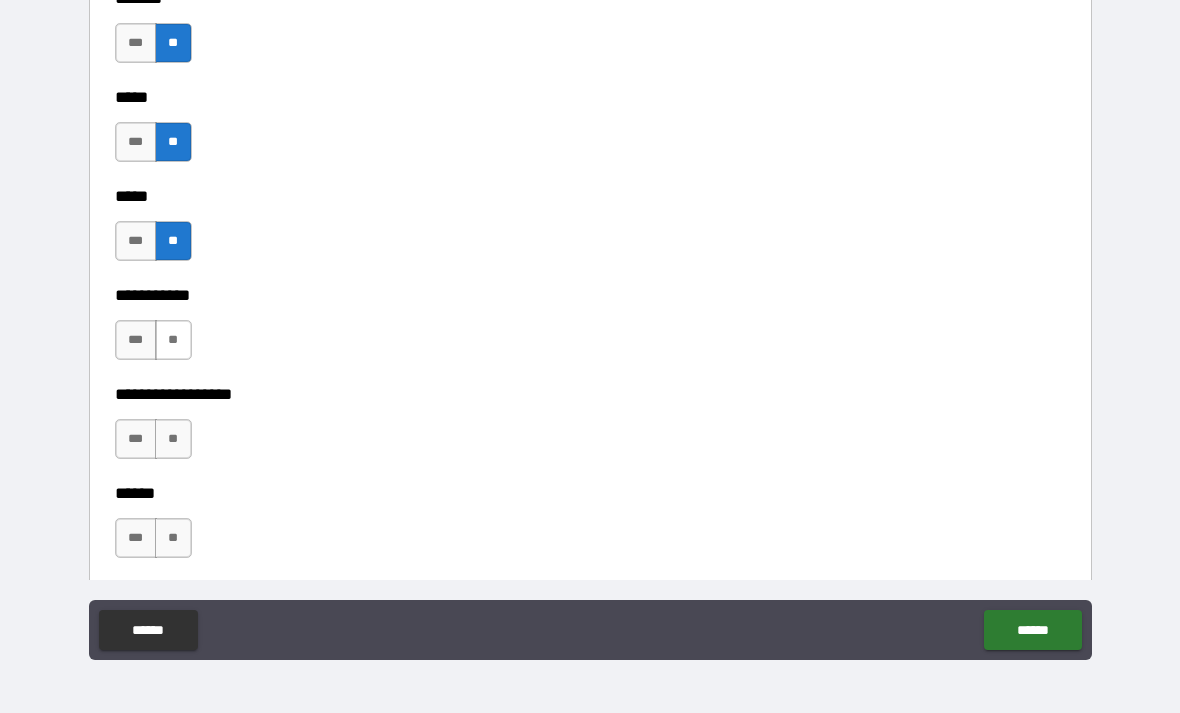 click on "**" at bounding box center (173, 340) 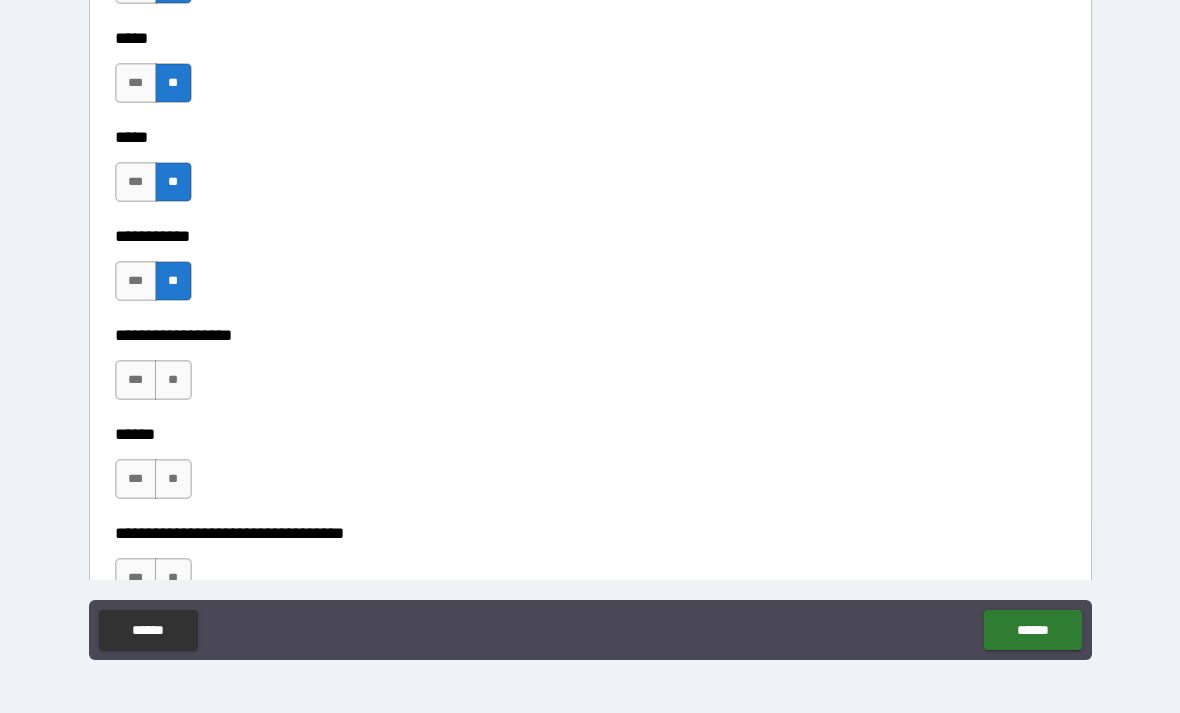 scroll, scrollTop: 1906, scrollLeft: 0, axis: vertical 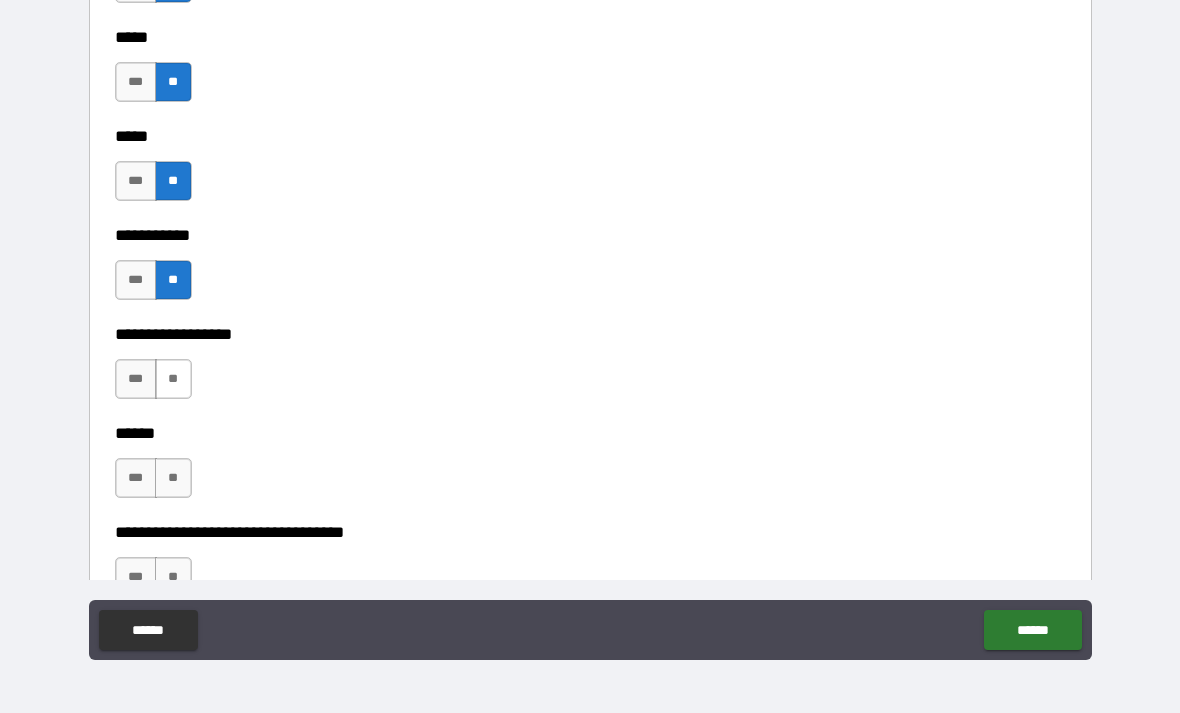 click on "**" at bounding box center (173, 379) 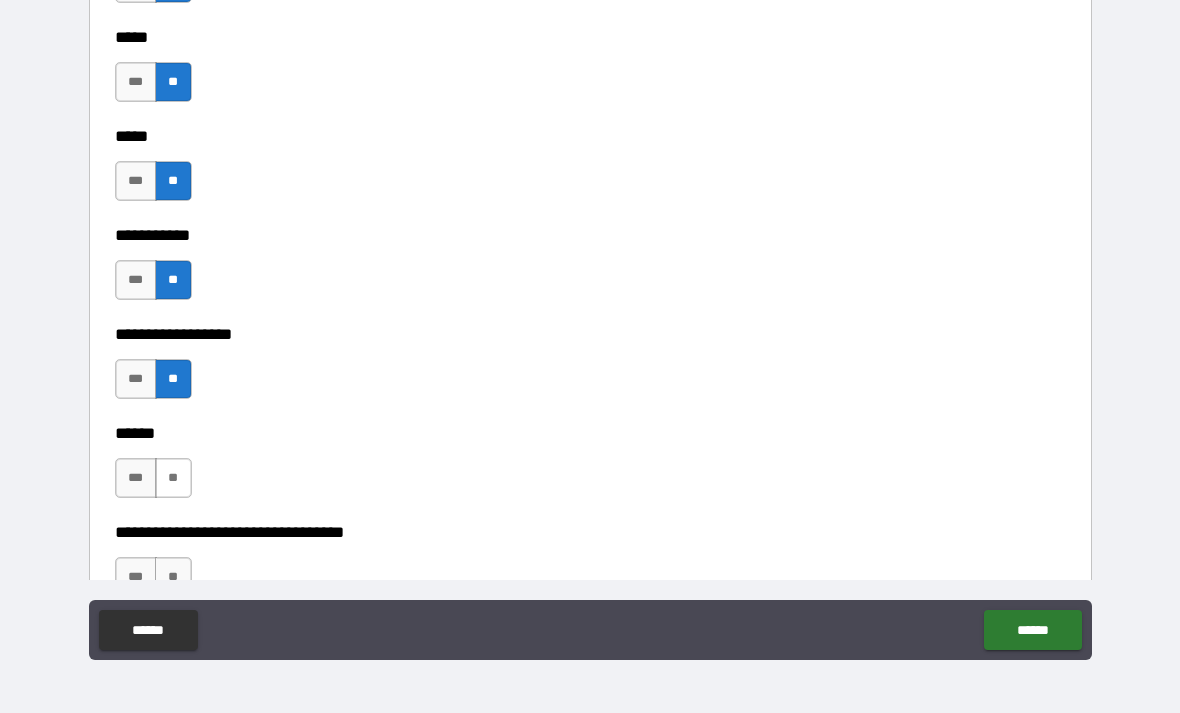 click on "**" at bounding box center [173, 478] 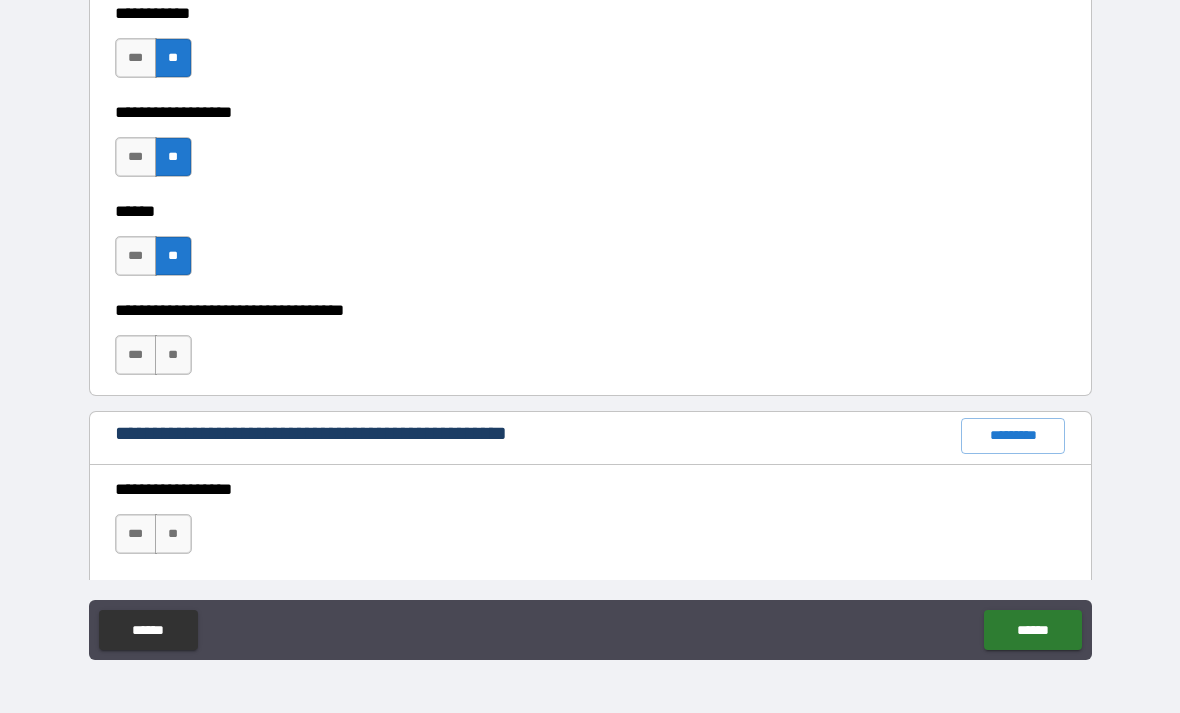 scroll, scrollTop: 2125, scrollLeft: 0, axis: vertical 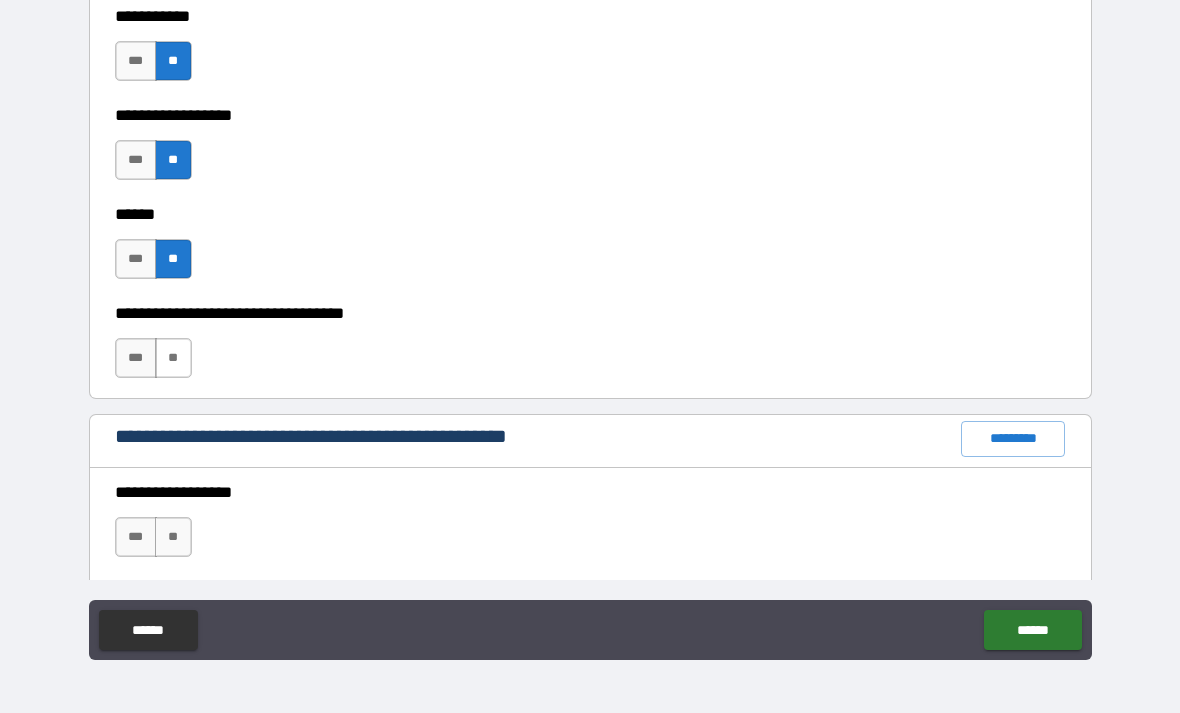 click on "**" at bounding box center [173, 358] 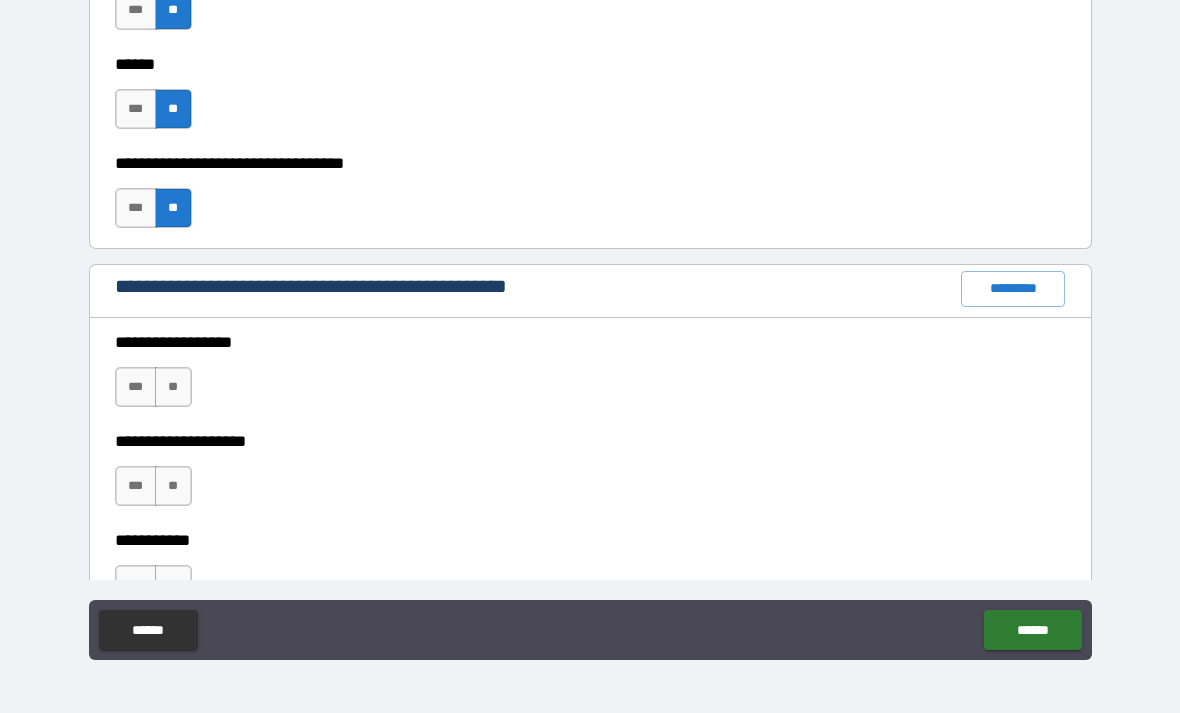 scroll, scrollTop: 2281, scrollLeft: 0, axis: vertical 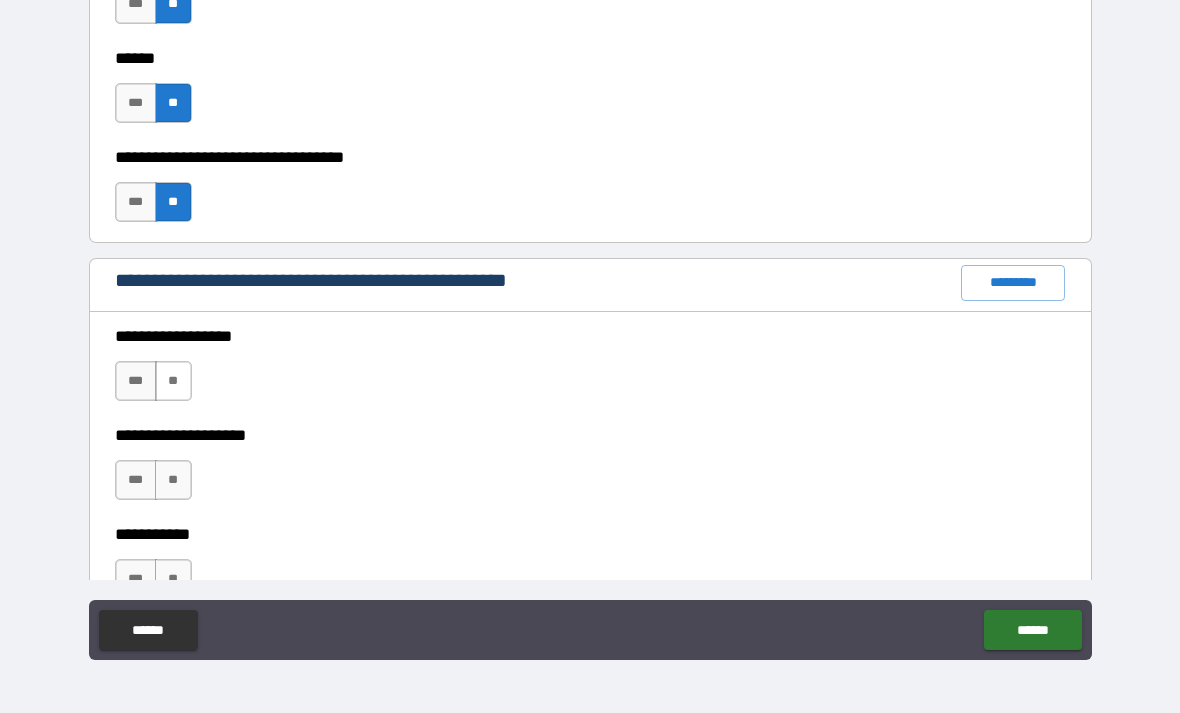 click on "**" at bounding box center (173, 381) 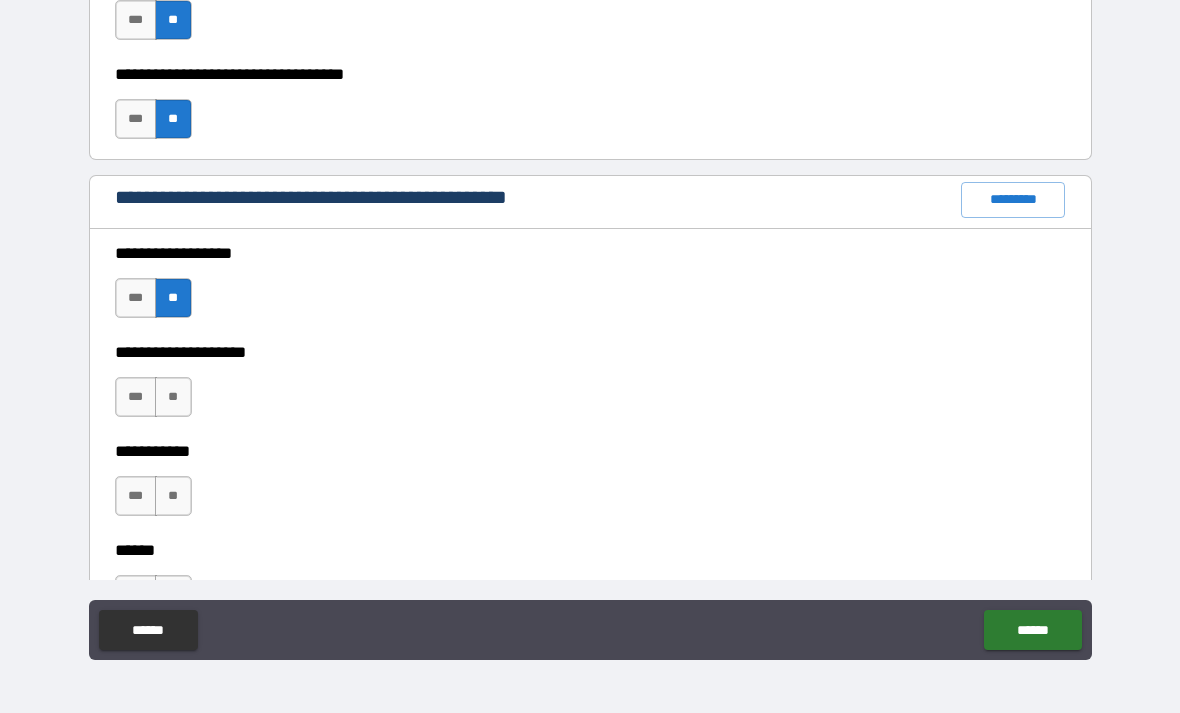 scroll, scrollTop: 2437, scrollLeft: 0, axis: vertical 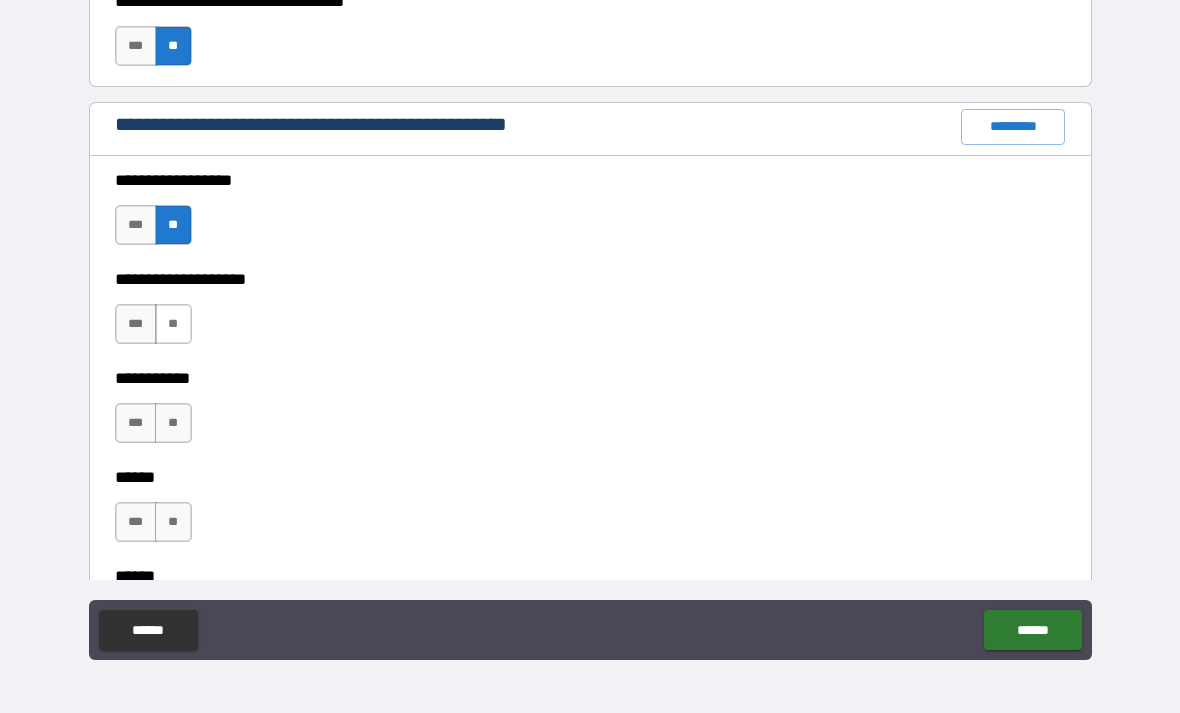 click on "**" at bounding box center [173, 324] 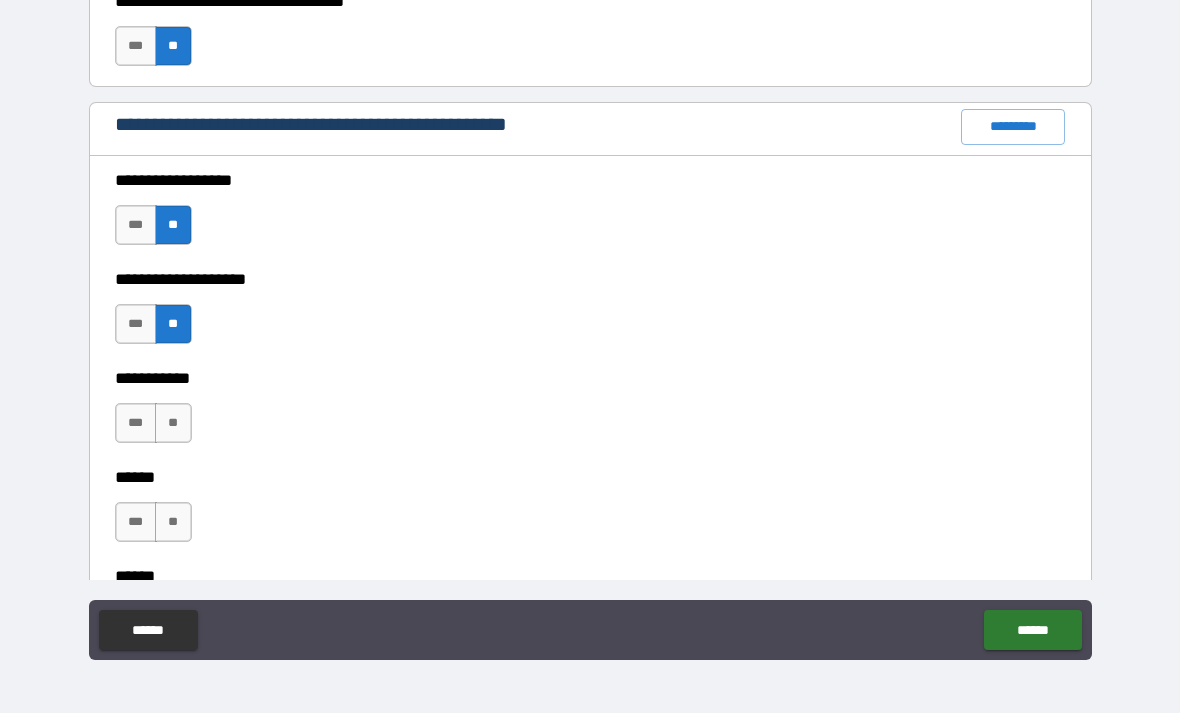 click on "**********" at bounding box center [590, 327] 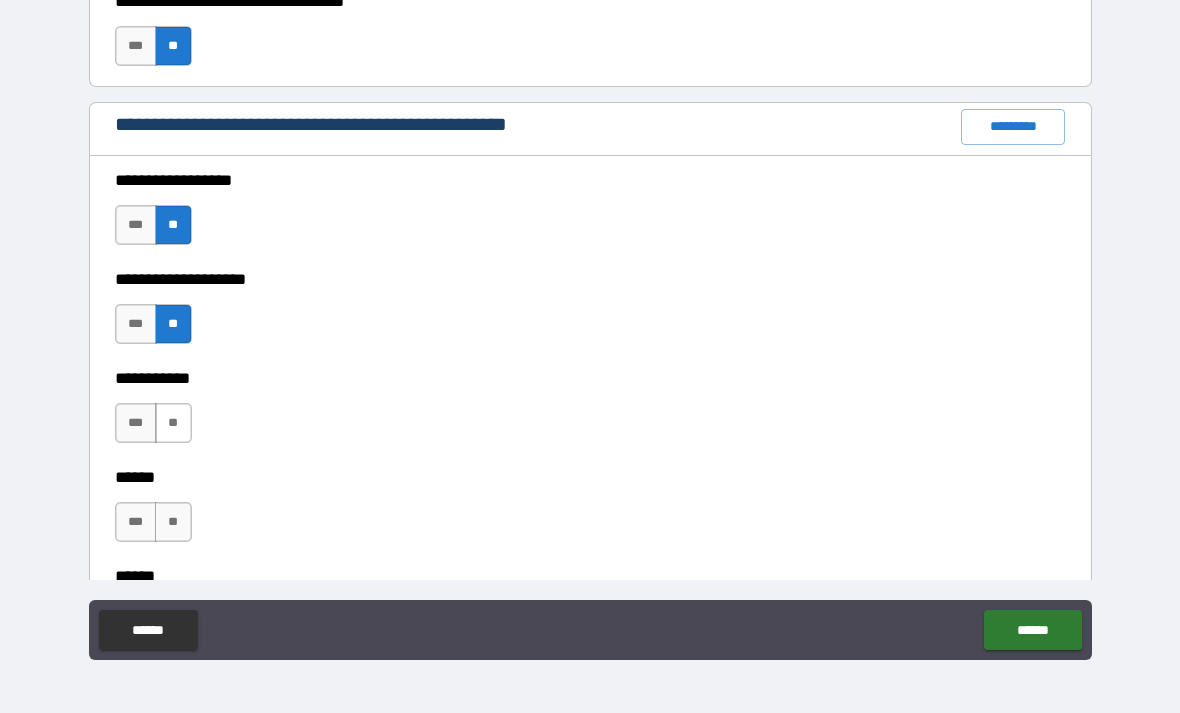 click on "**" at bounding box center [173, 423] 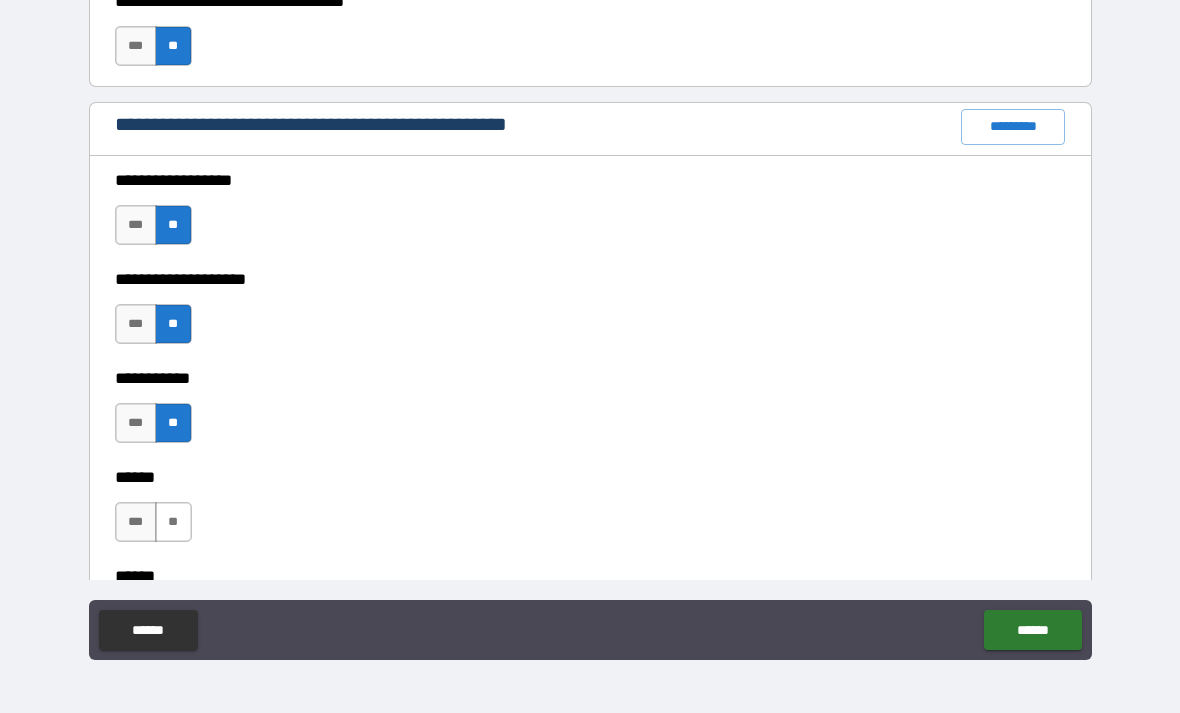 click on "**" at bounding box center [173, 522] 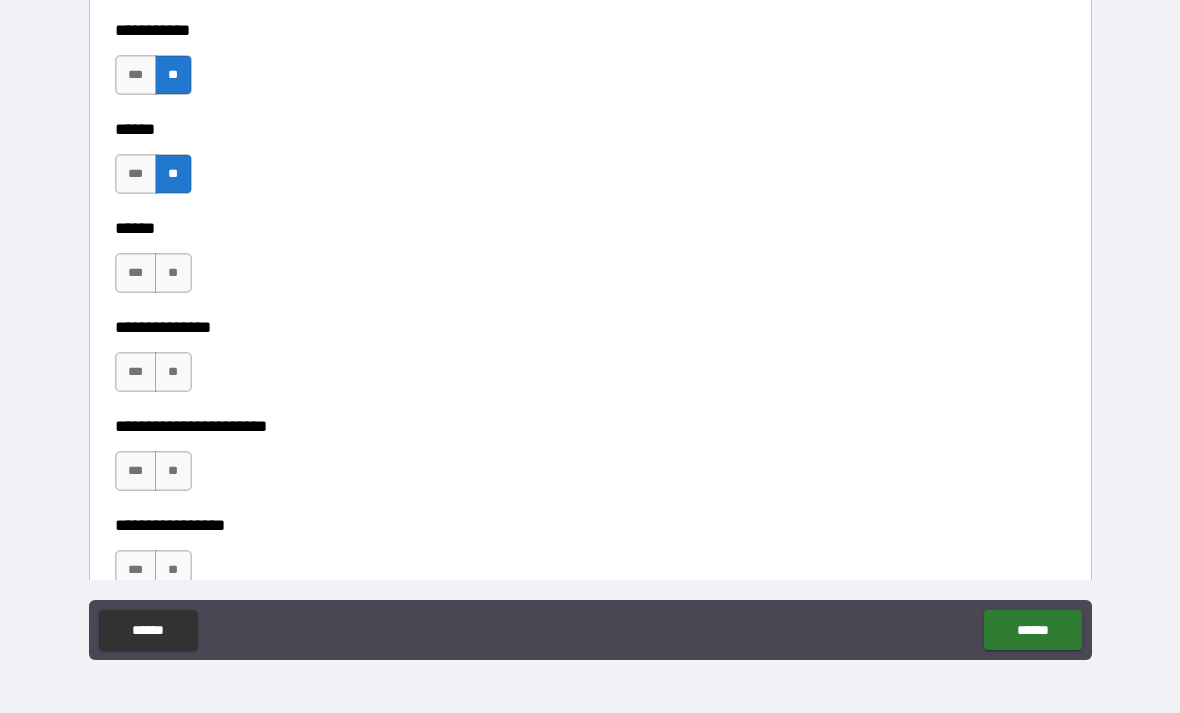 scroll, scrollTop: 2788, scrollLeft: 0, axis: vertical 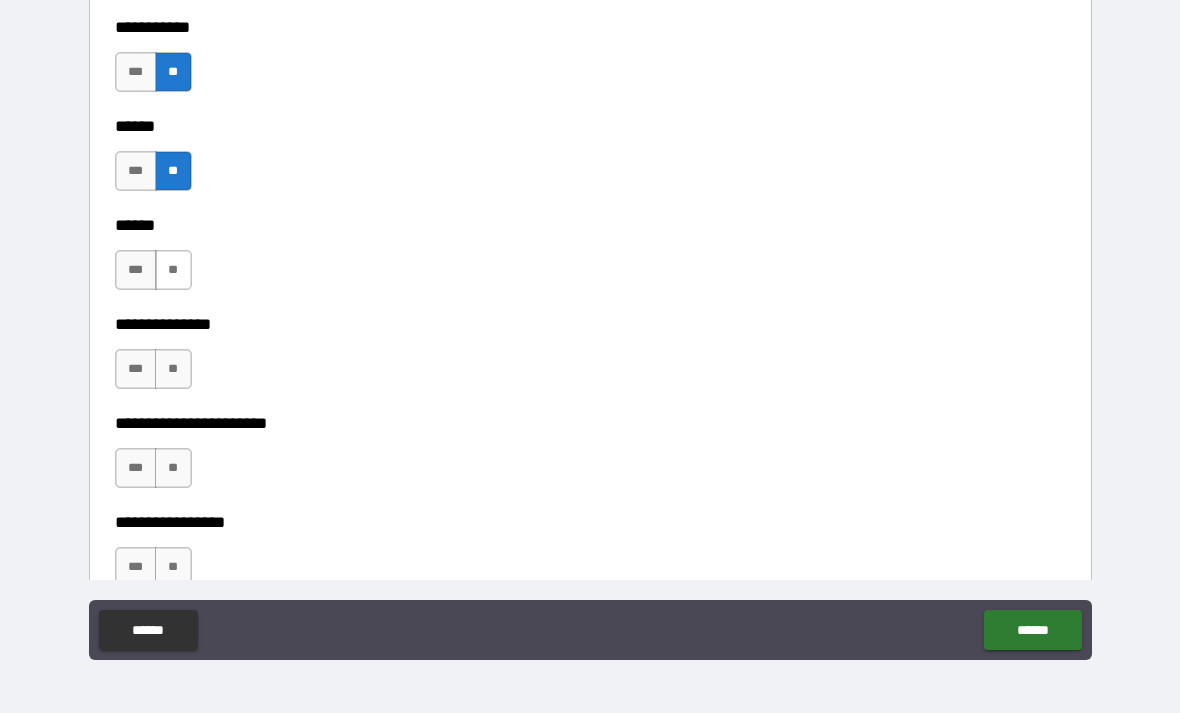 click on "**" at bounding box center (173, 270) 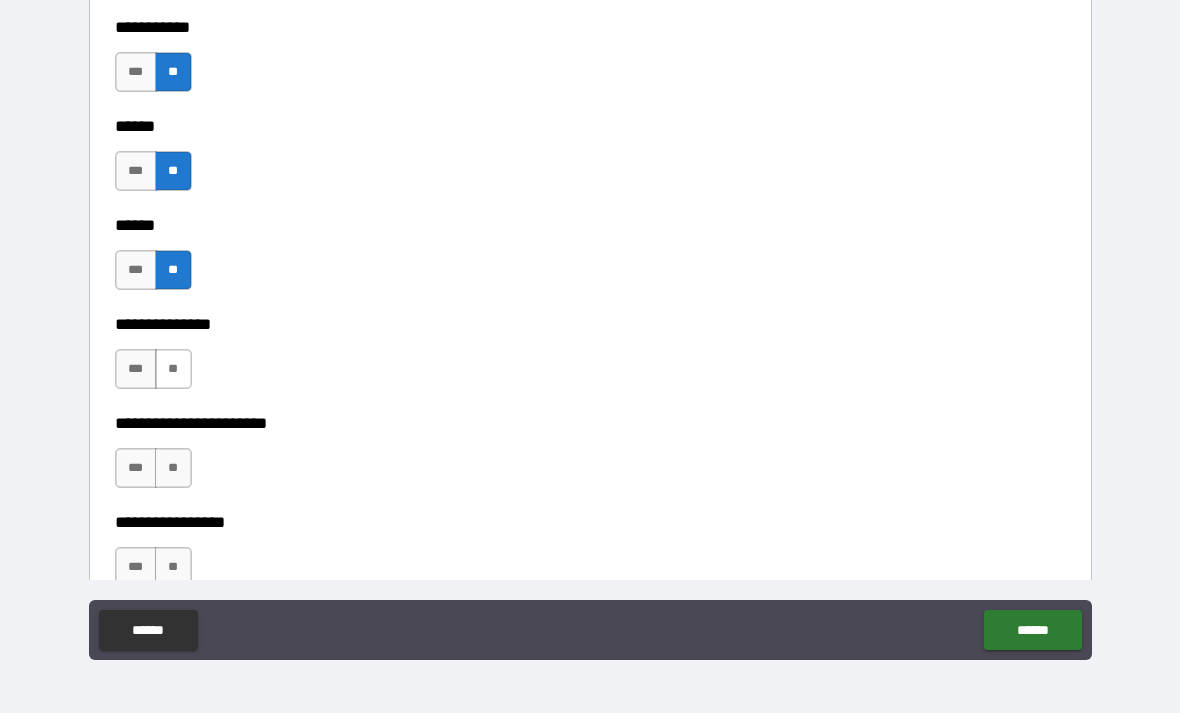 click on "**" at bounding box center (173, 369) 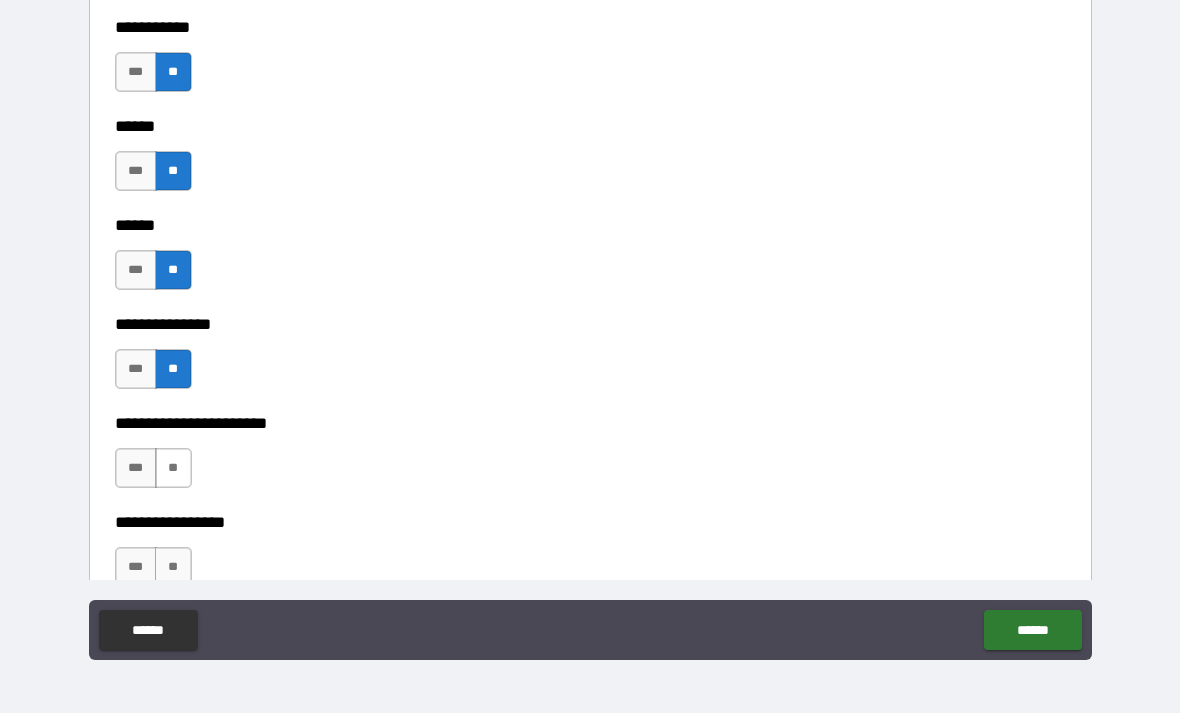 click on "**" at bounding box center (173, 468) 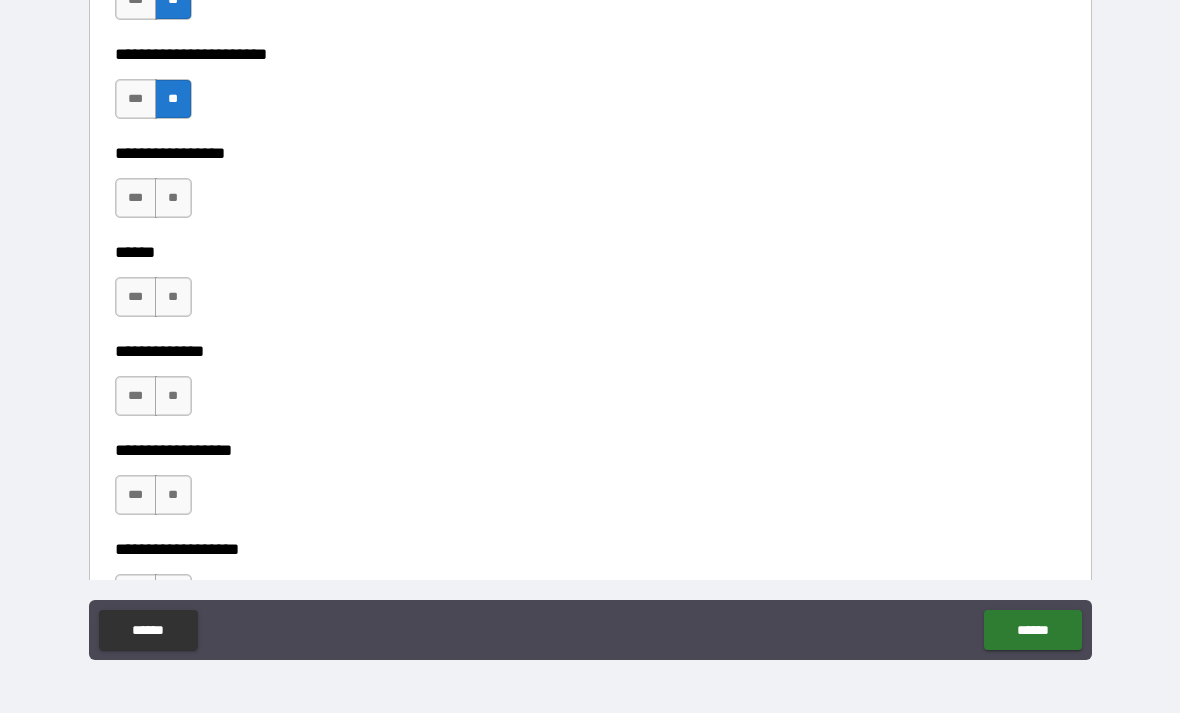 scroll, scrollTop: 3173, scrollLeft: 0, axis: vertical 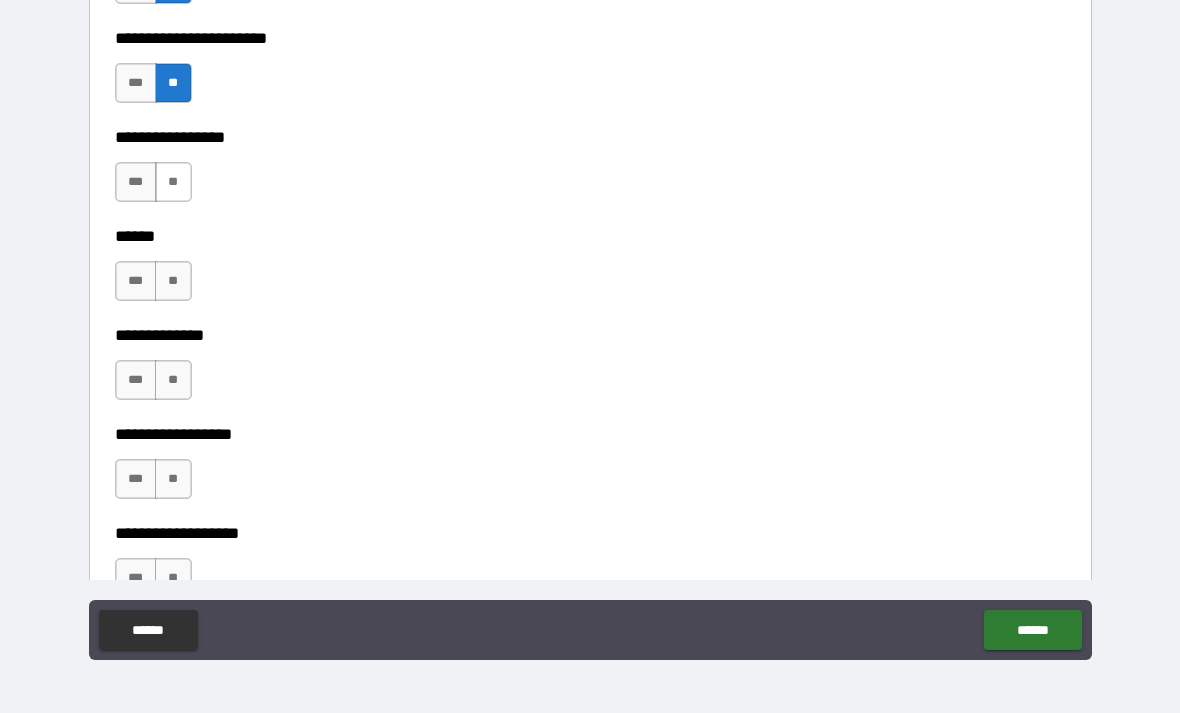 click on "**" at bounding box center (173, 182) 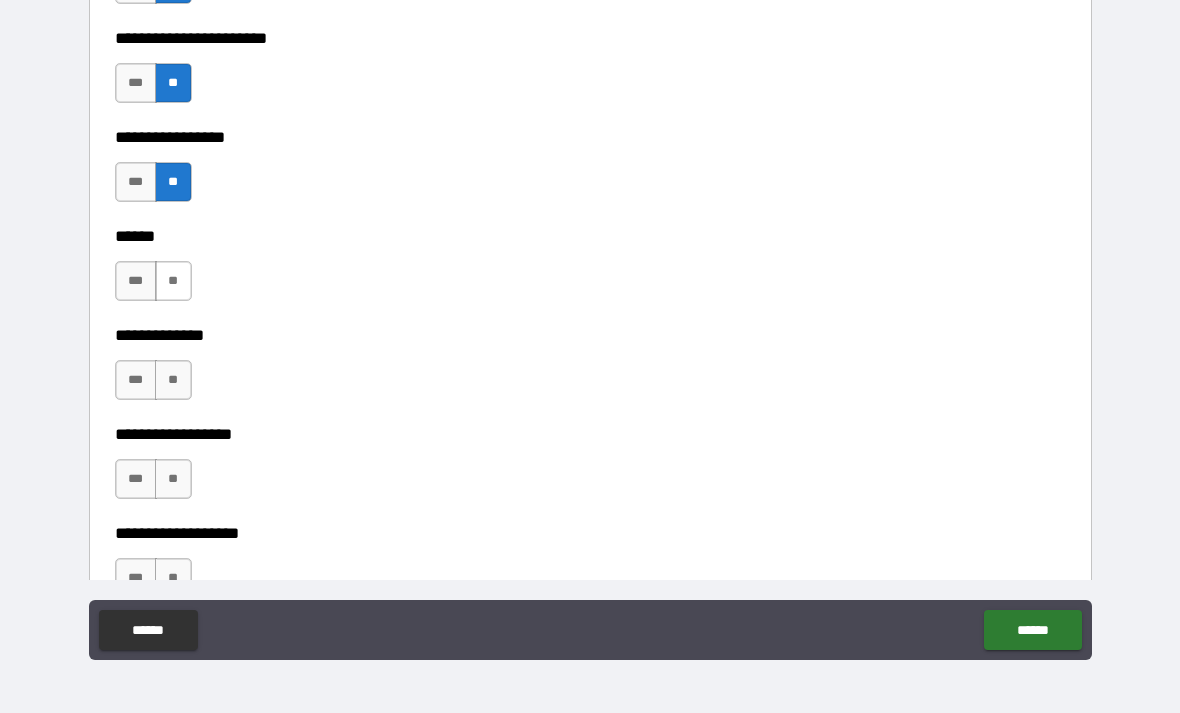 click on "**" at bounding box center (173, 281) 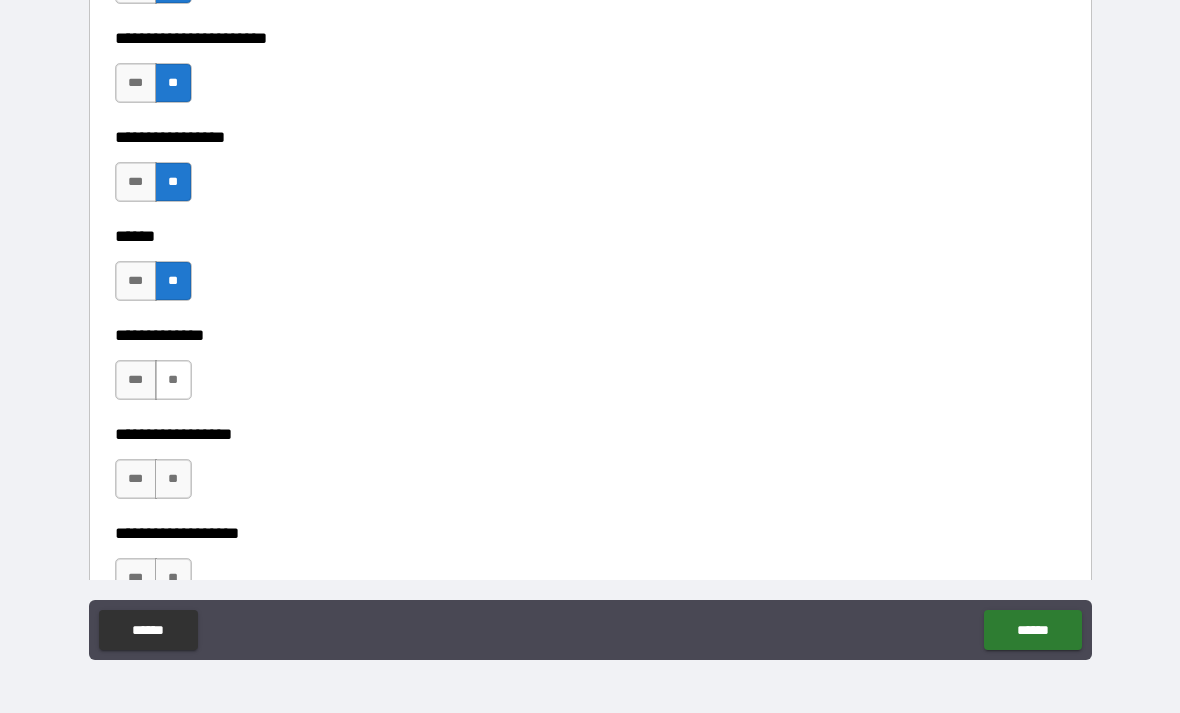 click on "**" at bounding box center [173, 380] 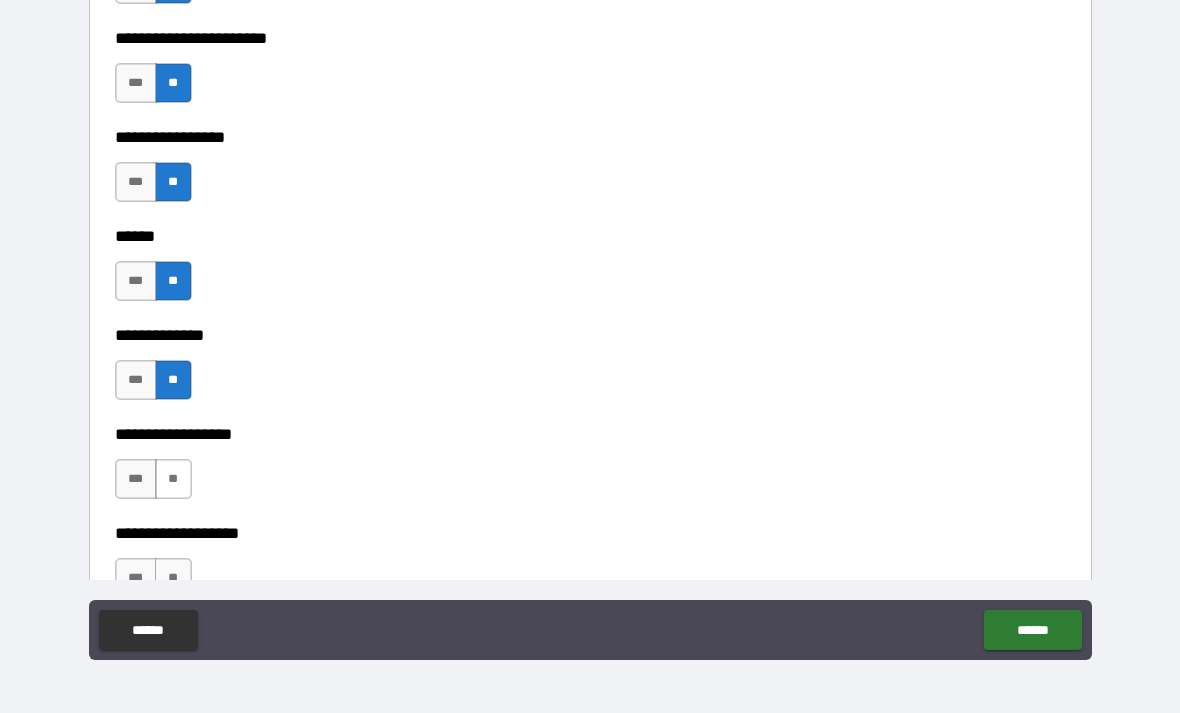 click on "**" at bounding box center [173, 479] 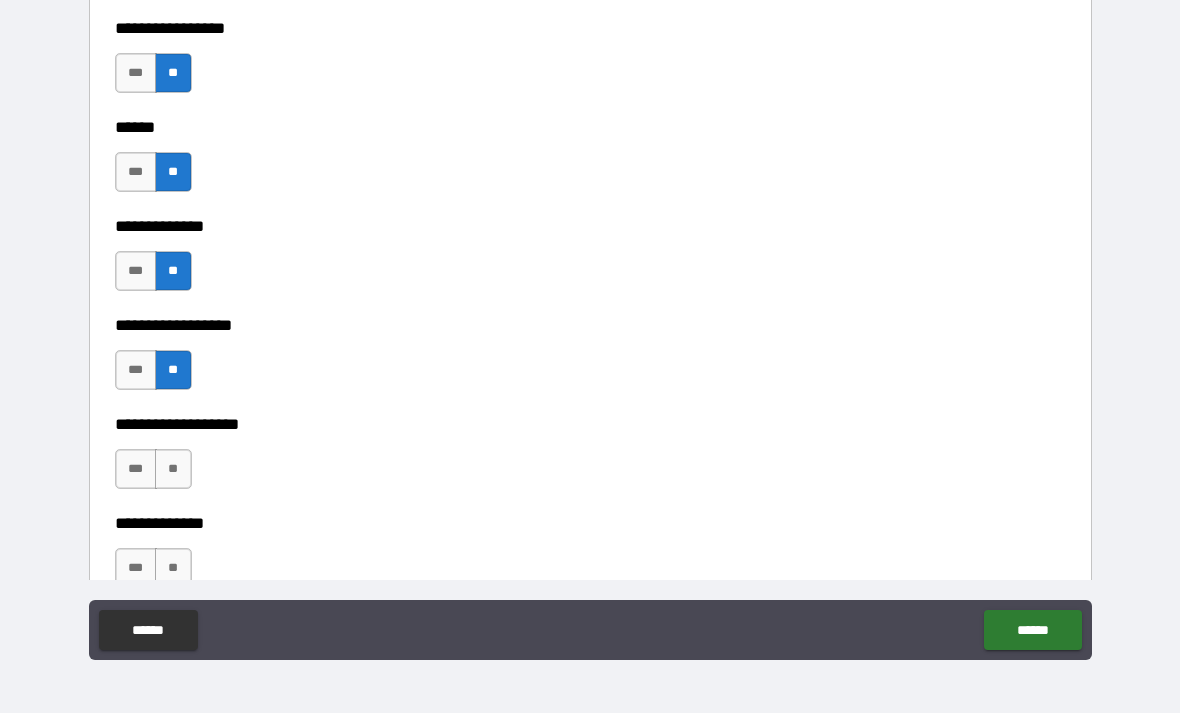 scroll, scrollTop: 3369, scrollLeft: 0, axis: vertical 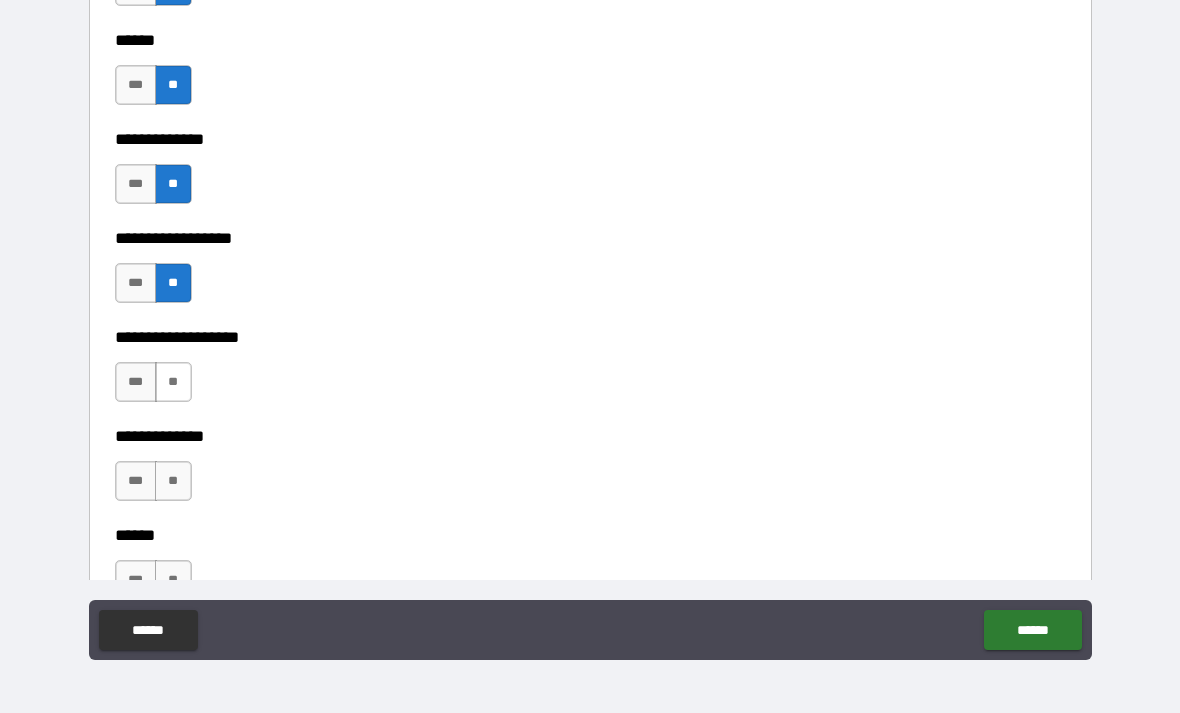 click on "**" at bounding box center (173, 382) 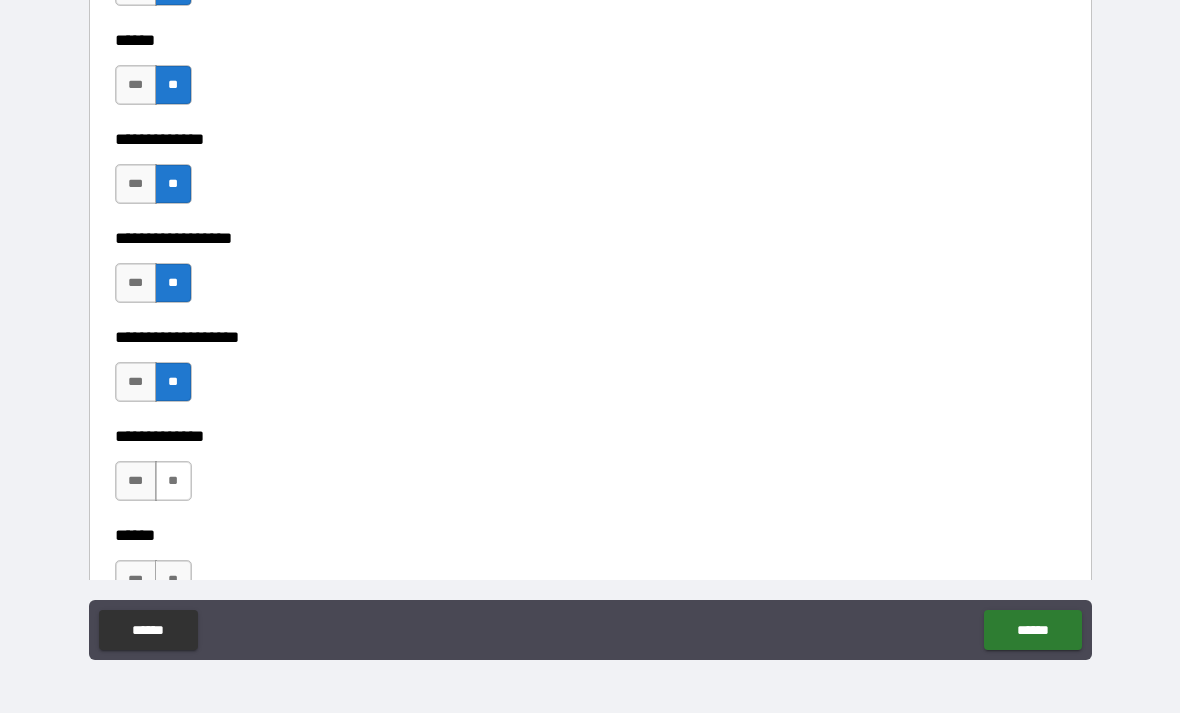 click on "**" at bounding box center [173, 481] 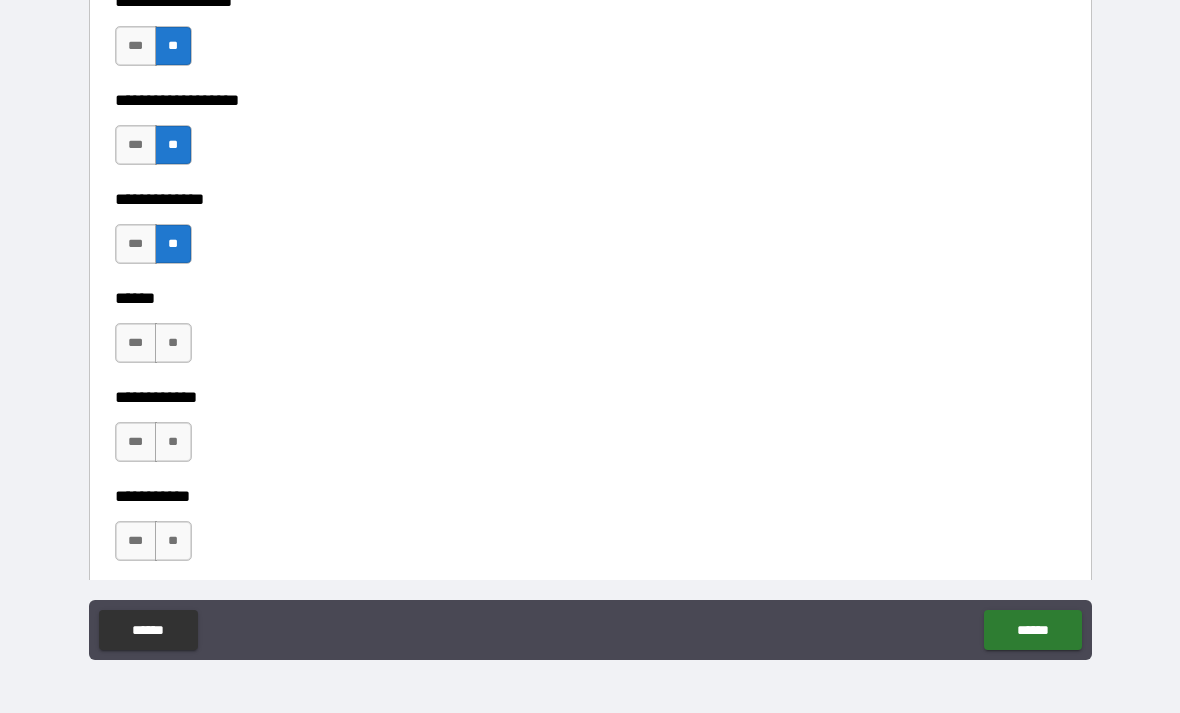 scroll, scrollTop: 3617, scrollLeft: 0, axis: vertical 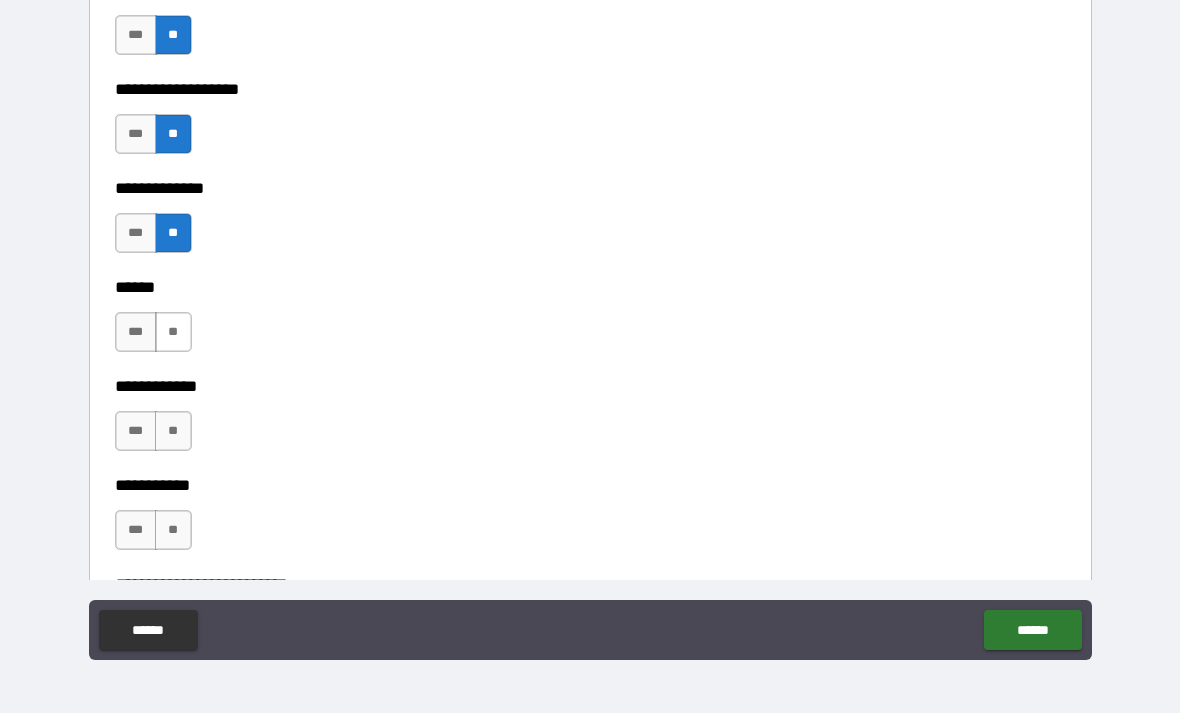 click on "**" at bounding box center (173, 332) 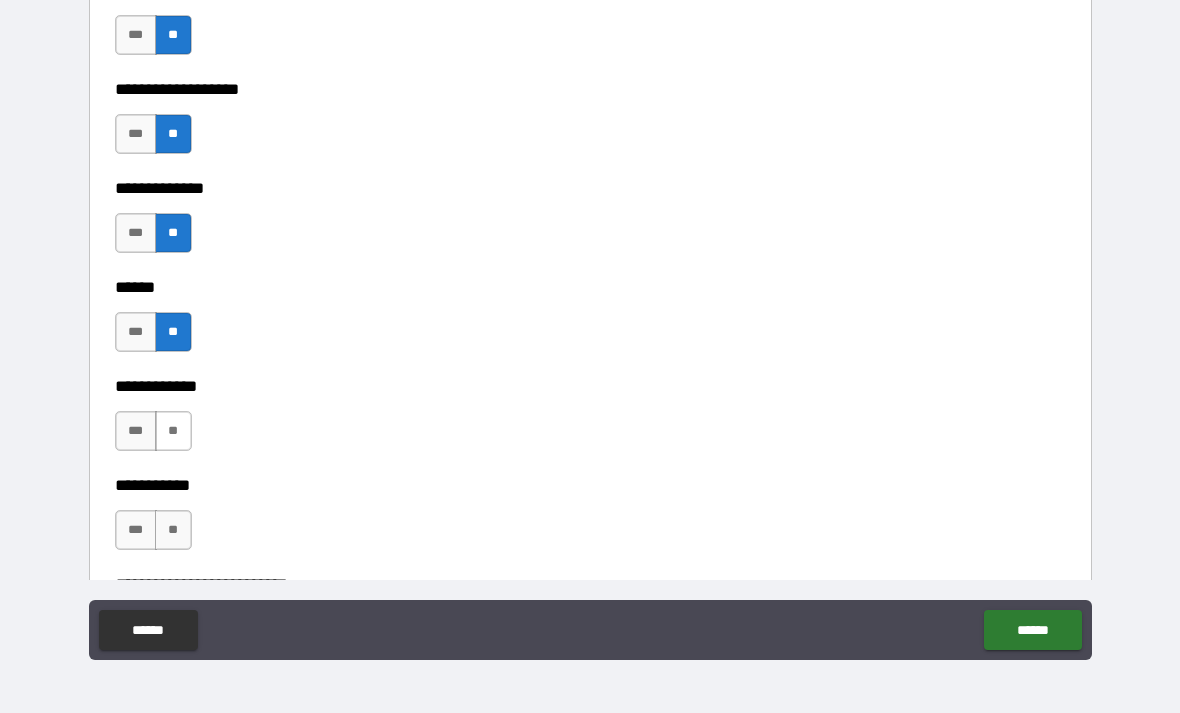 click on "**" at bounding box center [173, 431] 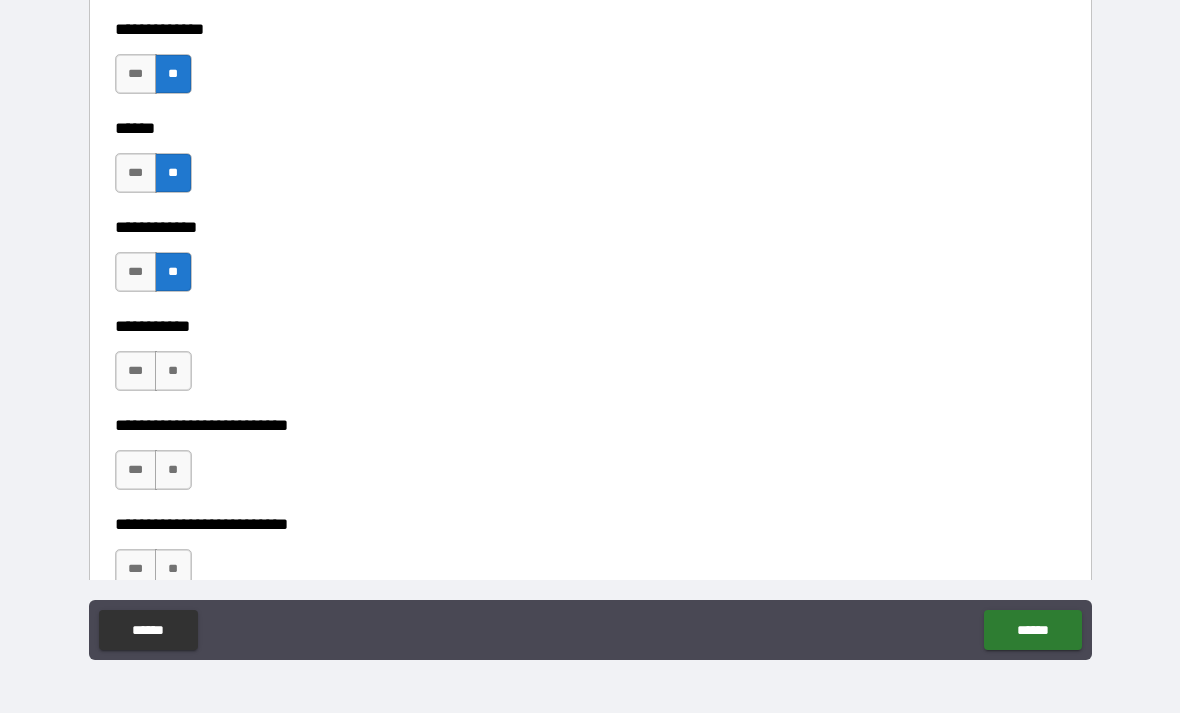 scroll, scrollTop: 3781, scrollLeft: 0, axis: vertical 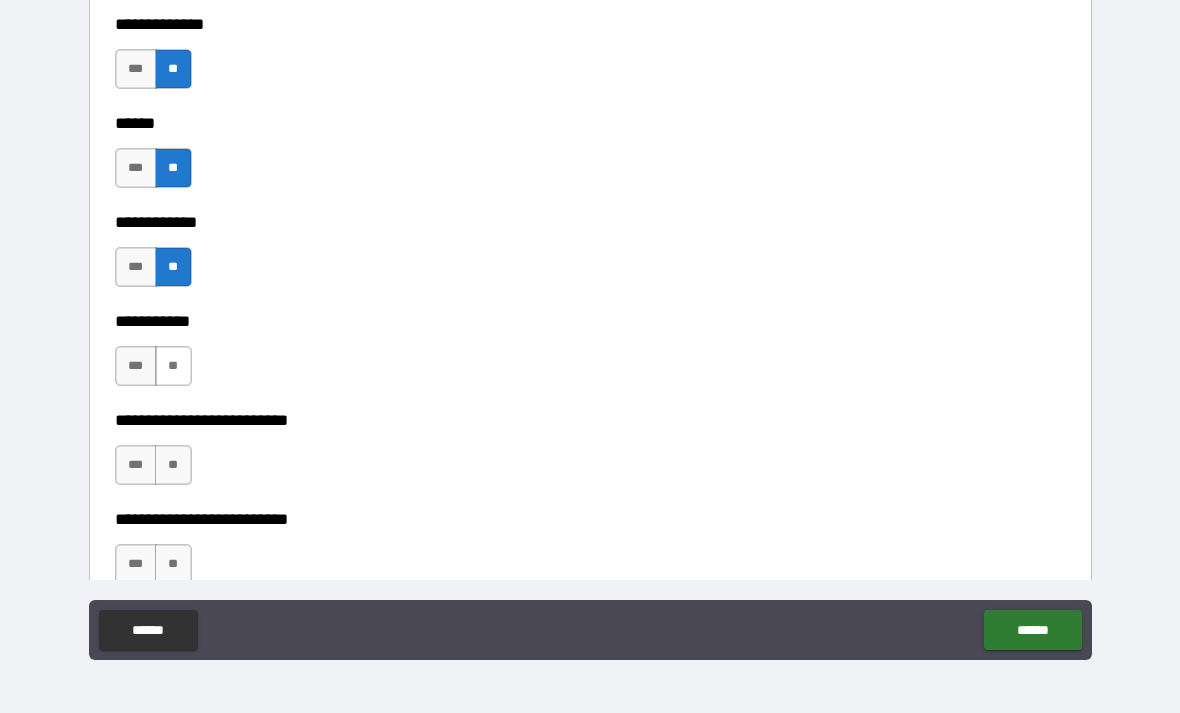 click on "**" at bounding box center [173, 366] 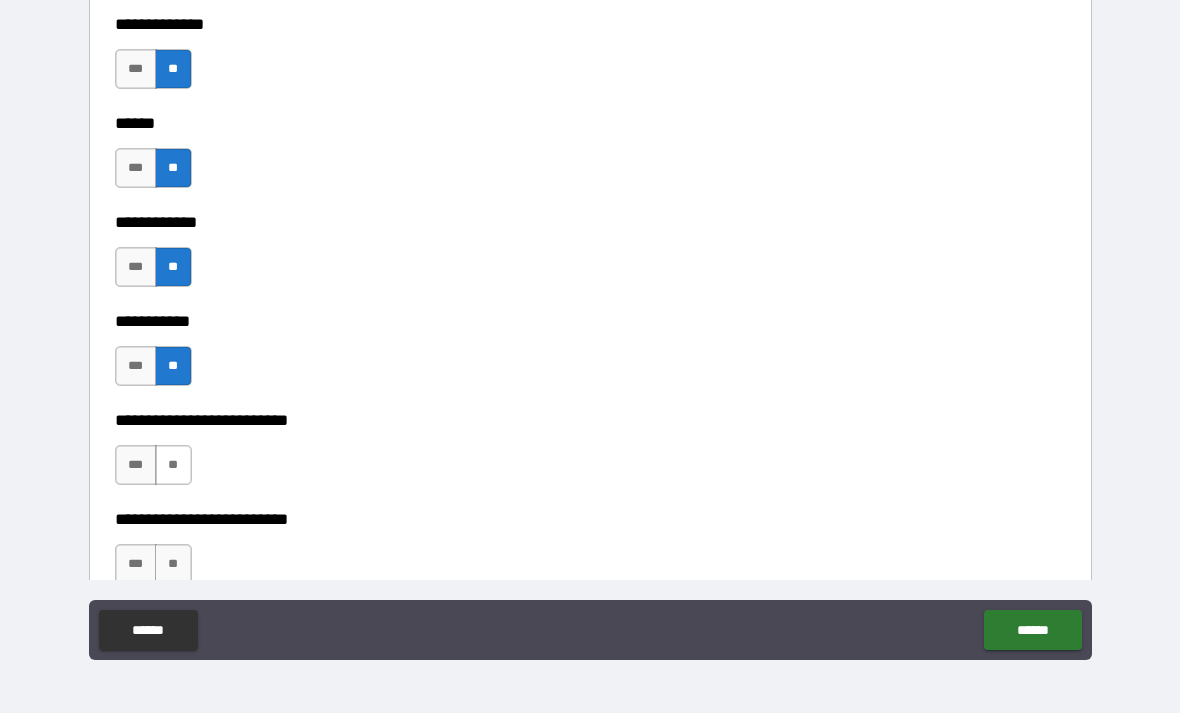 click on "**" at bounding box center [173, 465] 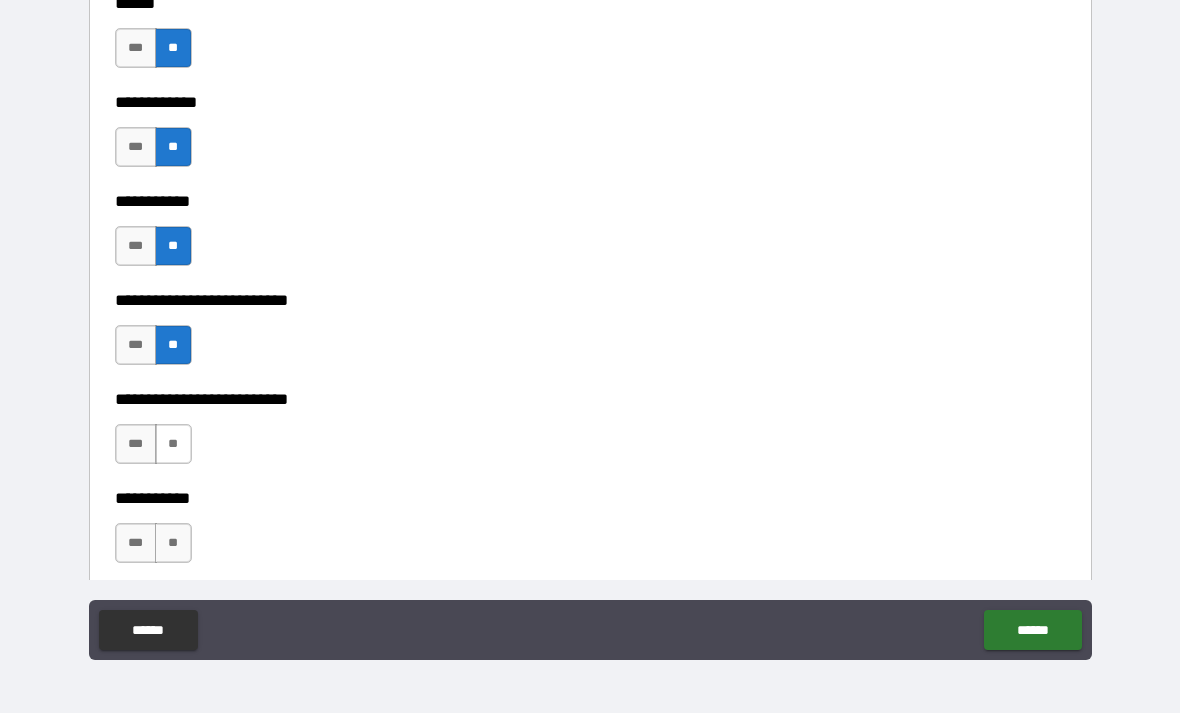 click on "**" at bounding box center [173, 444] 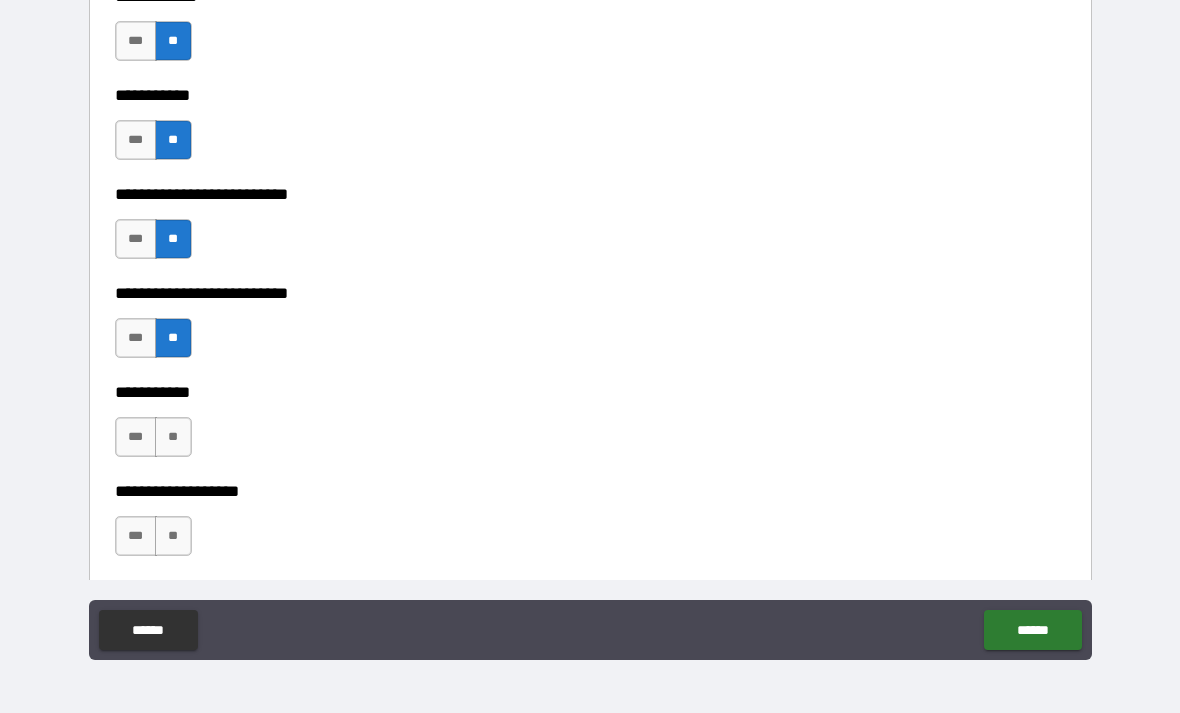 scroll, scrollTop: 4081, scrollLeft: 0, axis: vertical 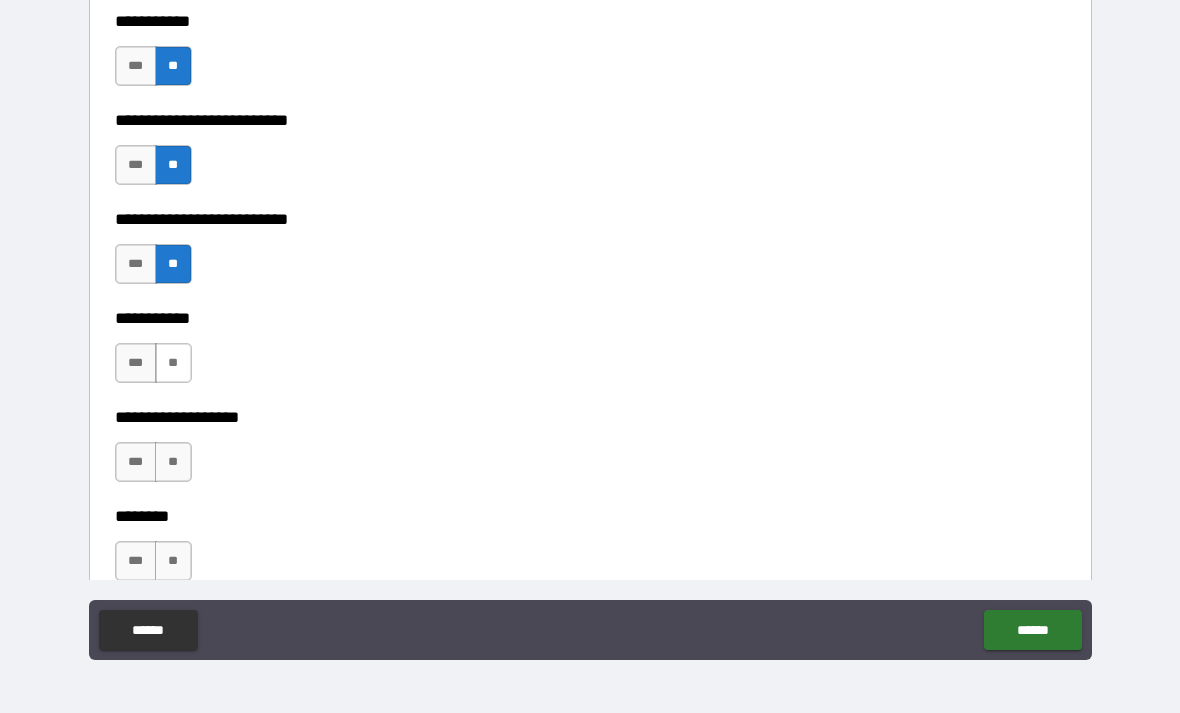 click on "**" at bounding box center (173, 363) 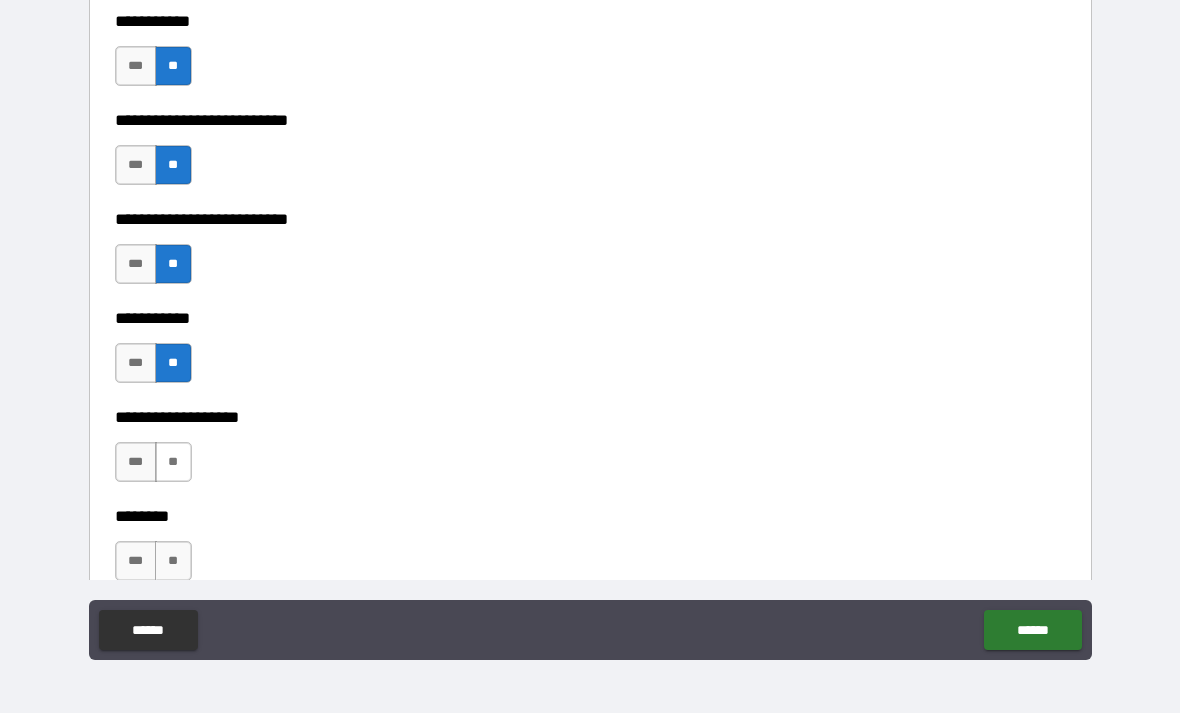 click on "**" at bounding box center [173, 462] 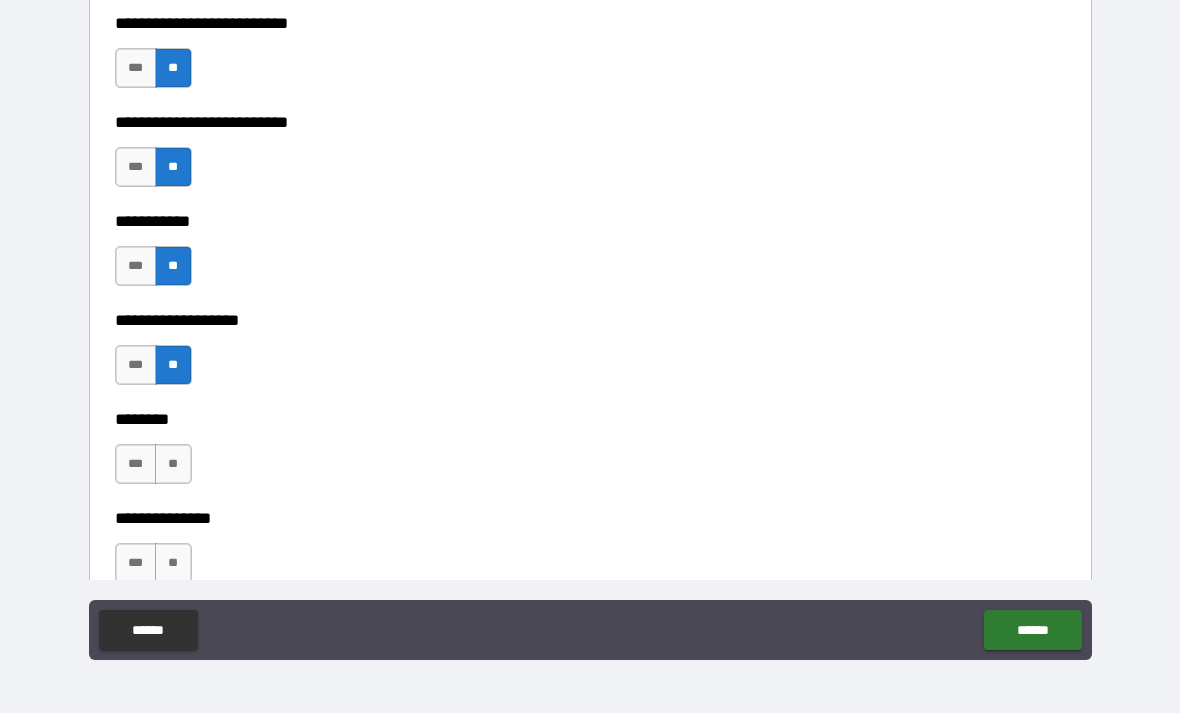 scroll, scrollTop: 4281, scrollLeft: 0, axis: vertical 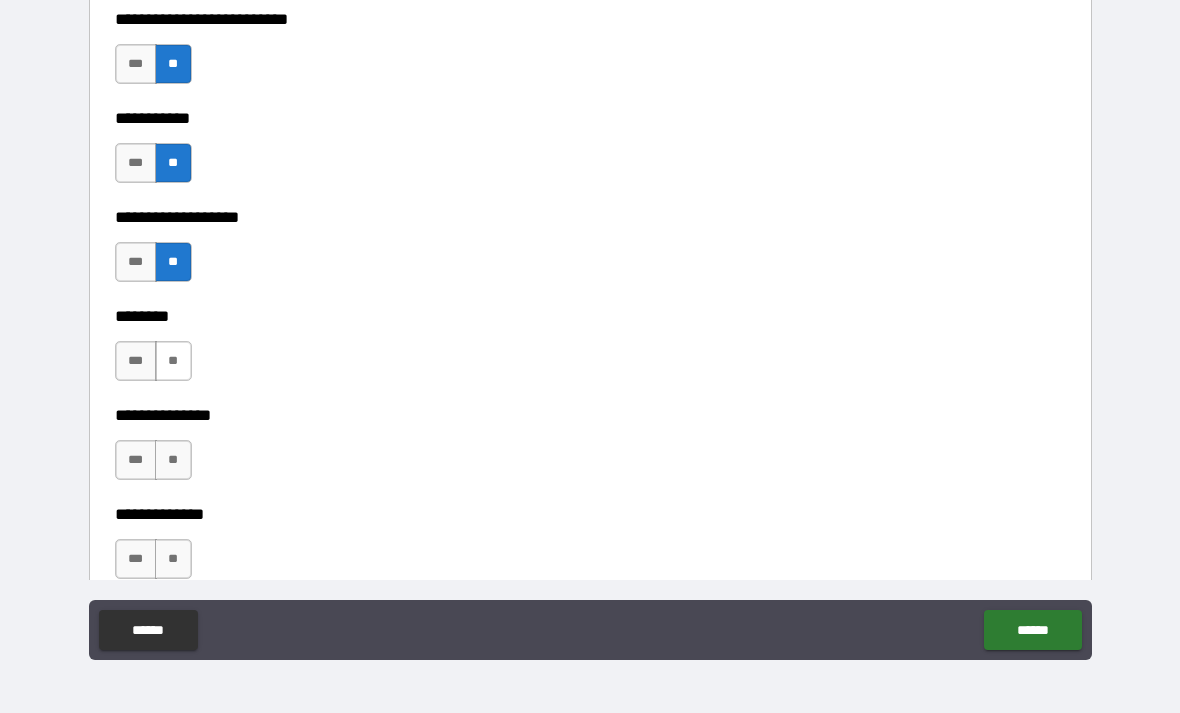 click on "**" at bounding box center (173, 361) 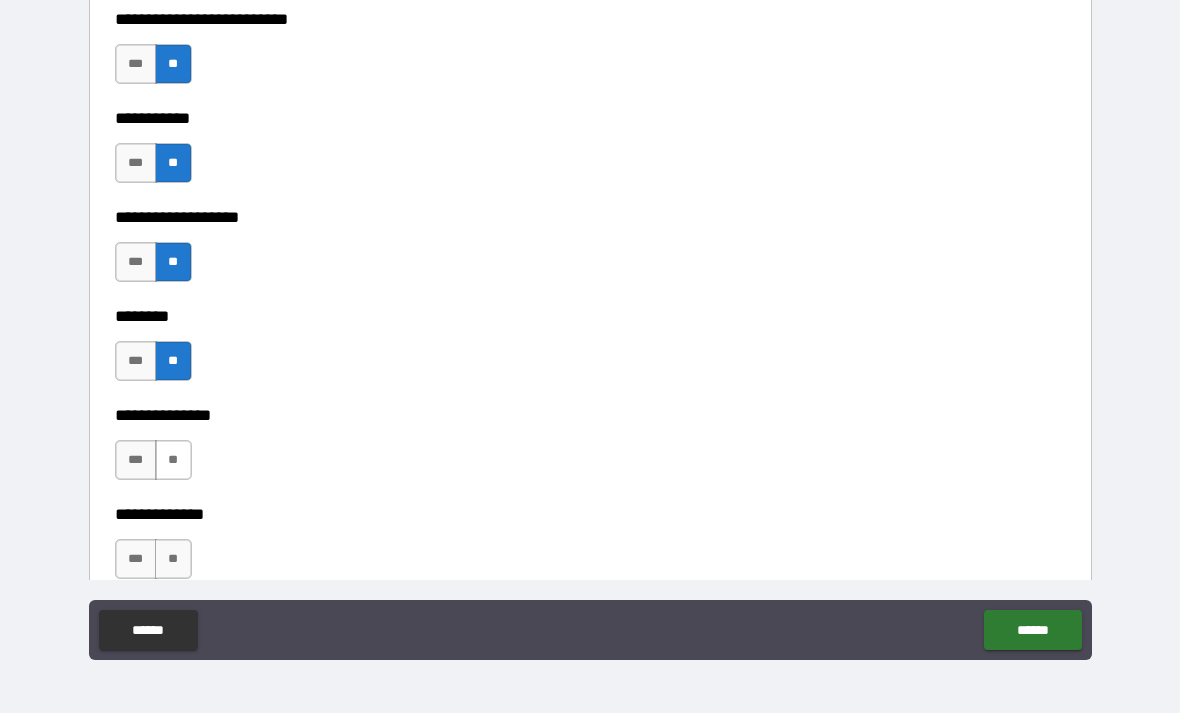 click on "**" at bounding box center (173, 460) 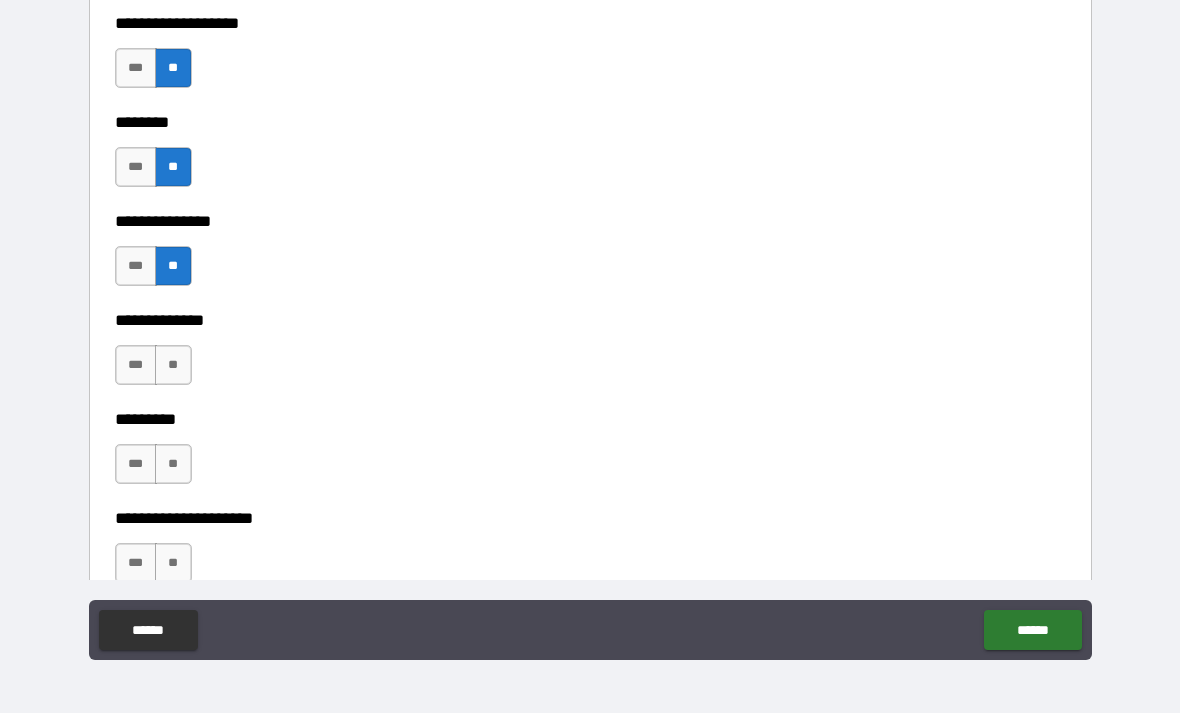 scroll, scrollTop: 4469, scrollLeft: 0, axis: vertical 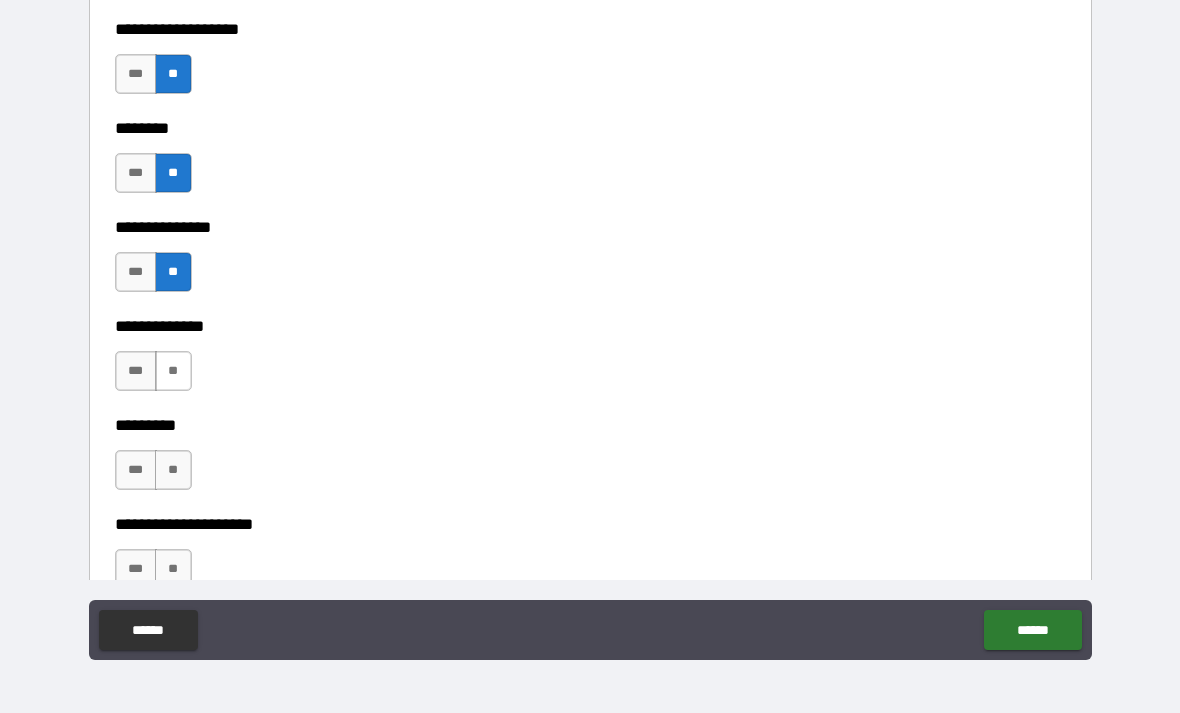 click on "**" at bounding box center (173, 371) 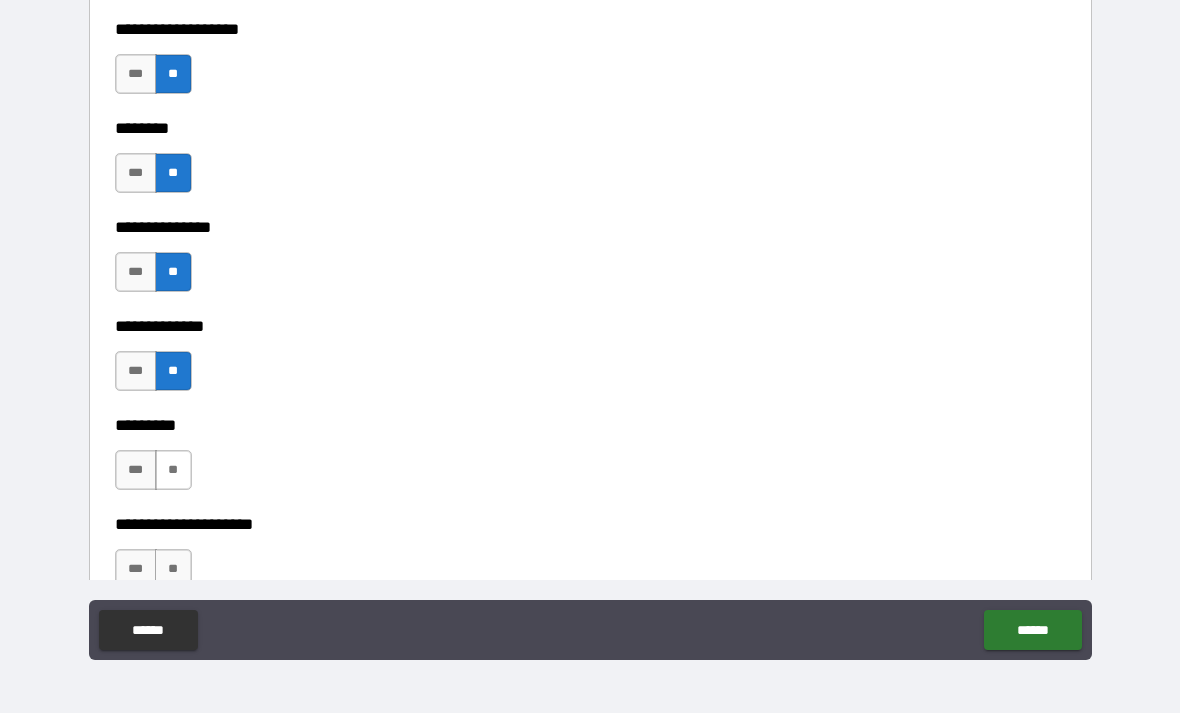 click on "**" at bounding box center (173, 470) 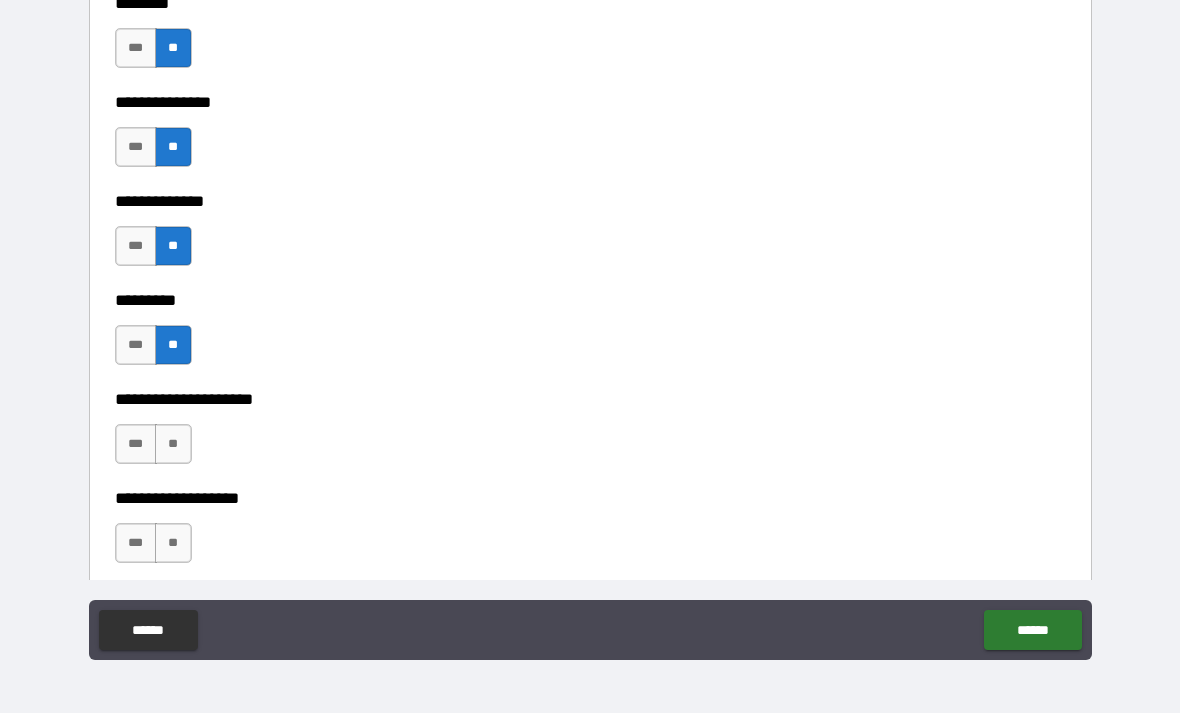 scroll, scrollTop: 4685, scrollLeft: 0, axis: vertical 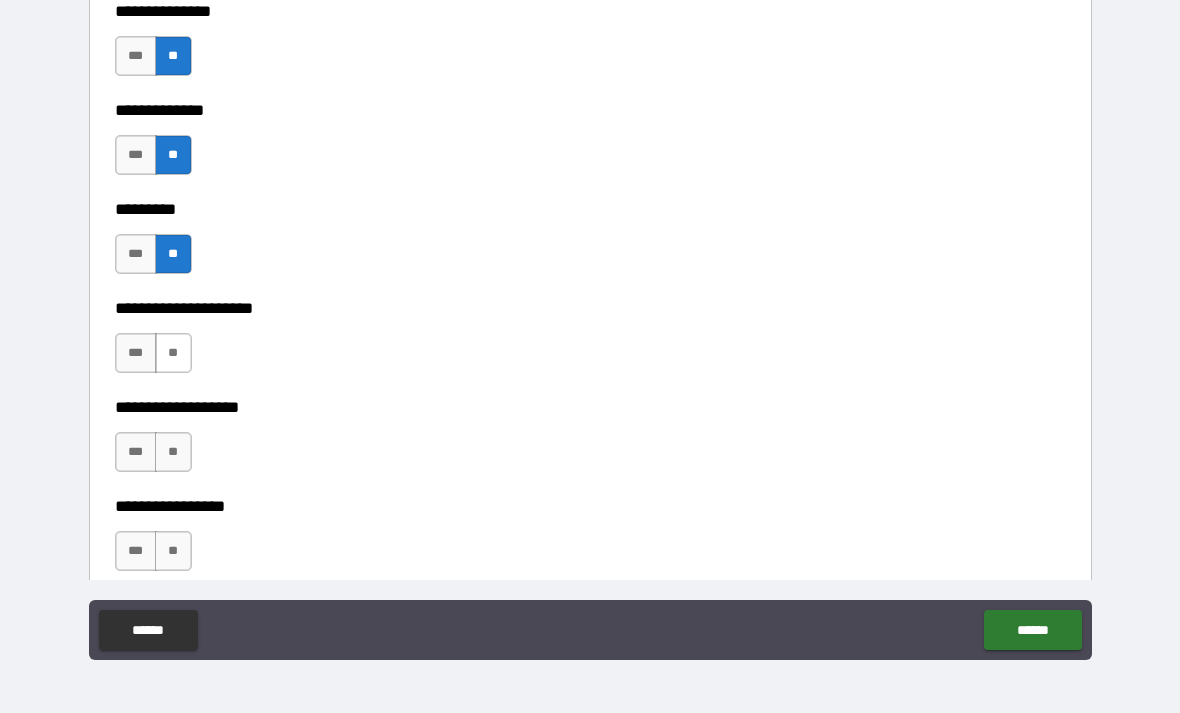 click on "**" at bounding box center [173, 353] 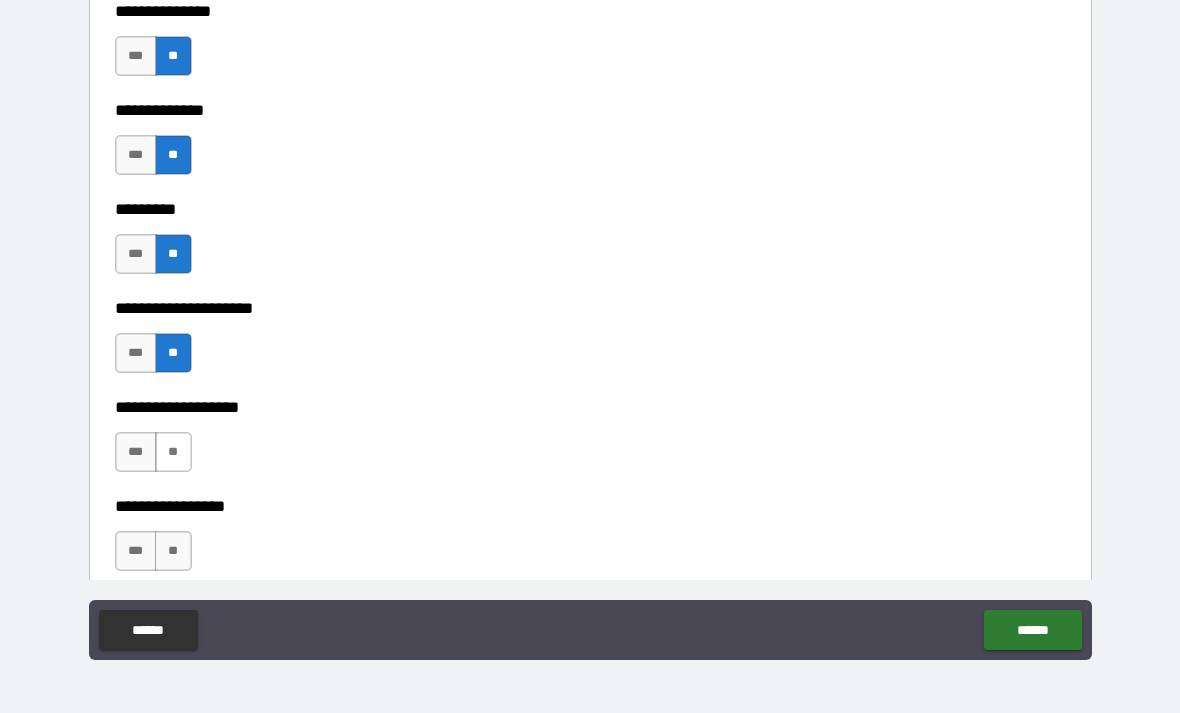 click on "**" at bounding box center (173, 452) 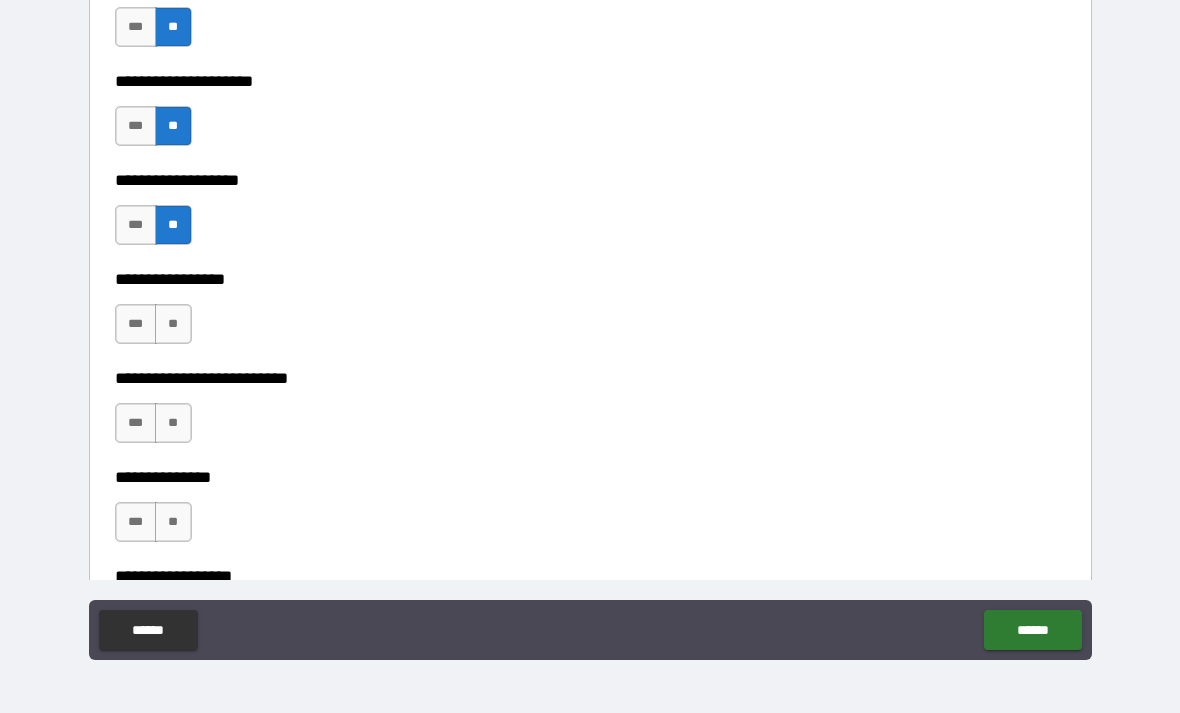scroll, scrollTop: 4913, scrollLeft: 0, axis: vertical 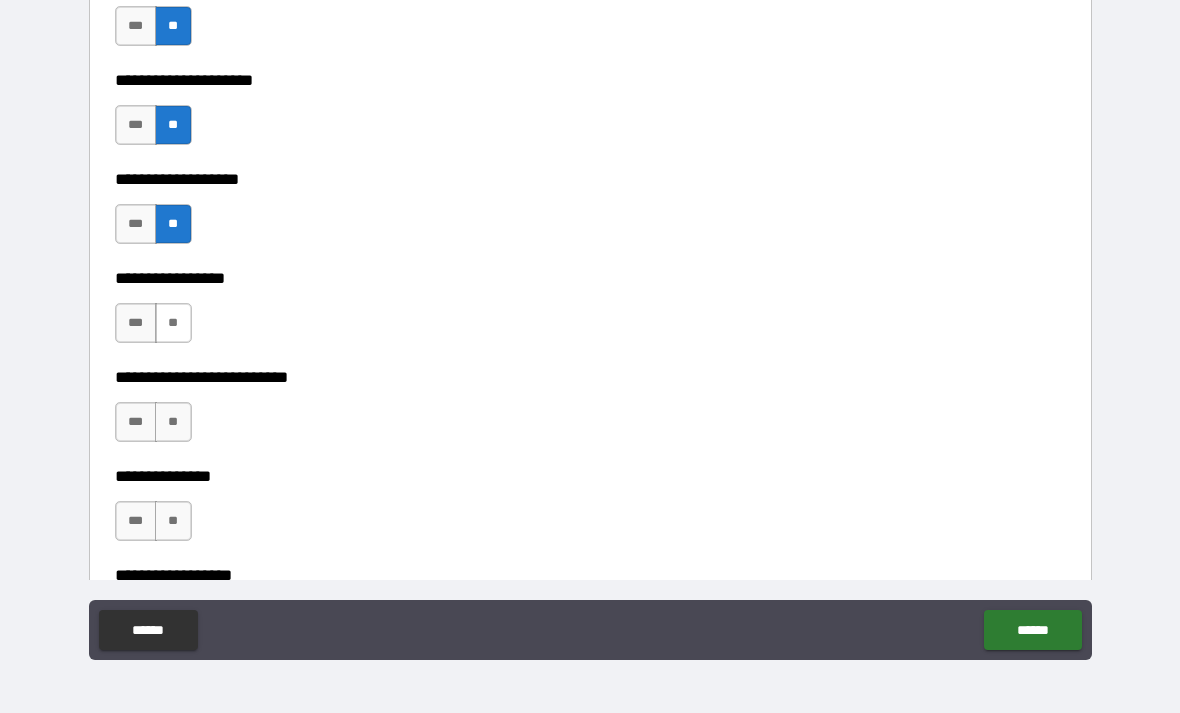 click on "**" at bounding box center [173, 323] 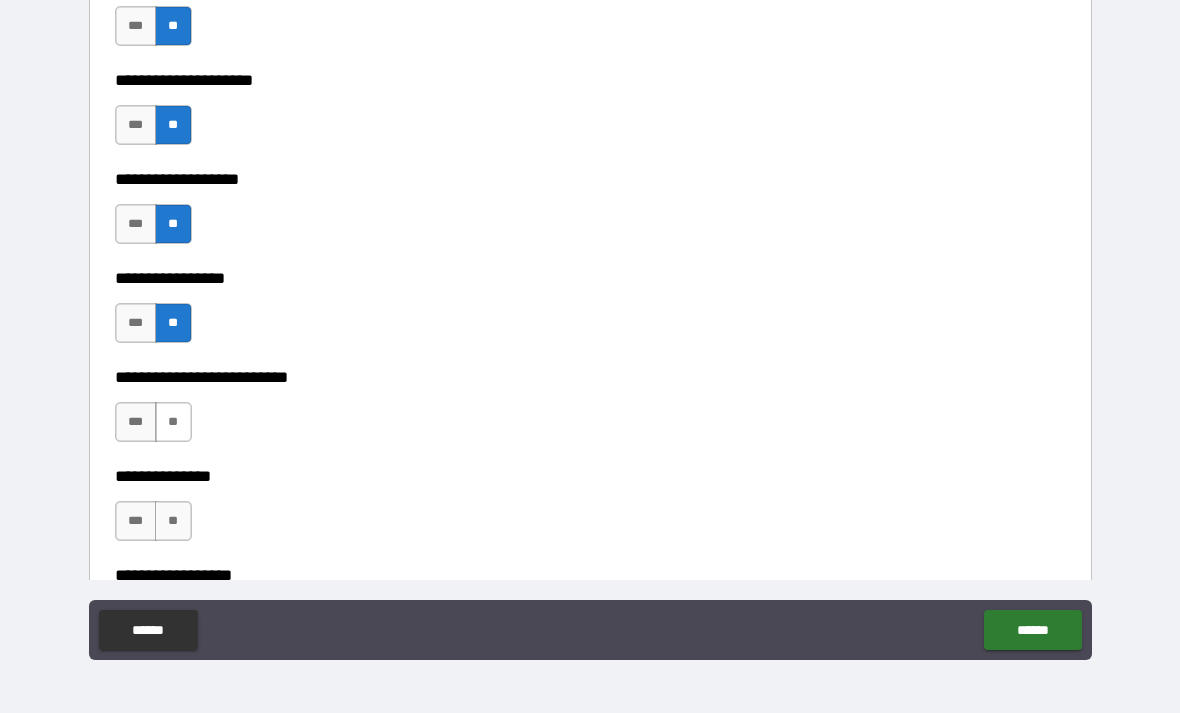 click on "**" at bounding box center [173, 422] 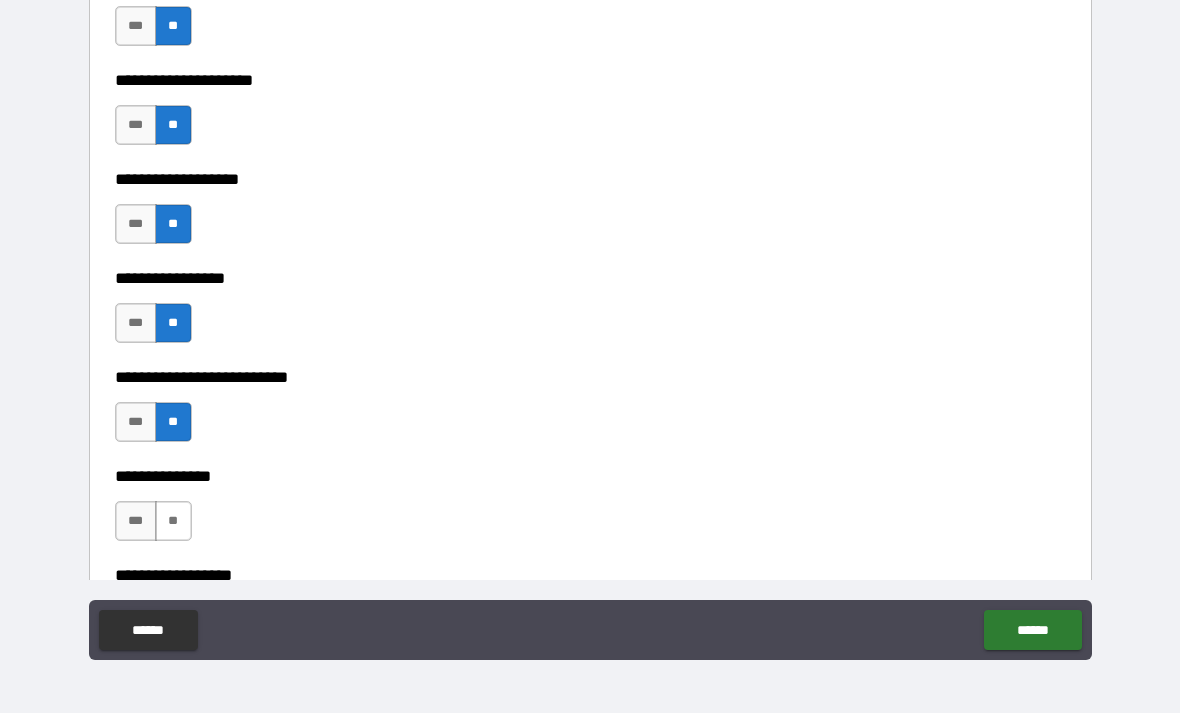 click on "**" at bounding box center [173, 521] 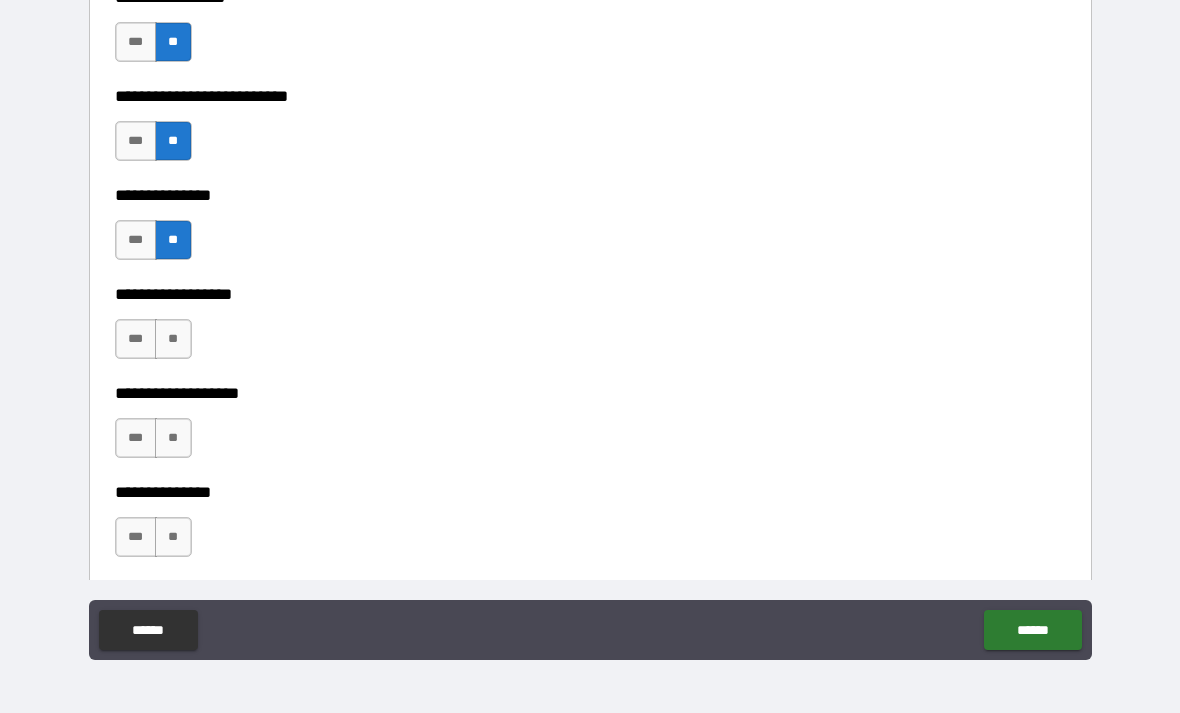 scroll, scrollTop: 5198, scrollLeft: 0, axis: vertical 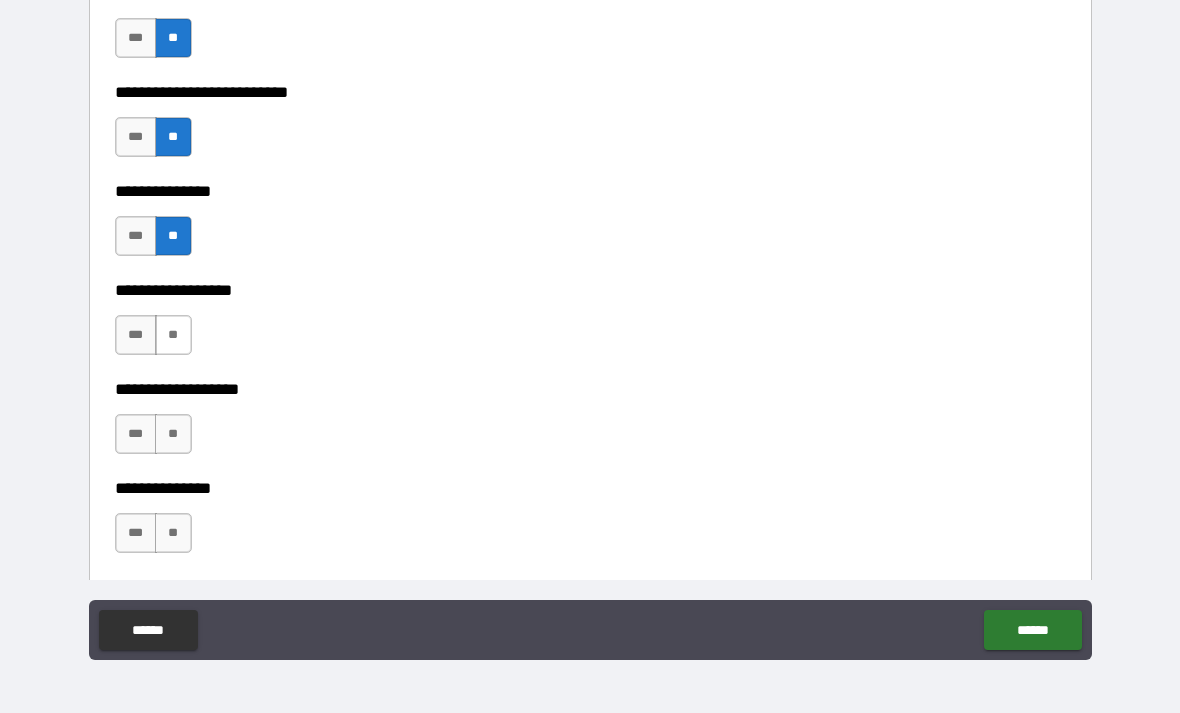 click on "**" at bounding box center (173, 335) 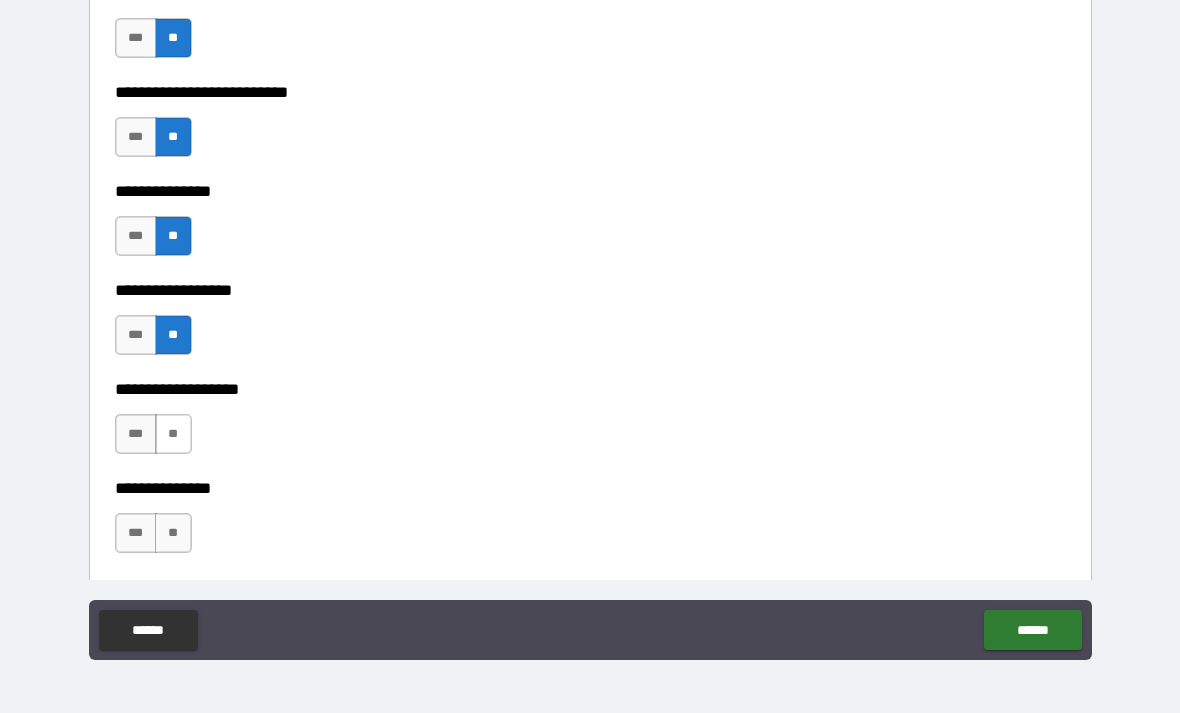 click on "**" at bounding box center [173, 434] 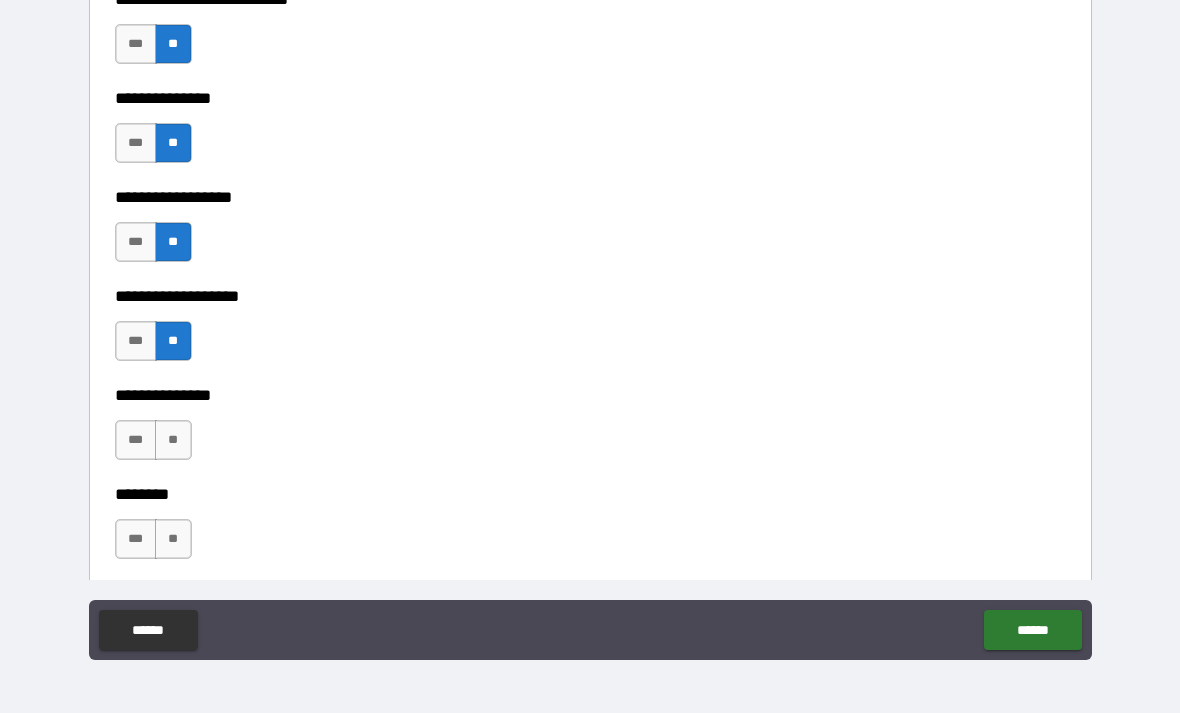 scroll, scrollTop: 5344, scrollLeft: 0, axis: vertical 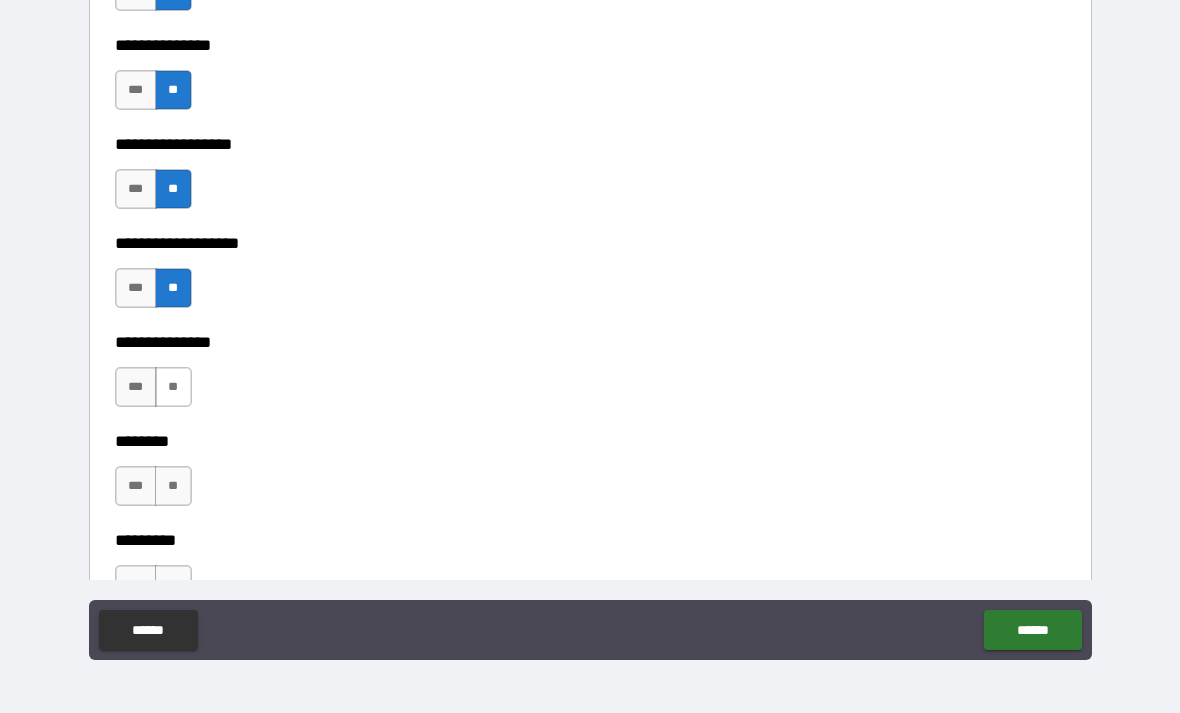 click on "**" at bounding box center [173, 387] 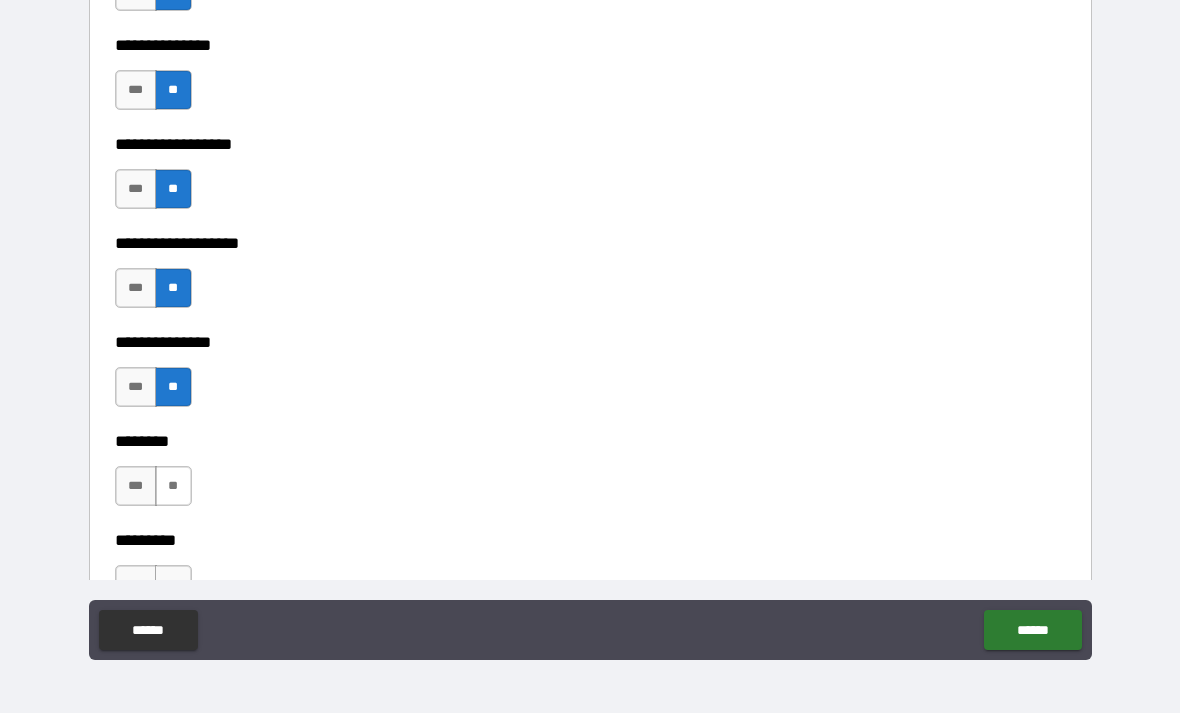click on "**" at bounding box center (173, 486) 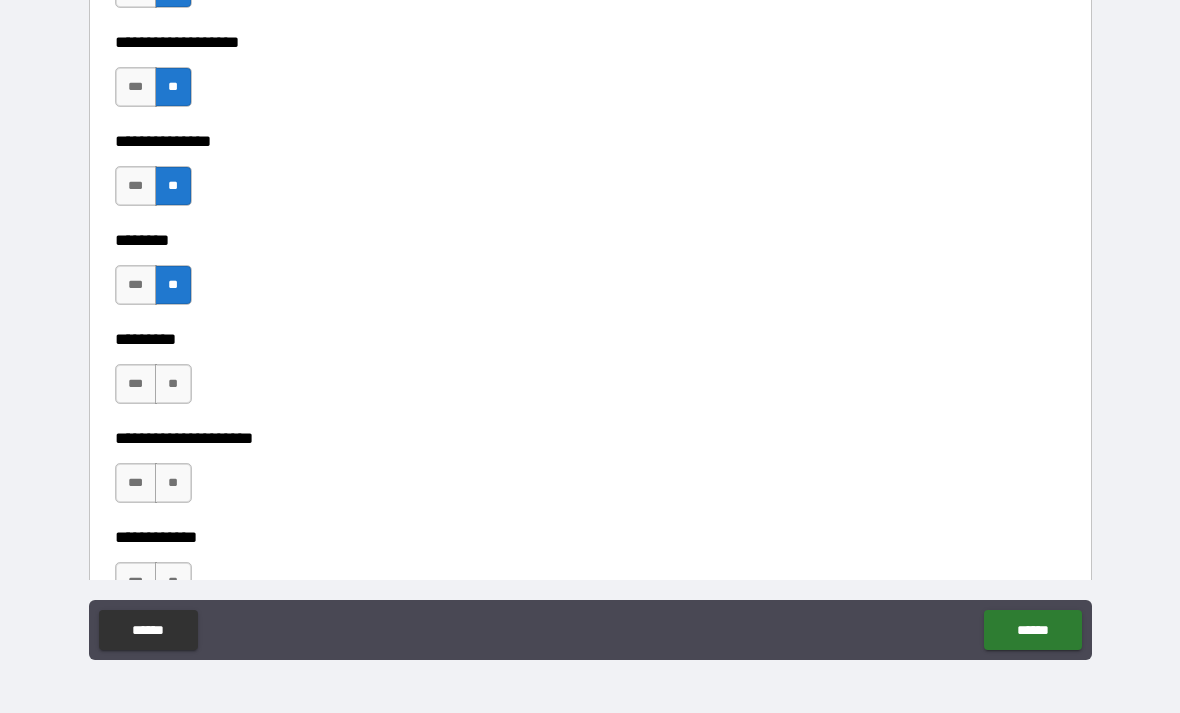 scroll, scrollTop: 5547, scrollLeft: 0, axis: vertical 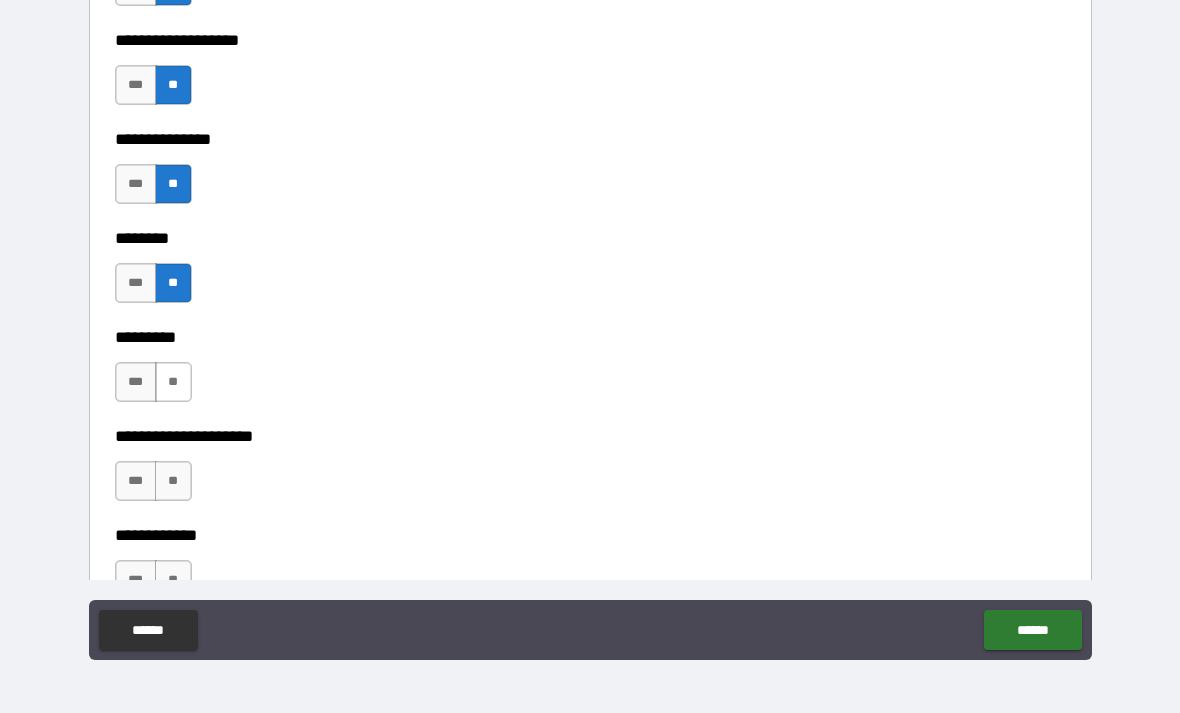 click on "**" at bounding box center (173, 382) 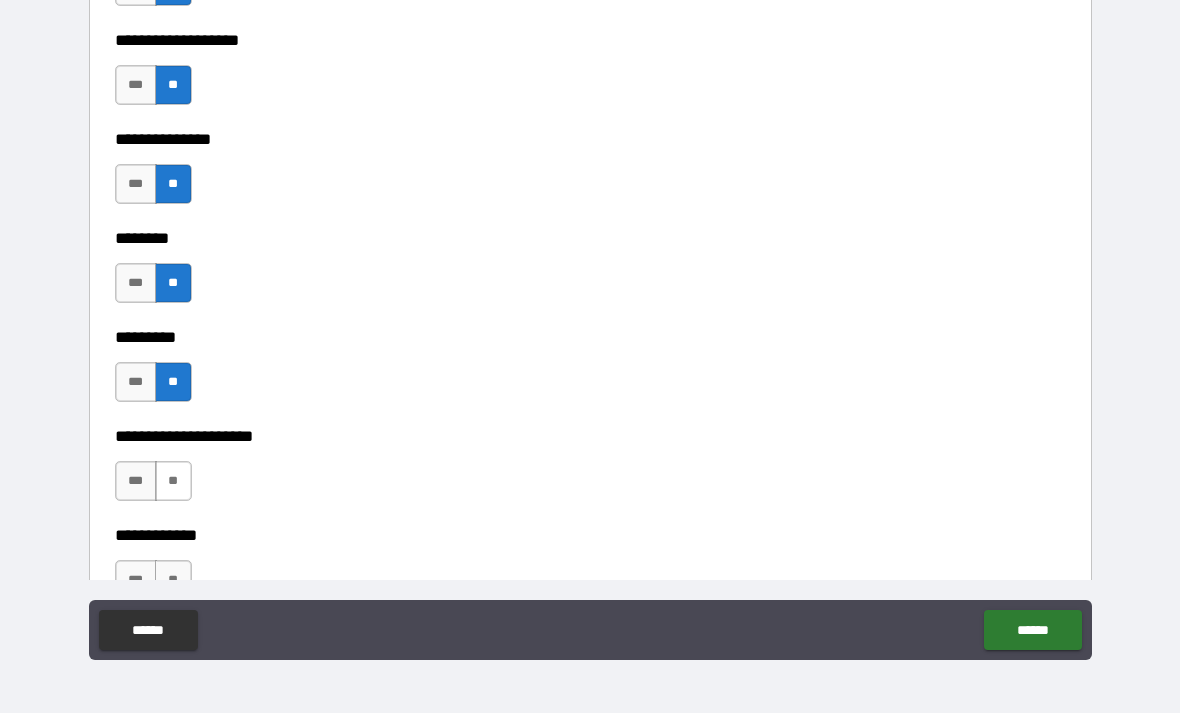 click on "**" at bounding box center (173, 481) 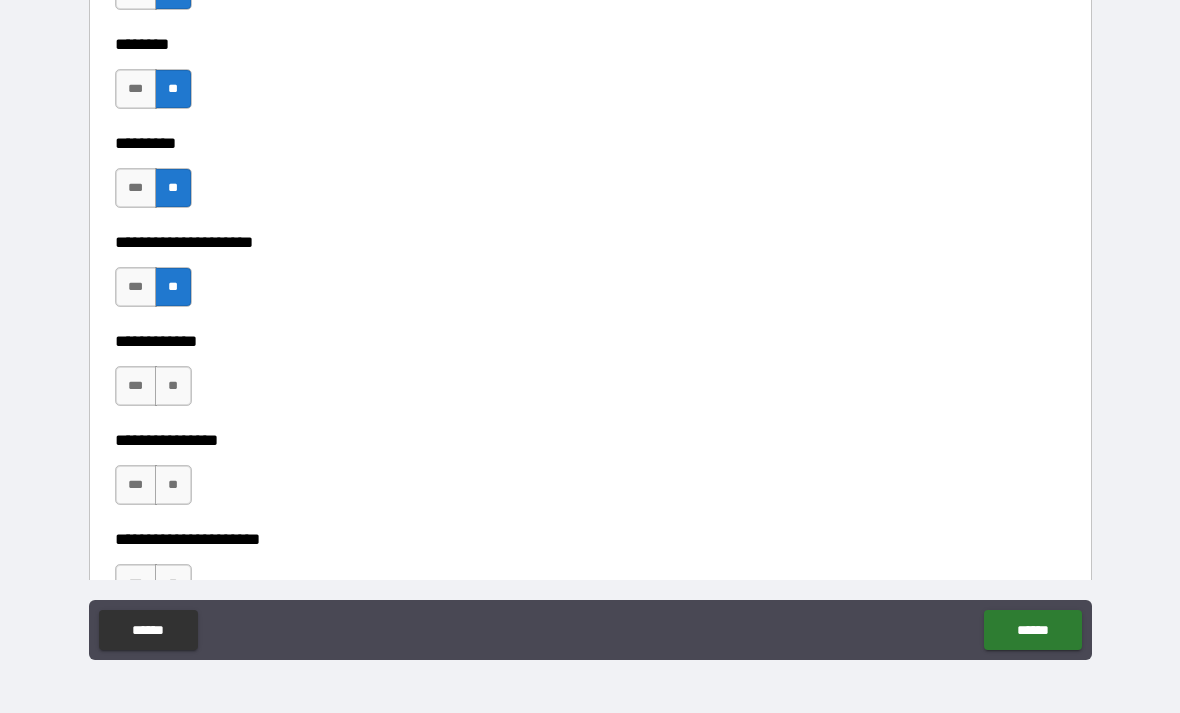 scroll, scrollTop: 5758, scrollLeft: 0, axis: vertical 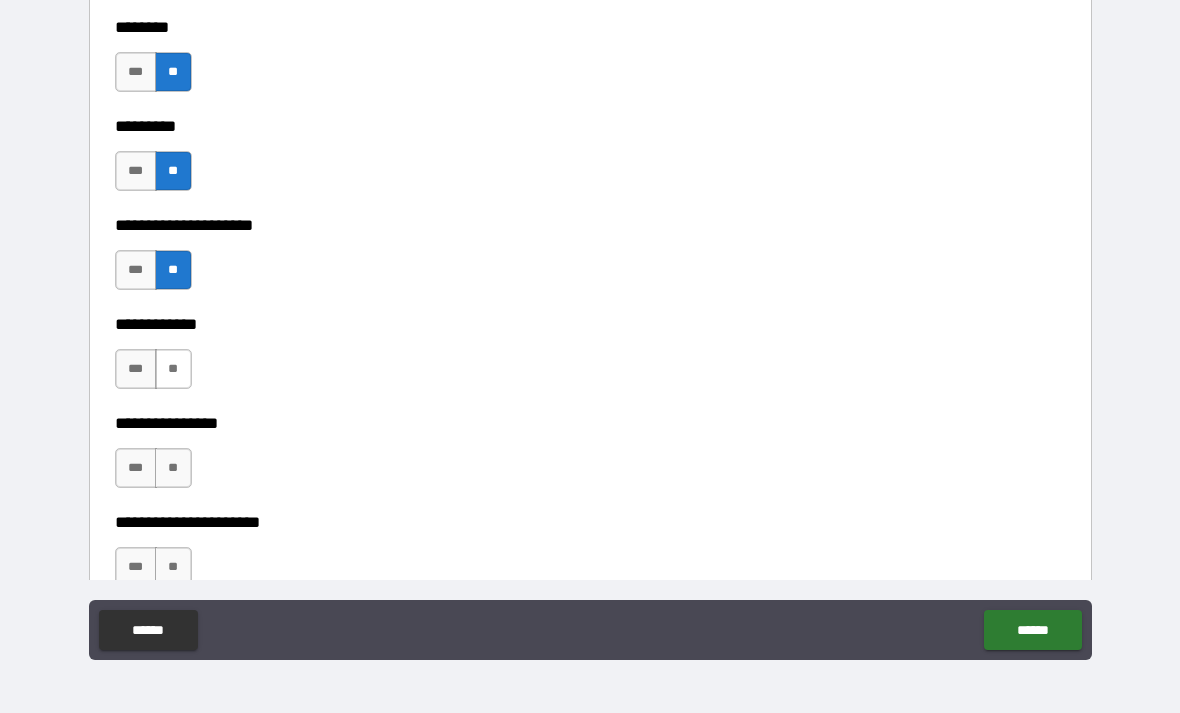 click on "**" at bounding box center (173, 369) 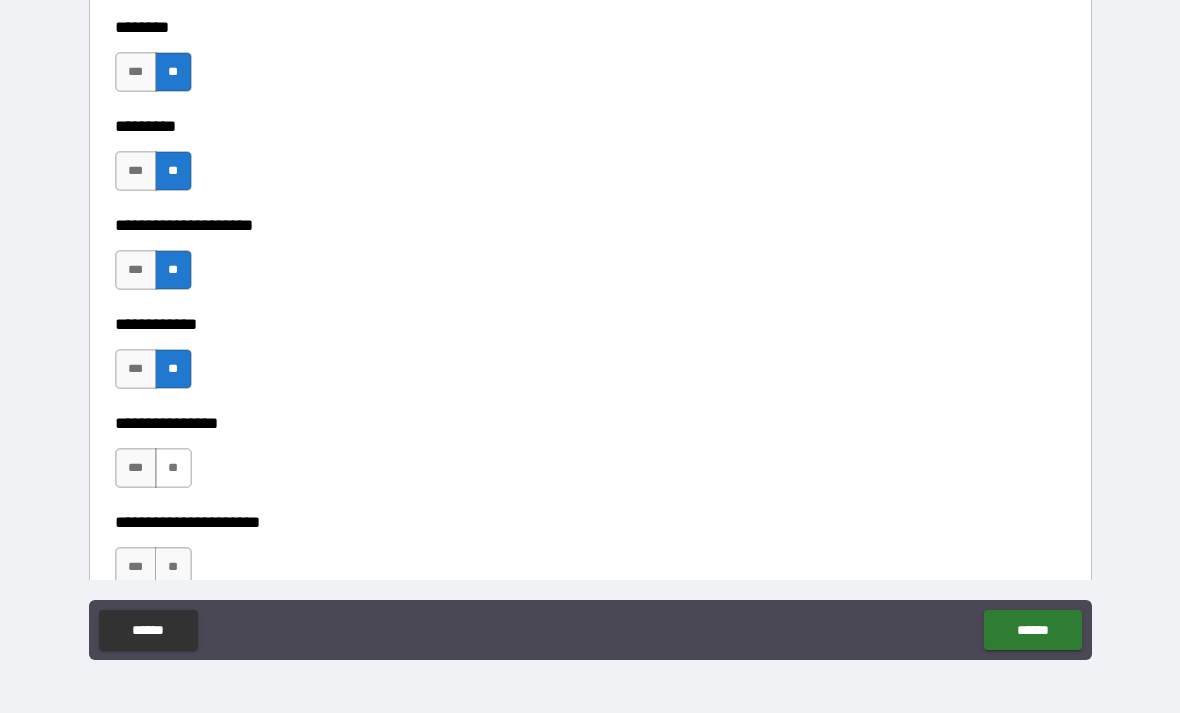 click on "**" at bounding box center (173, 468) 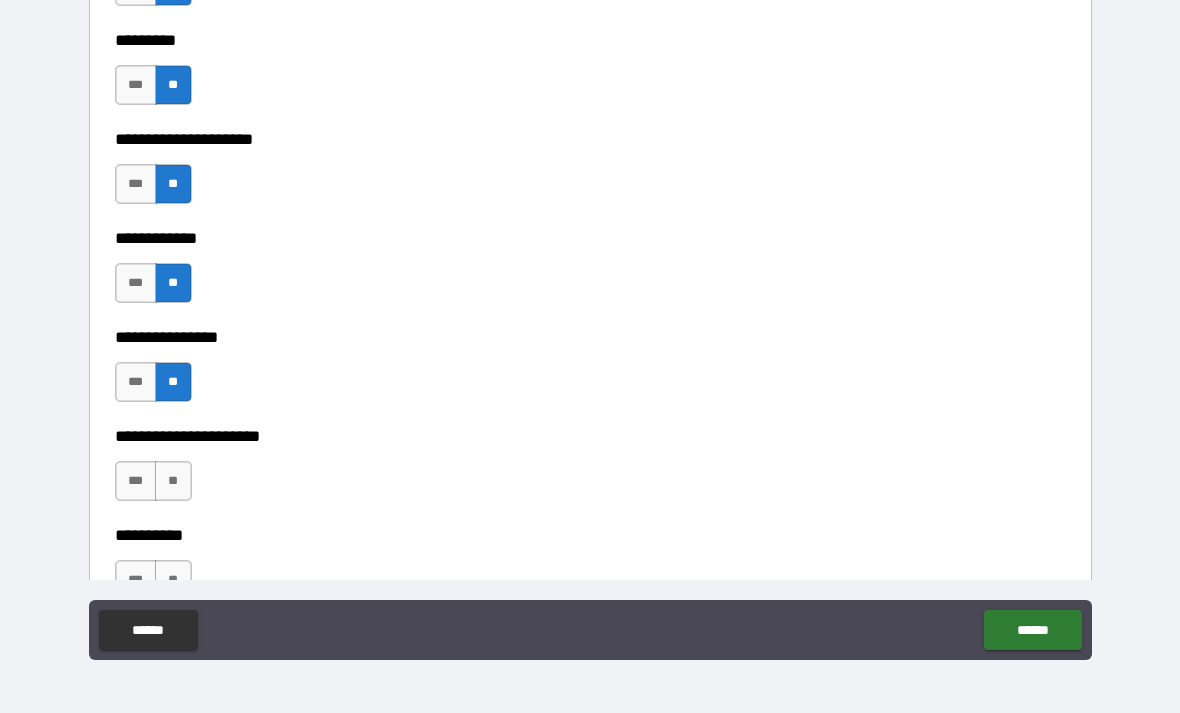 scroll, scrollTop: 5920, scrollLeft: 0, axis: vertical 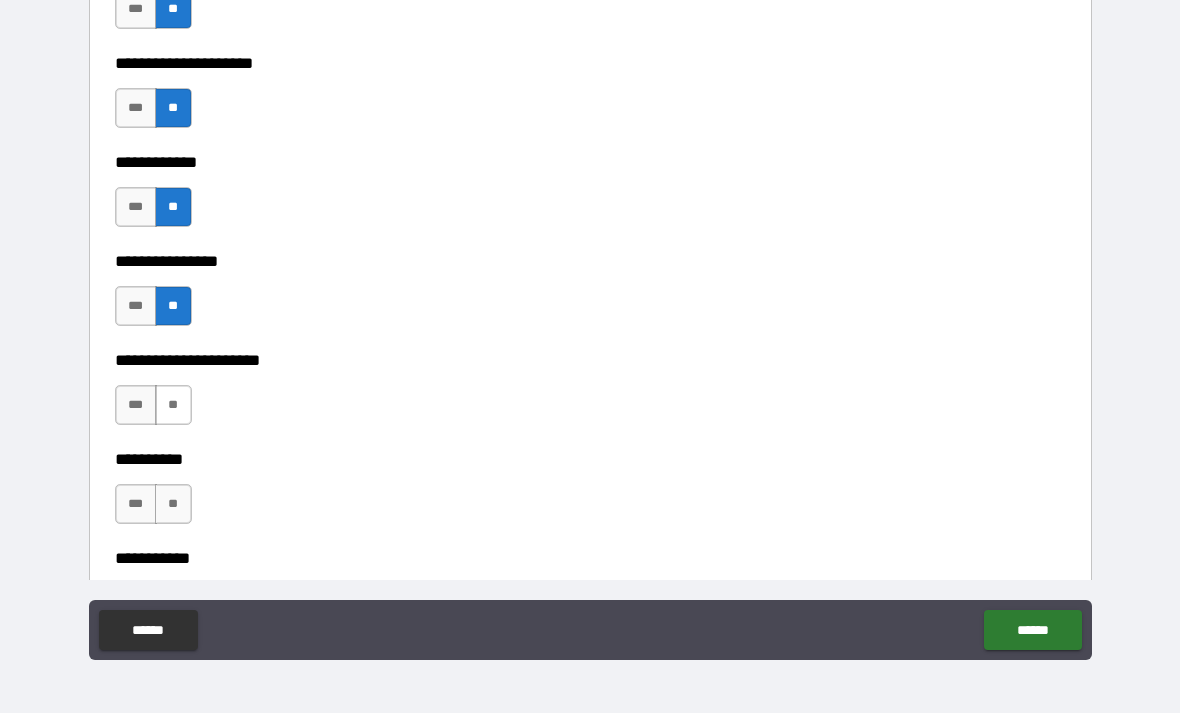 click on "**" at bounding box center (173, 405) 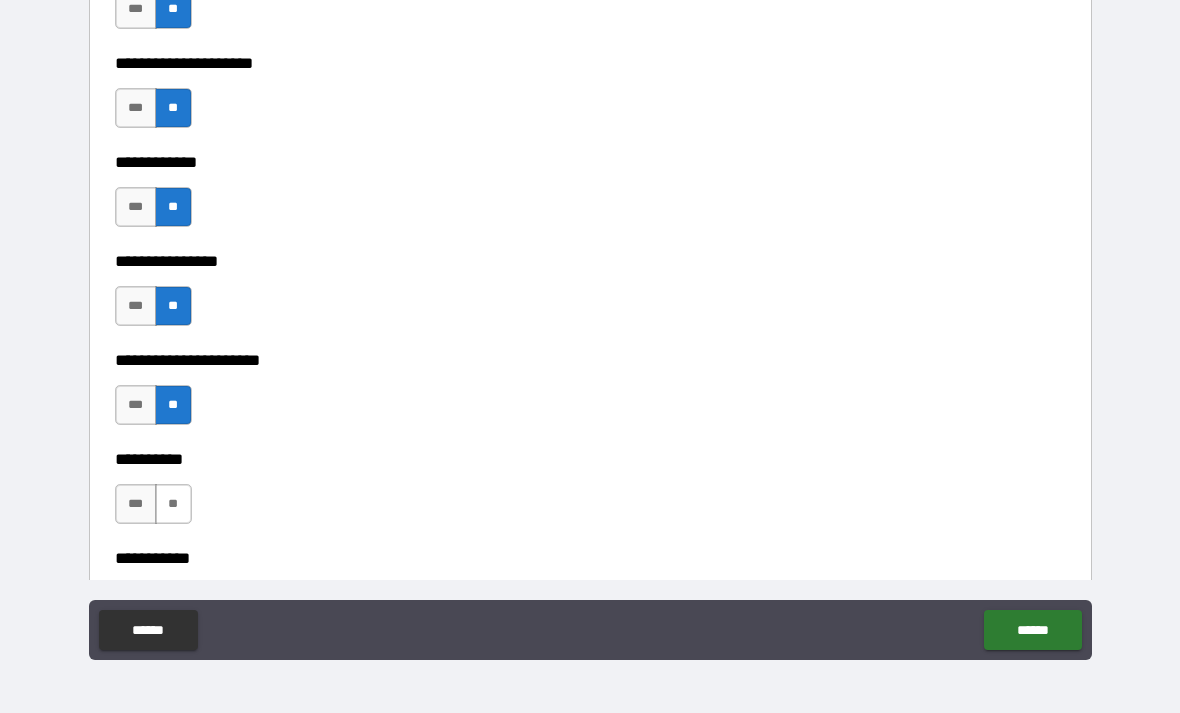 click on "**" at bounding box center [173, 504] 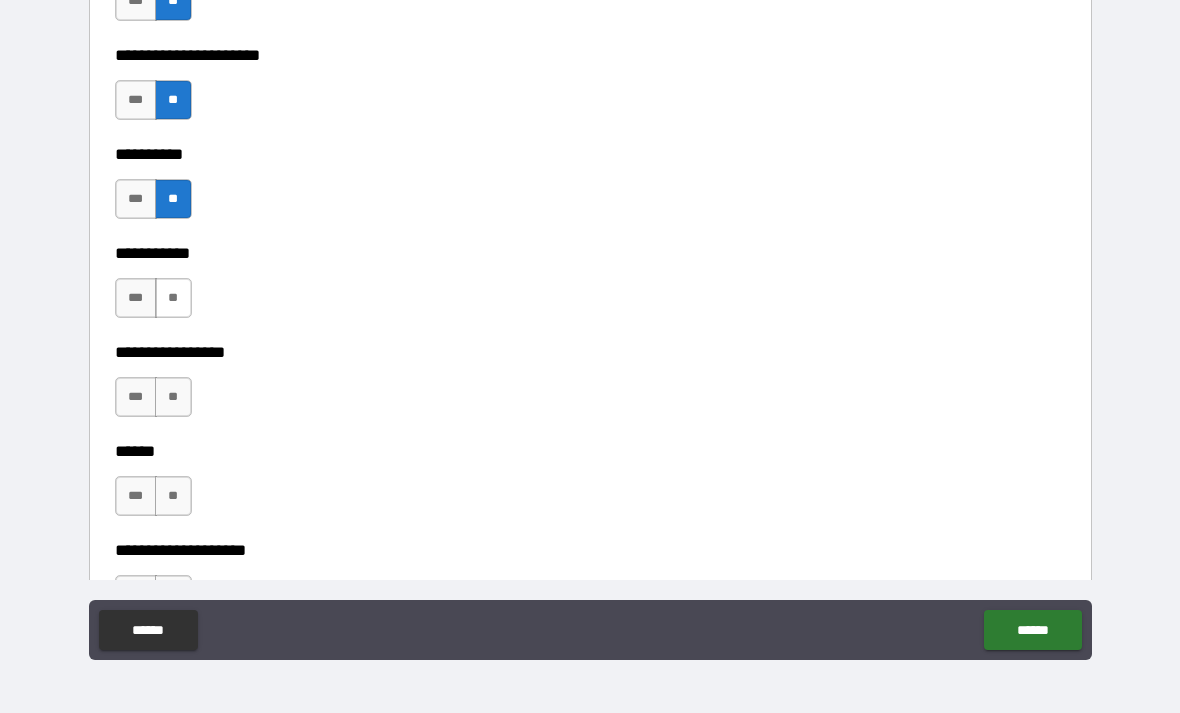 click on "**" at bounding box center [173, 298] 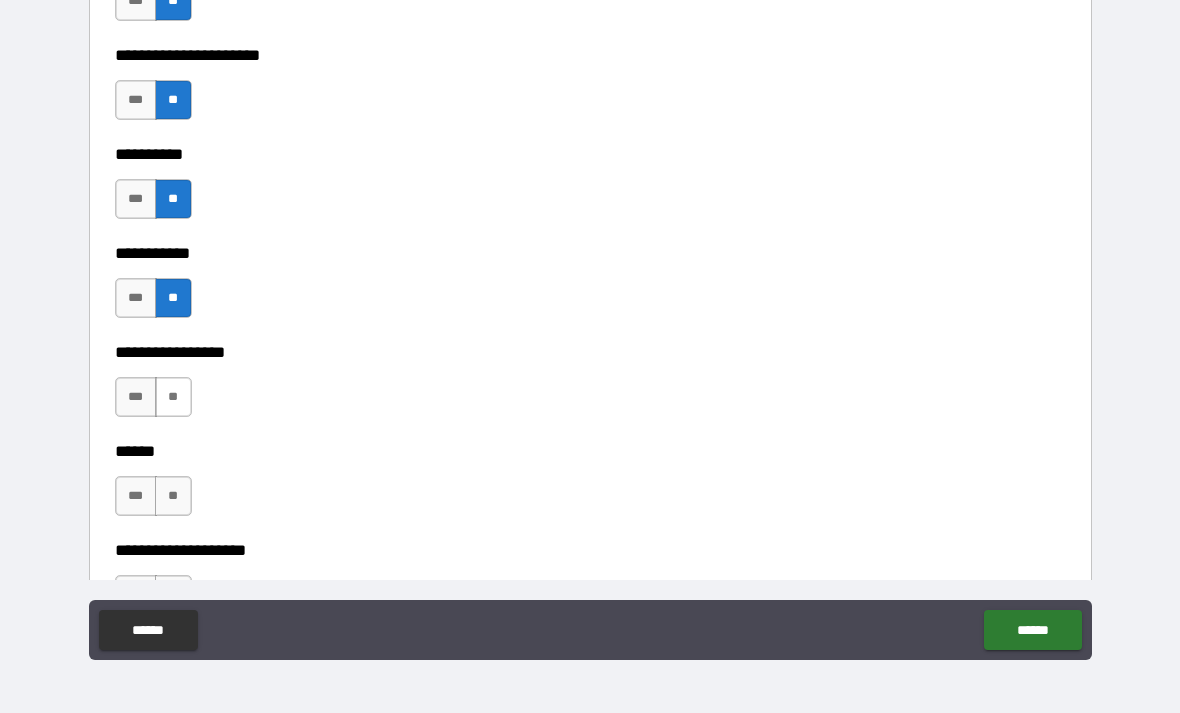 click on "**" at bounding box center [173, 397] 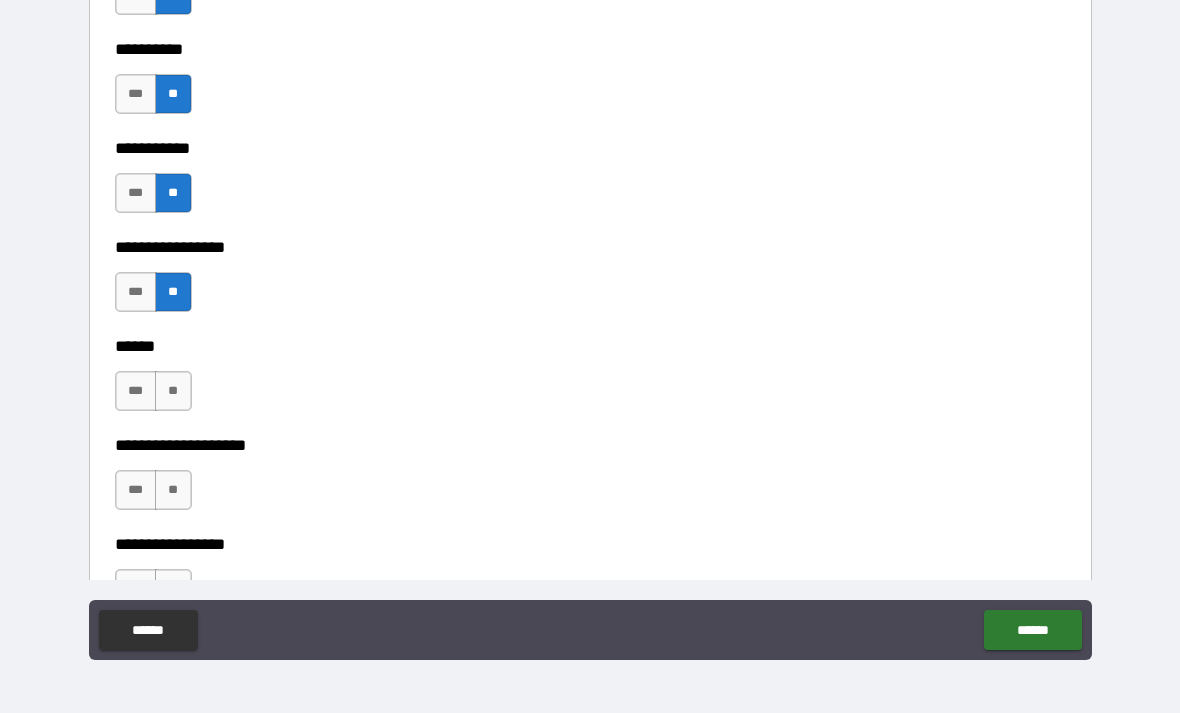 scroll, scrollTop: 6369, scrollLeft: 0, axis: vertical 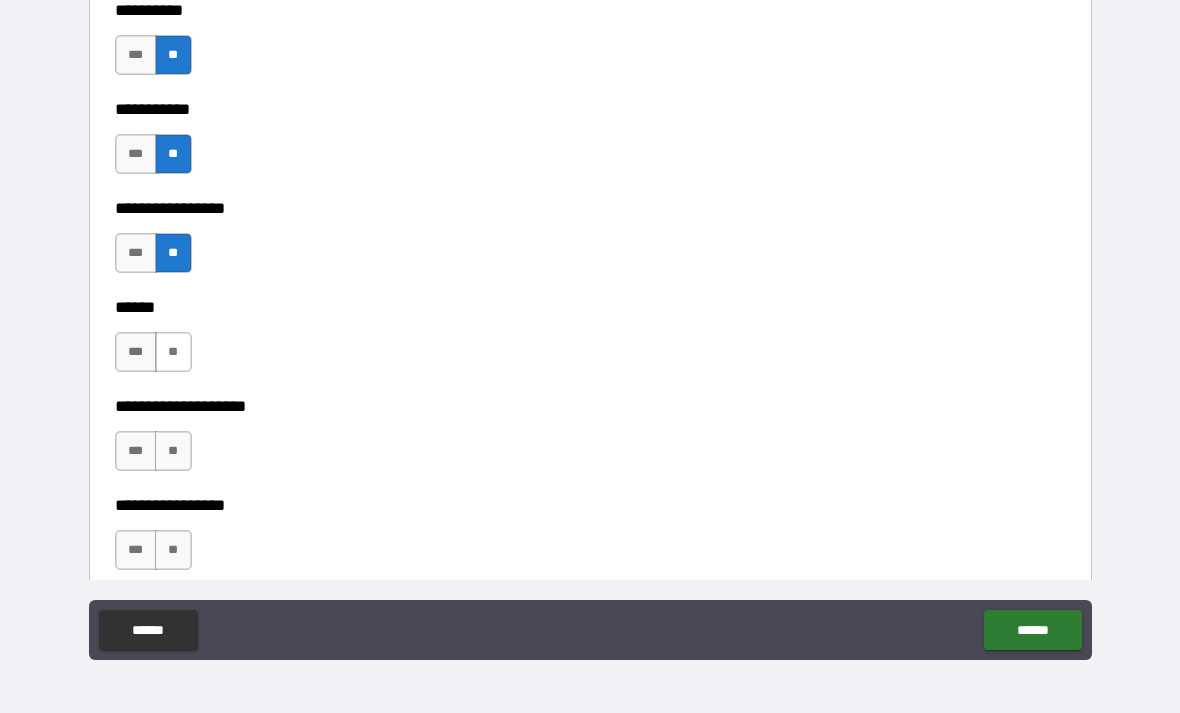 click on "**" at bounding box center (173, 352) 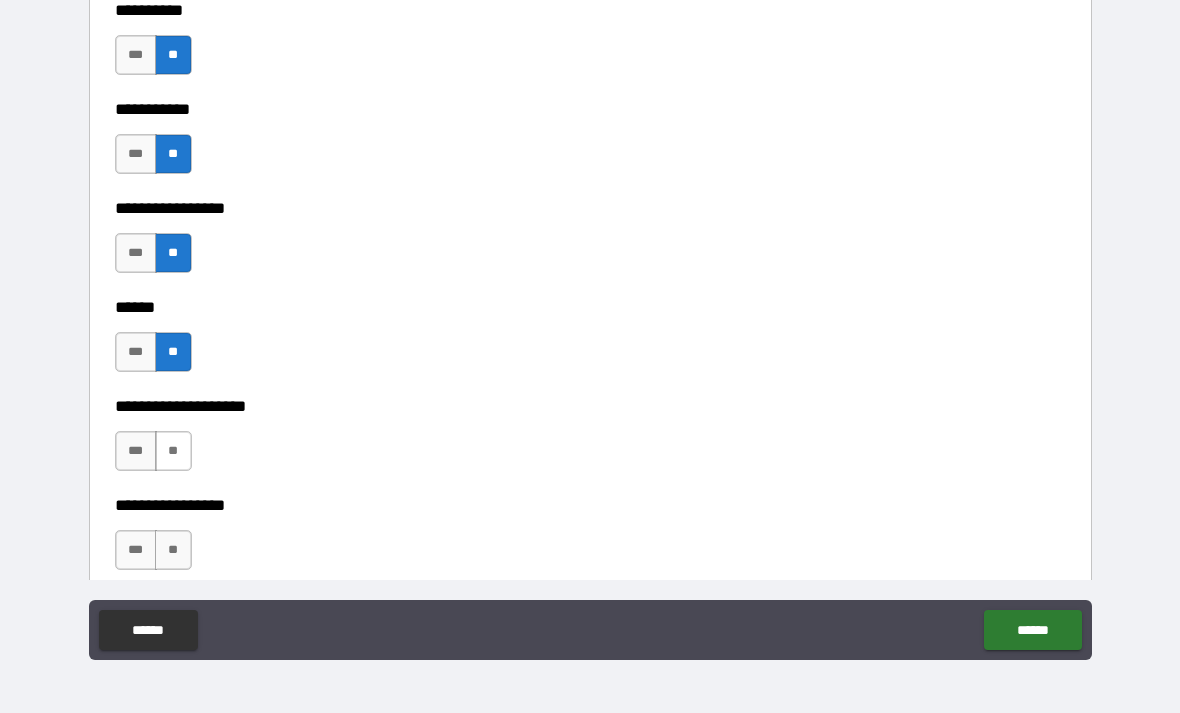 click on "**" at bounding box center (173, 451) 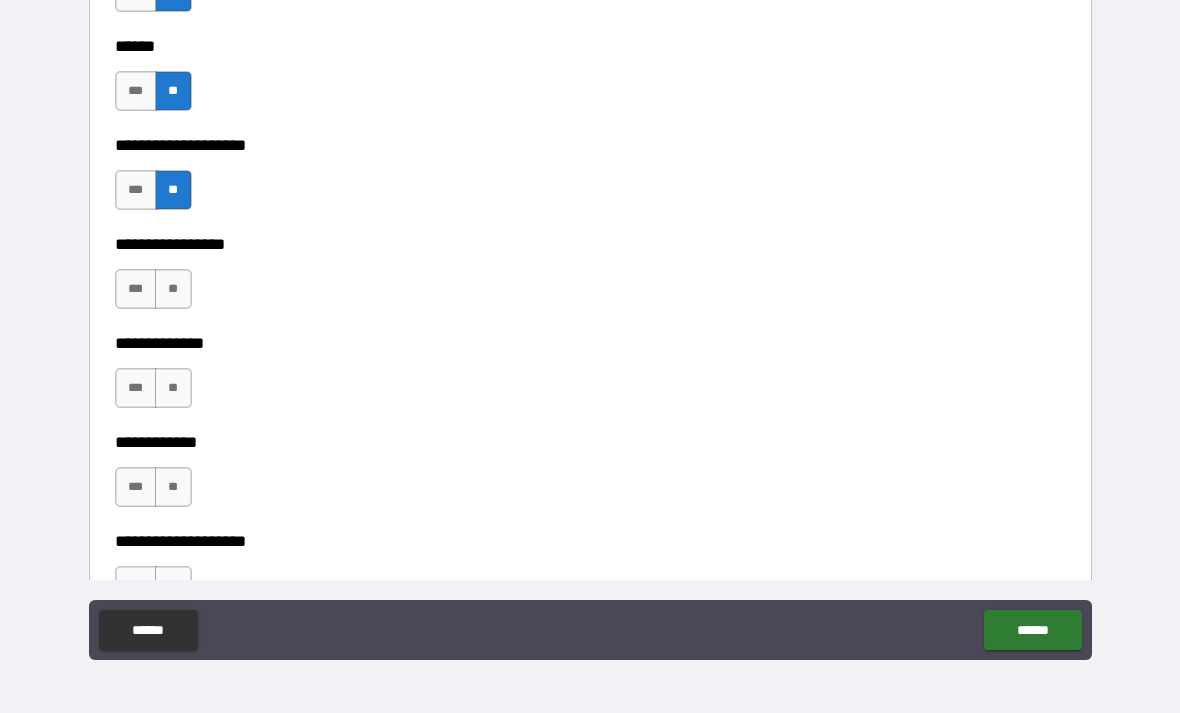 scroll, scrollTop: 6629, scrollLeft: 0, axis: vertical 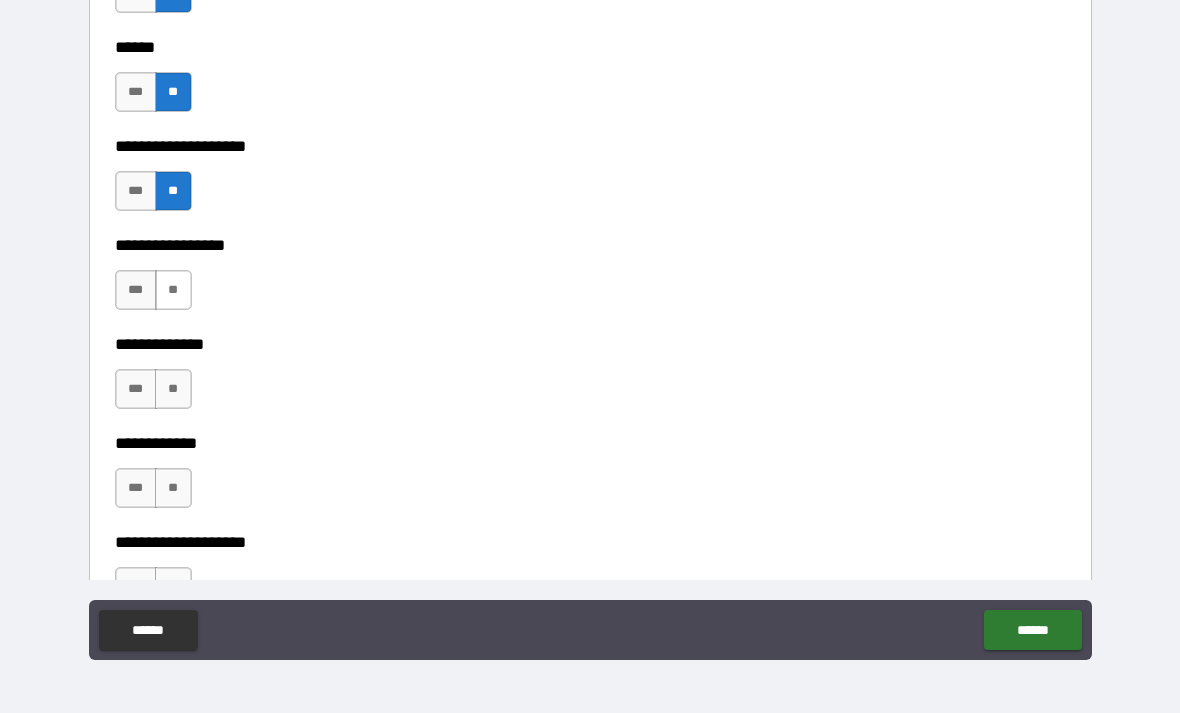 click on "**" at bounding box center [173, 290] 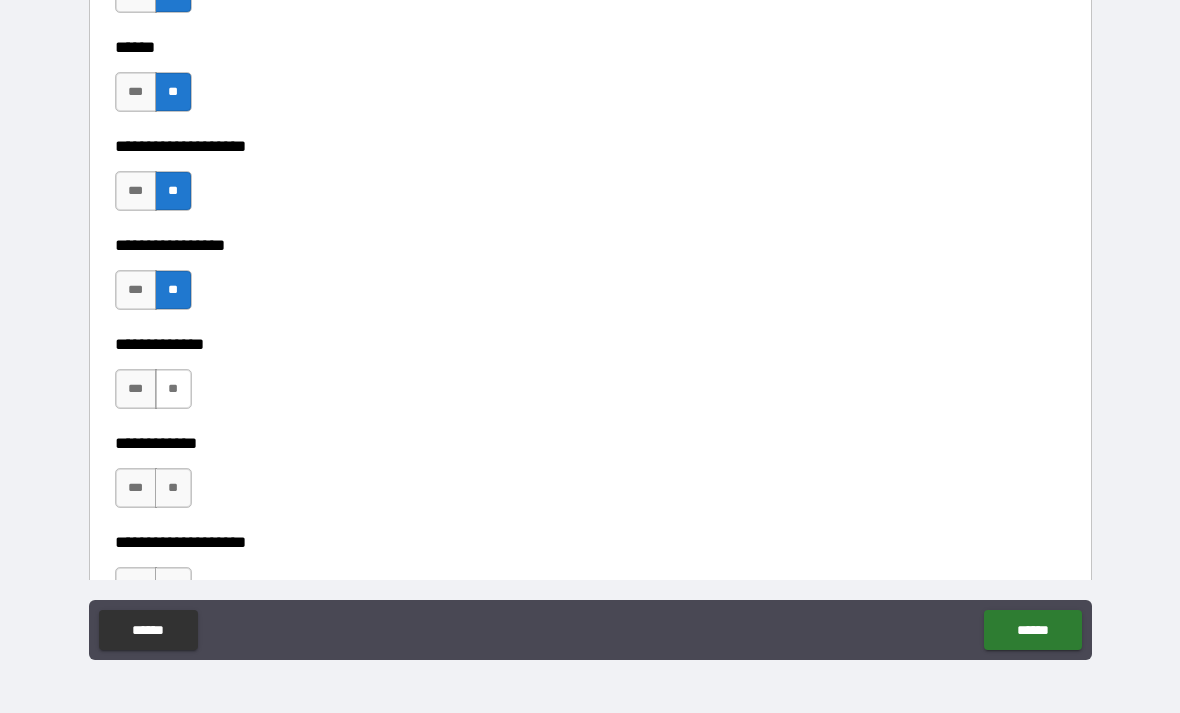 click on "**" at bounding box center (173, 389) 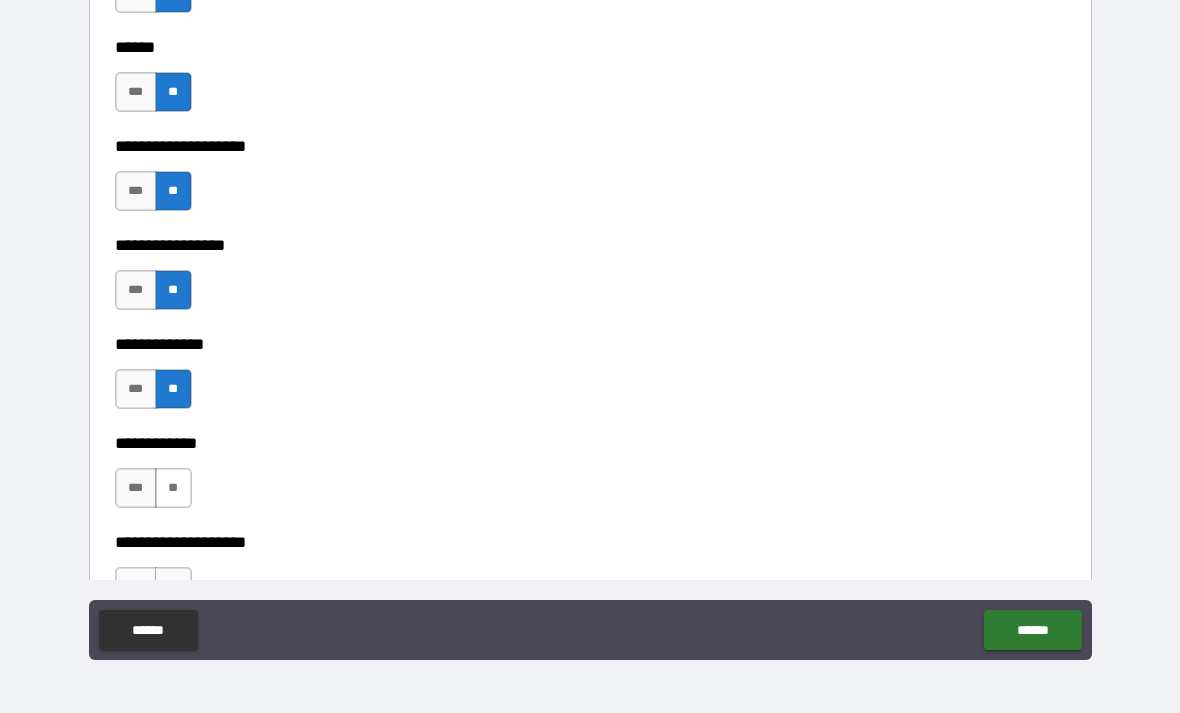 click on "**" at bounding box center [173, 488] 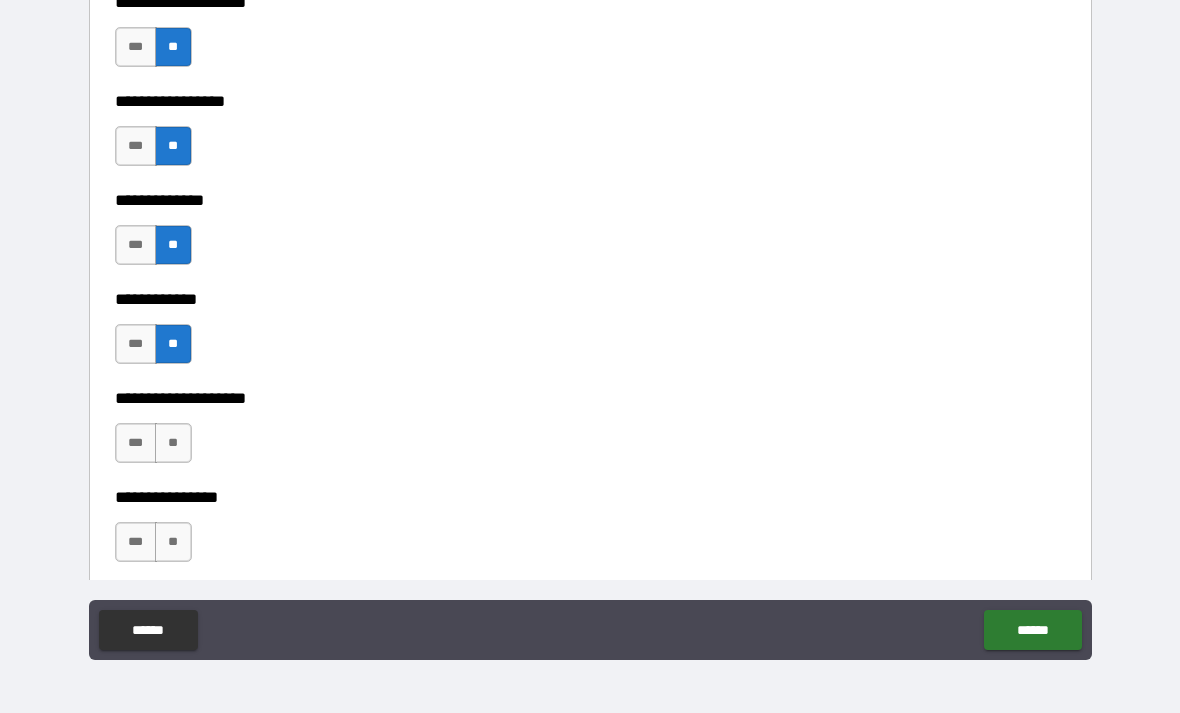 scroll, scrollTop: 6775, scrollLeft: 0, axis: vertical 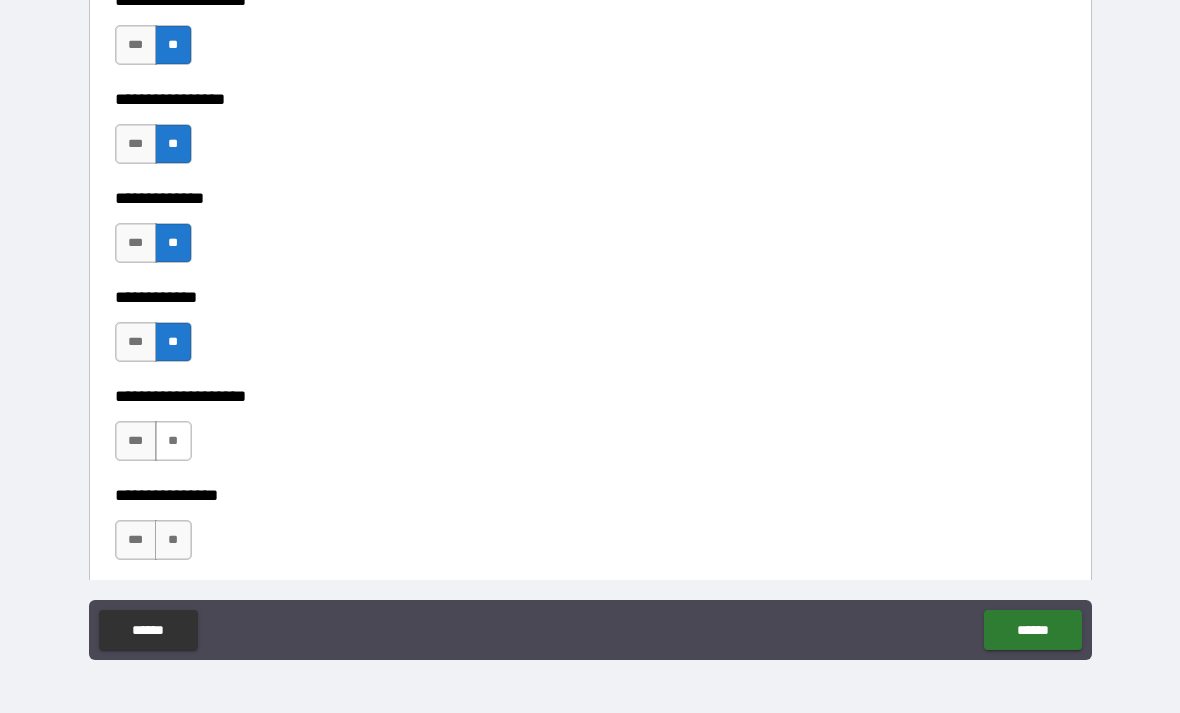click on "**" at bounding box center (173, 441) 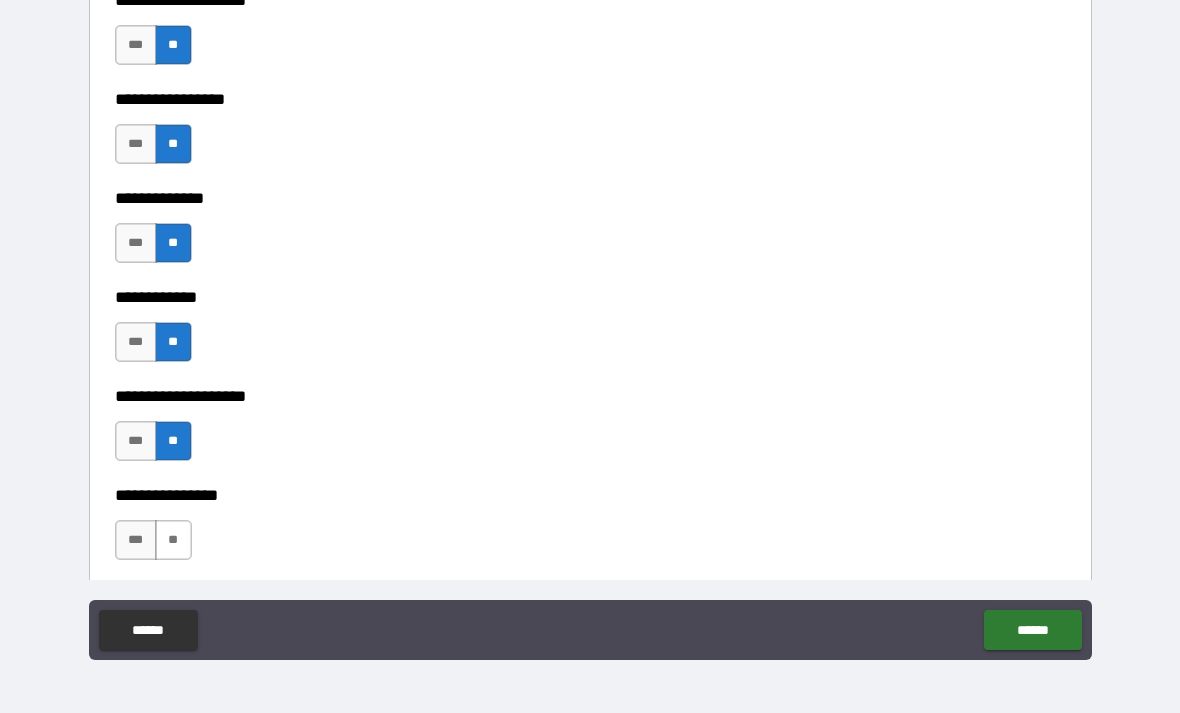 click on "**" at bounding box center [173, 540] 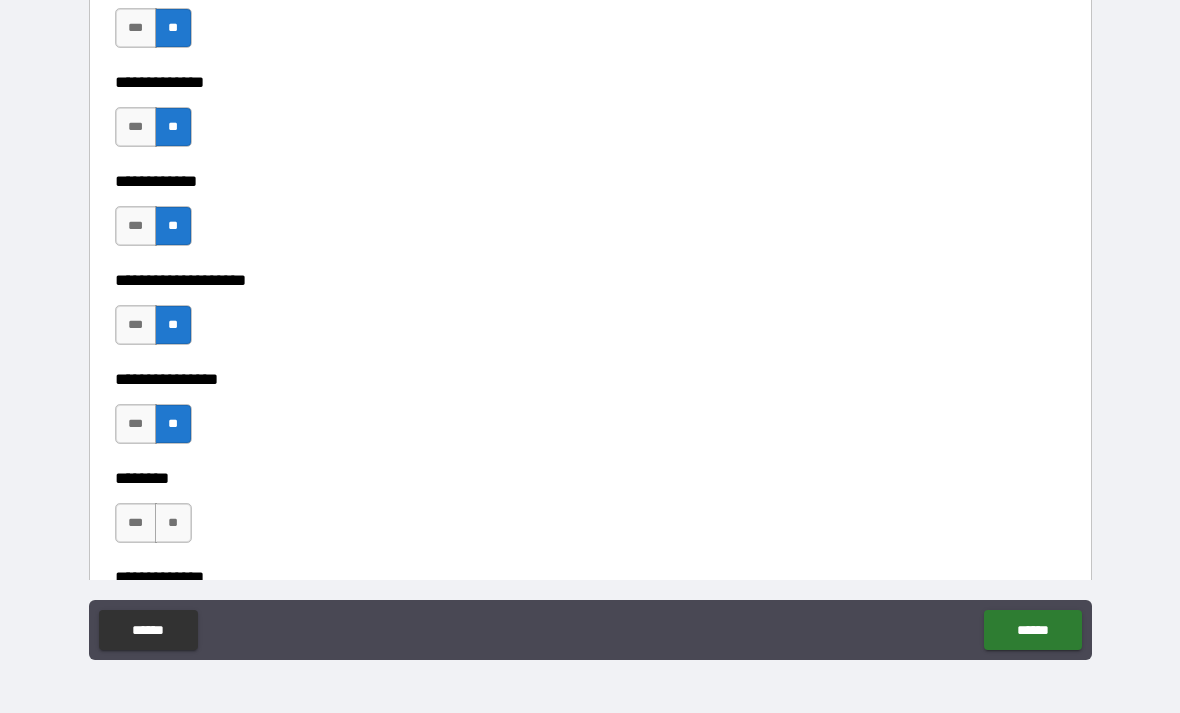 scroll, scrollTop: 6961, scrollLeft: 0, axis: vertical 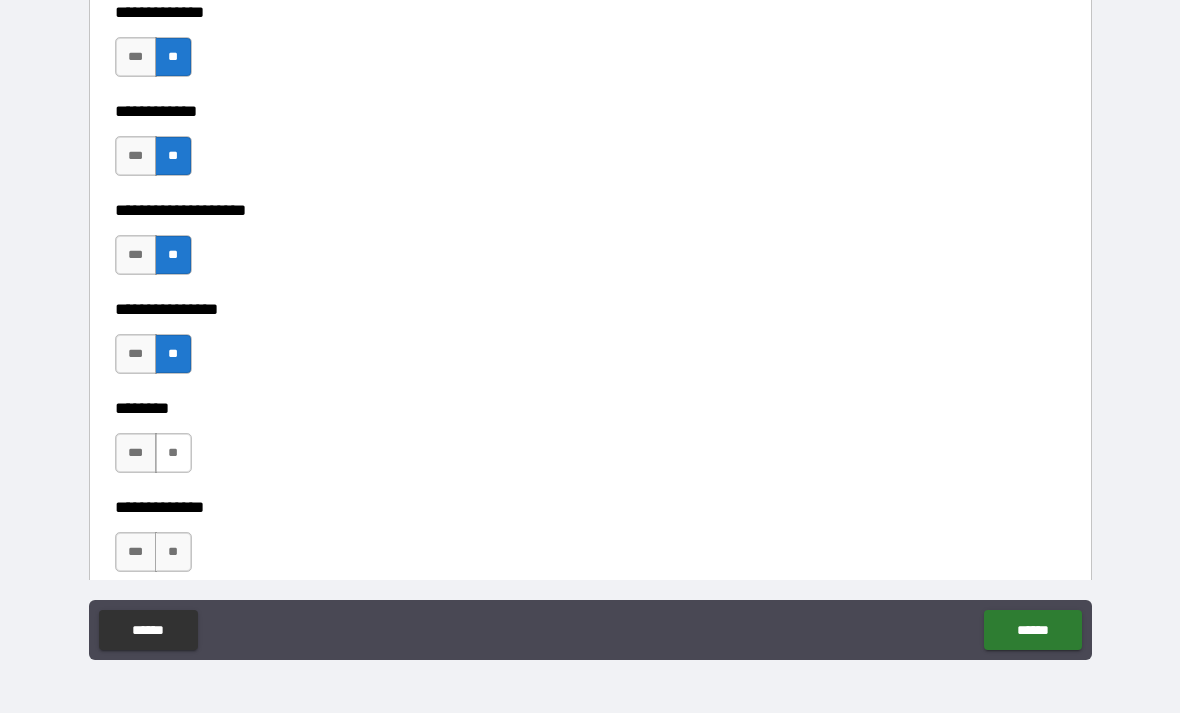 click on "**" at bounding box center (173, 453) 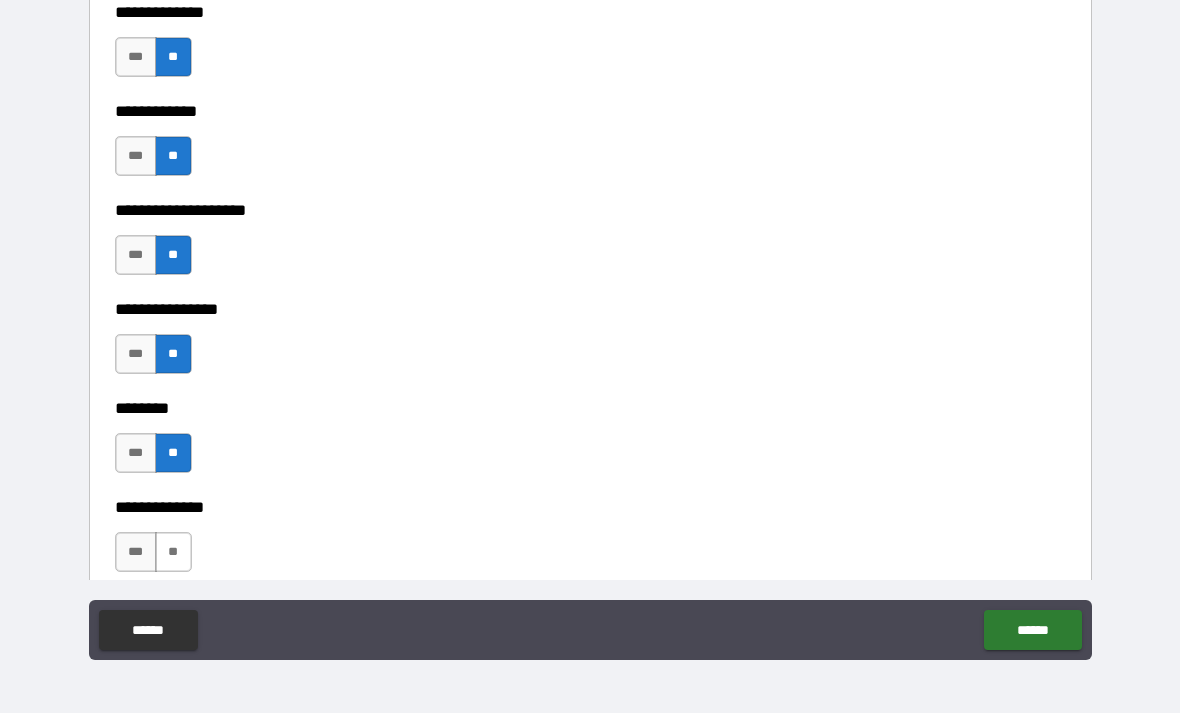 click on "**" at bounding box center [173, 552] 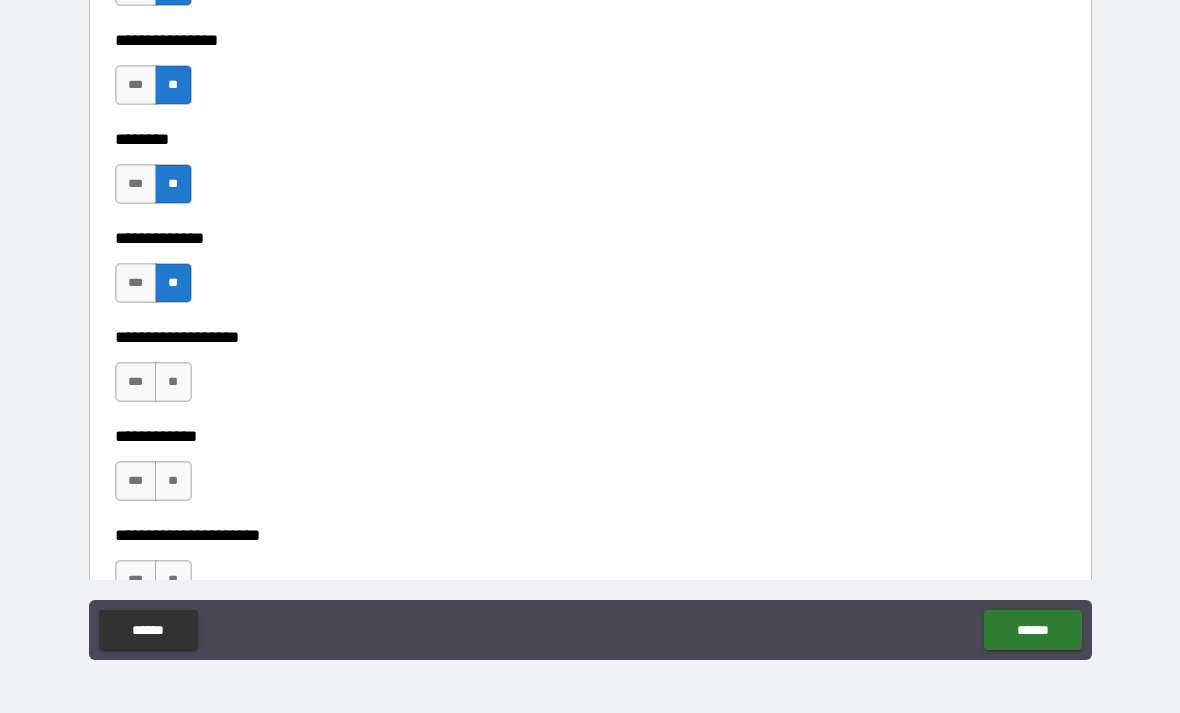 scroll, scrollTop: 7235, scrollLeft: 0, axis: vertical 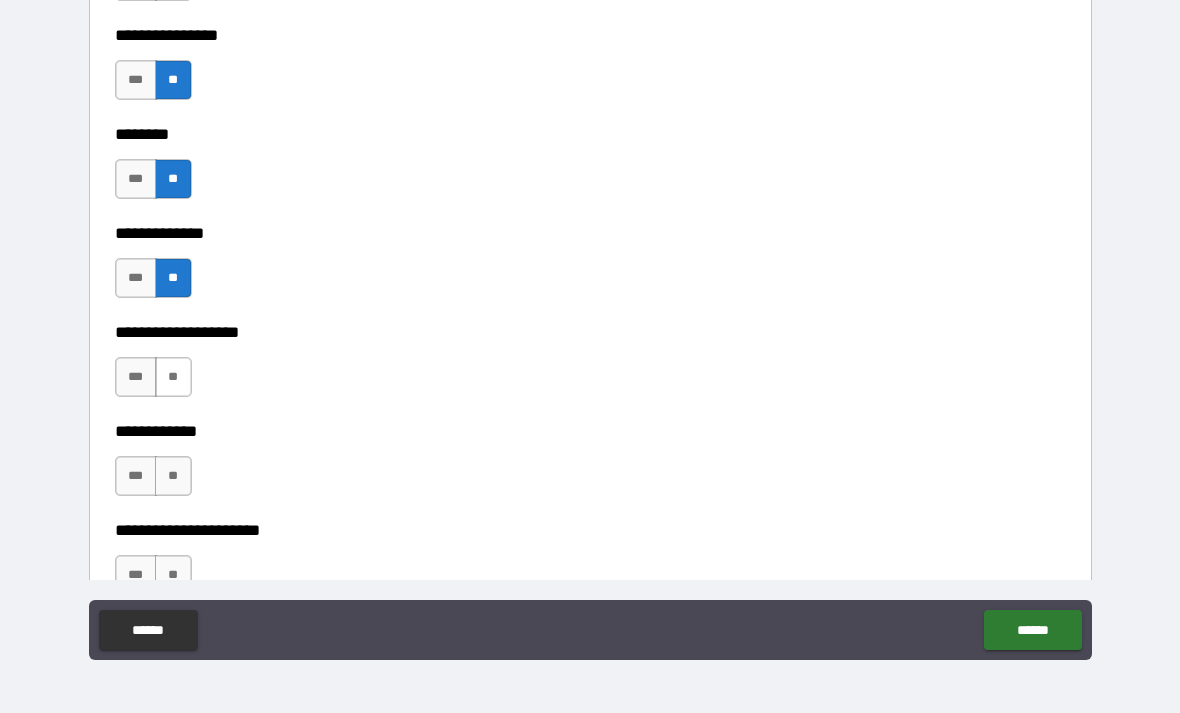 click on "**" at bounding box center [173, 377] 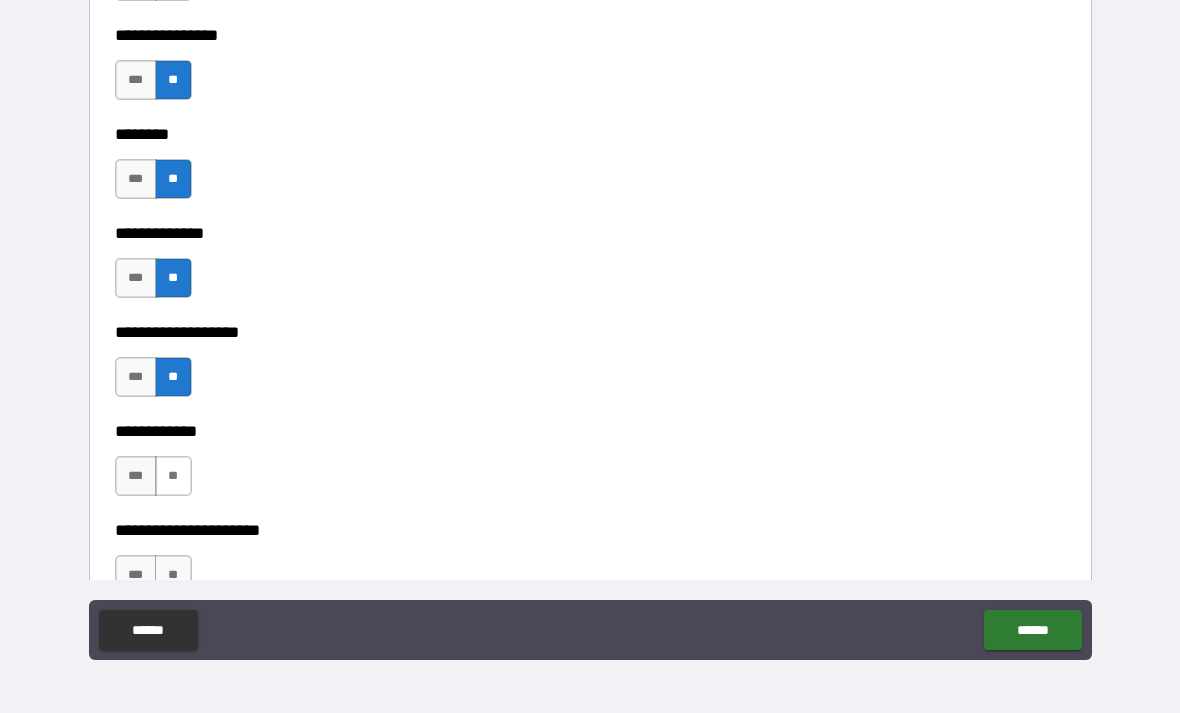 click on "**" at bounding box center [173, 476] 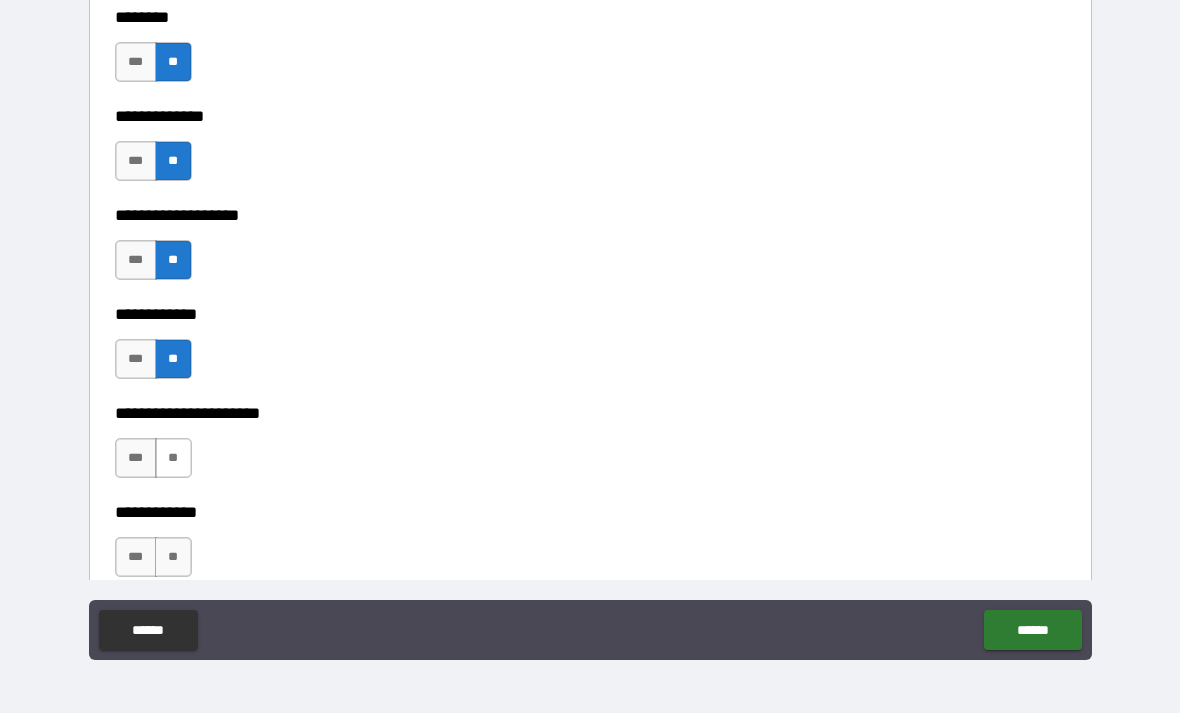 click on "**" at bounding box center [173, 458] 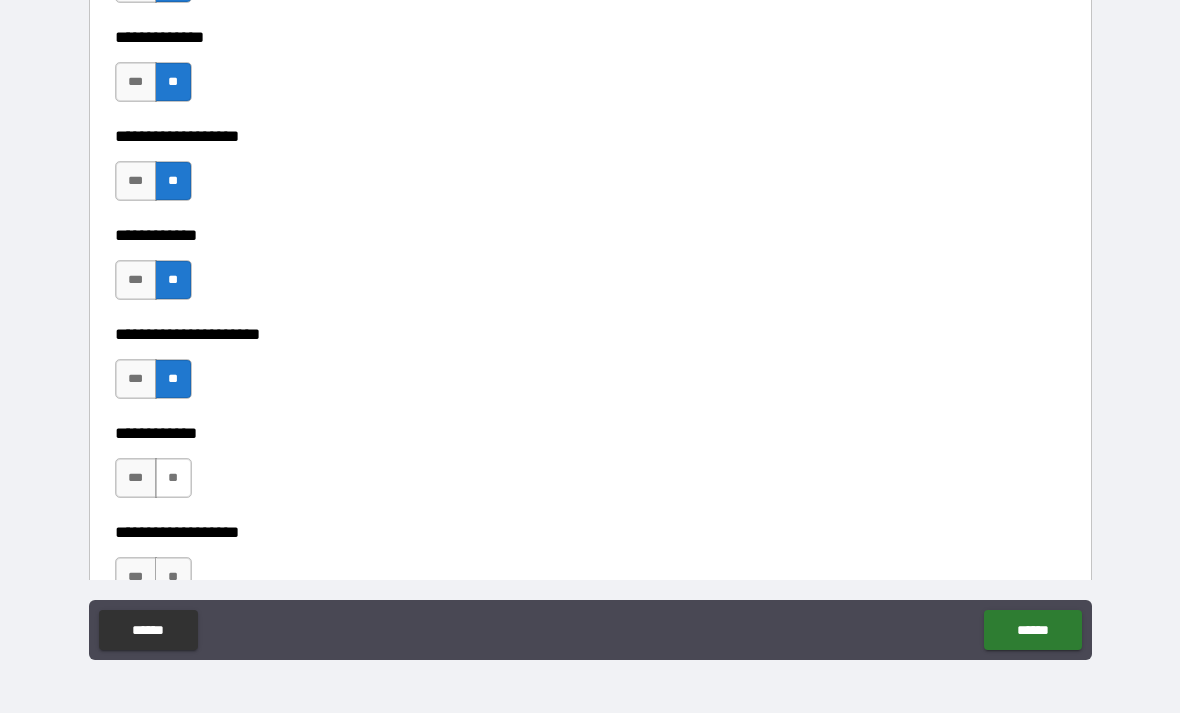 click on "**" at bounding box center [173, 478] 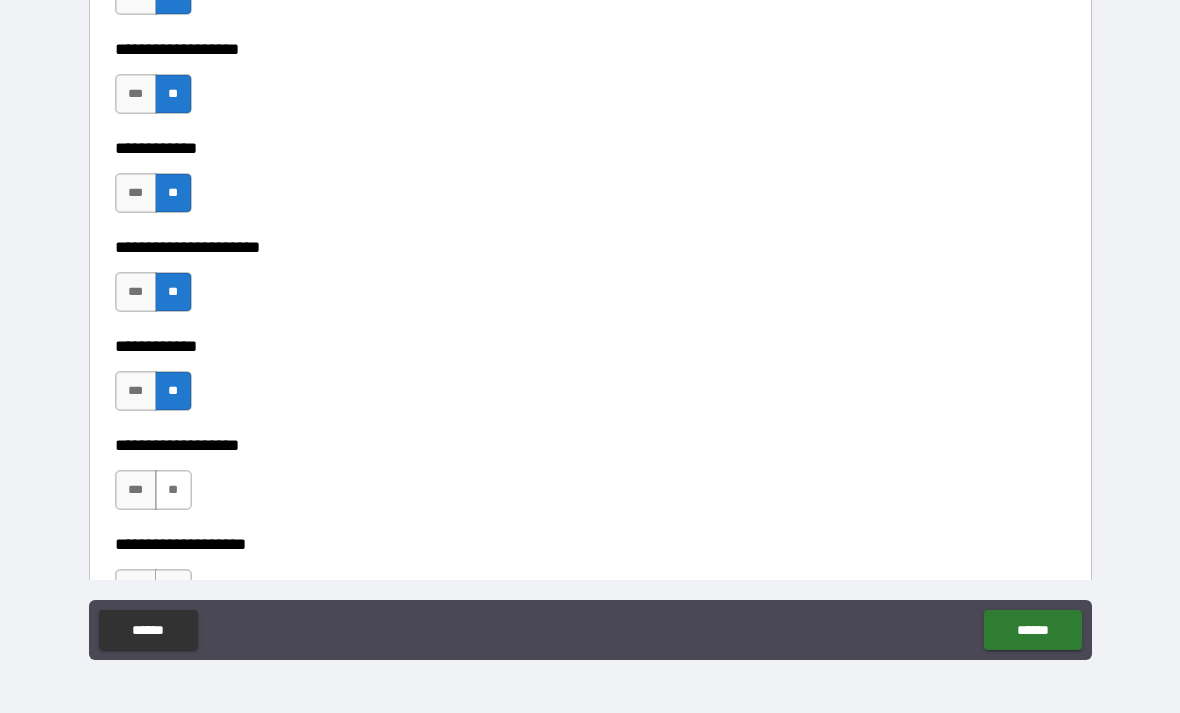 click on "**" at bounding box center [173, 490] 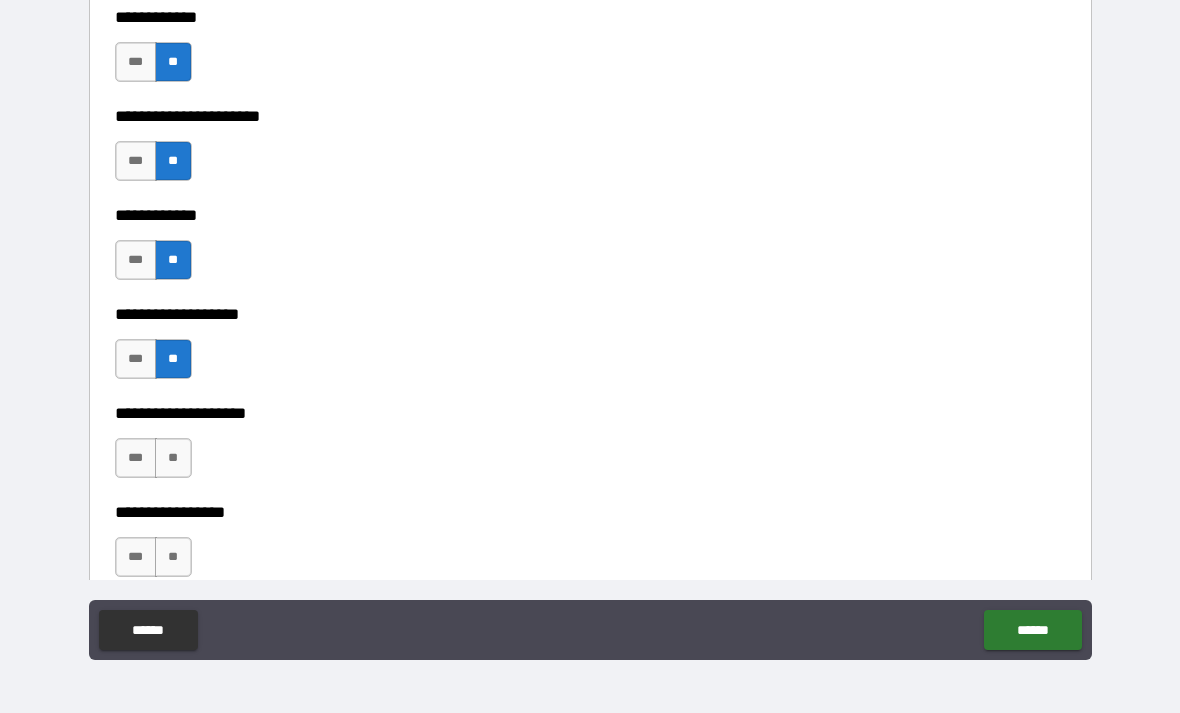scroll, scrollTop: 7650, scrollLeft: 0, axis: vertical 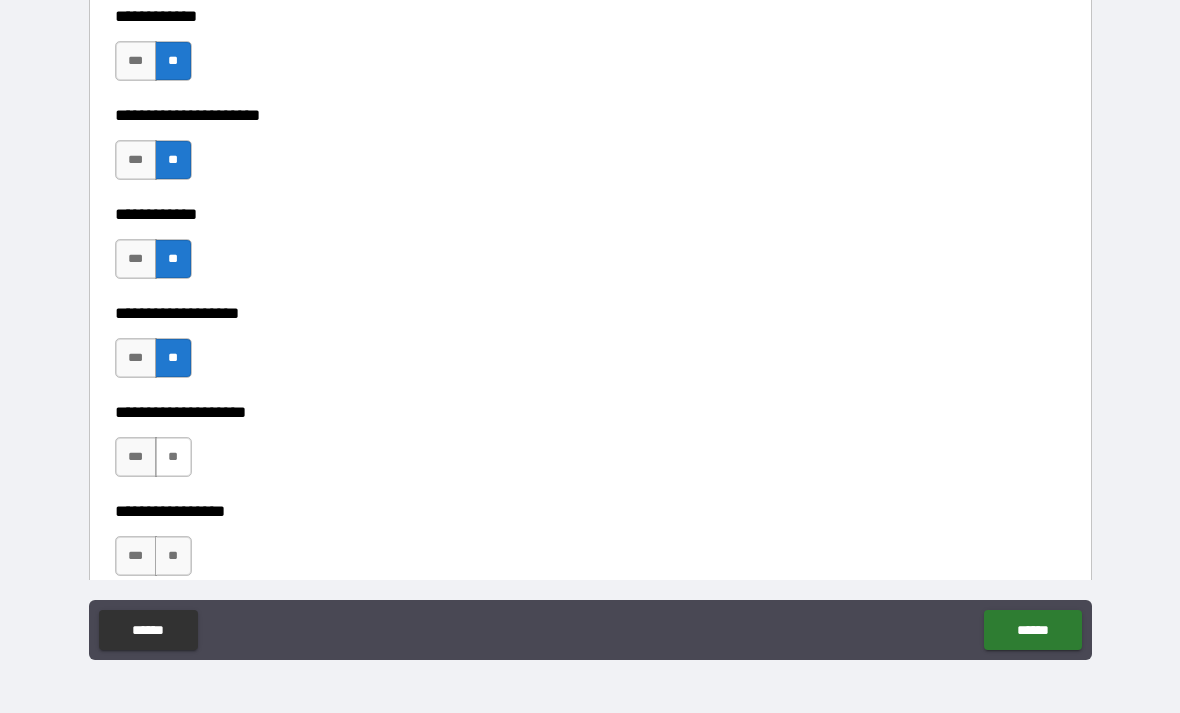 click on "**" at bounding box center (173, 457) 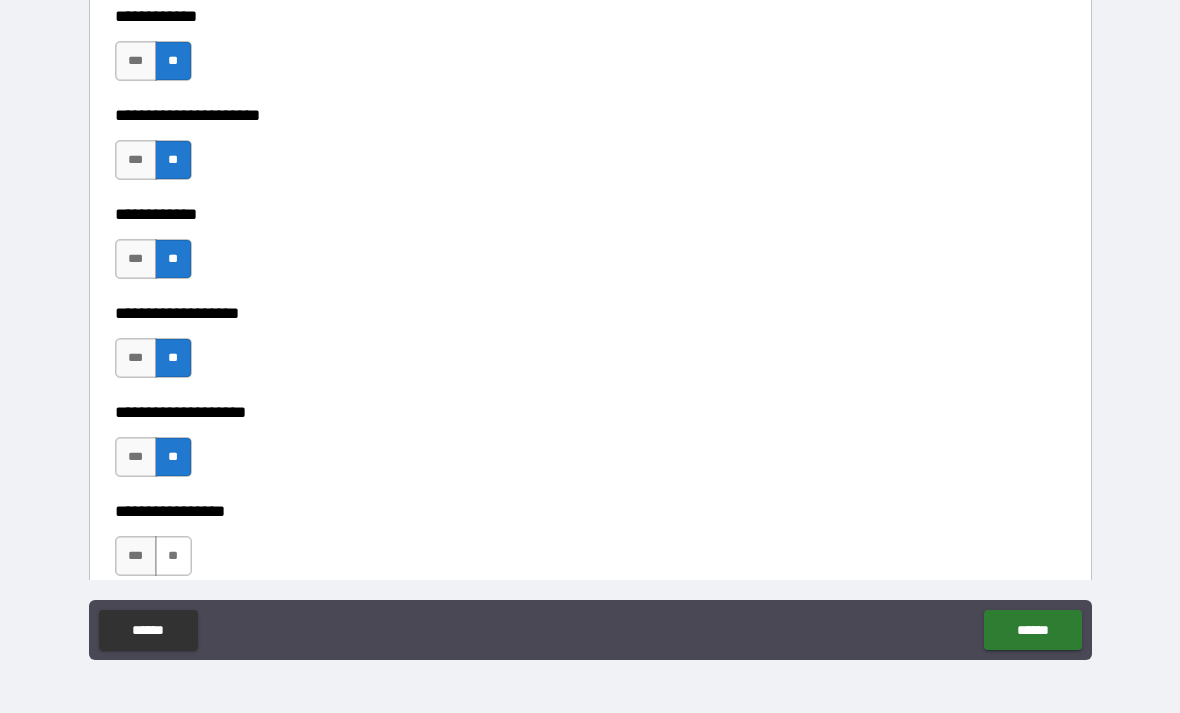 click on "**" at bounding box center (173, 556) 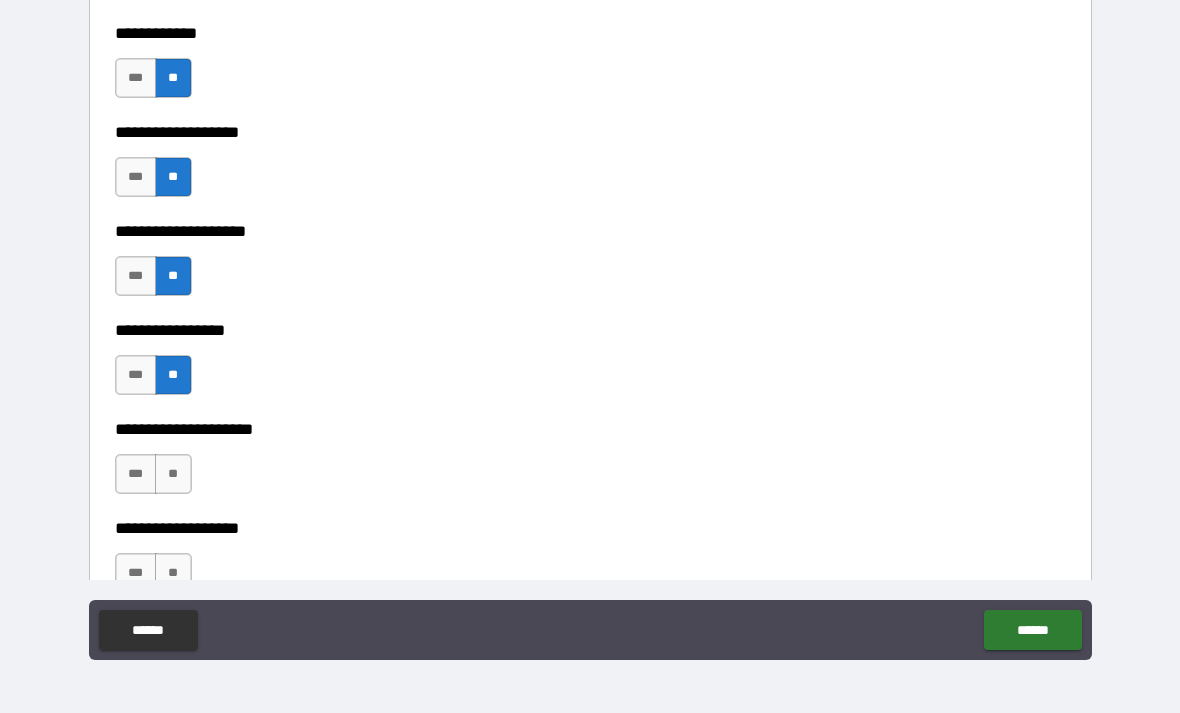 scroll, scrollTop: 7916, scrollLeft: 0, axis: vertical 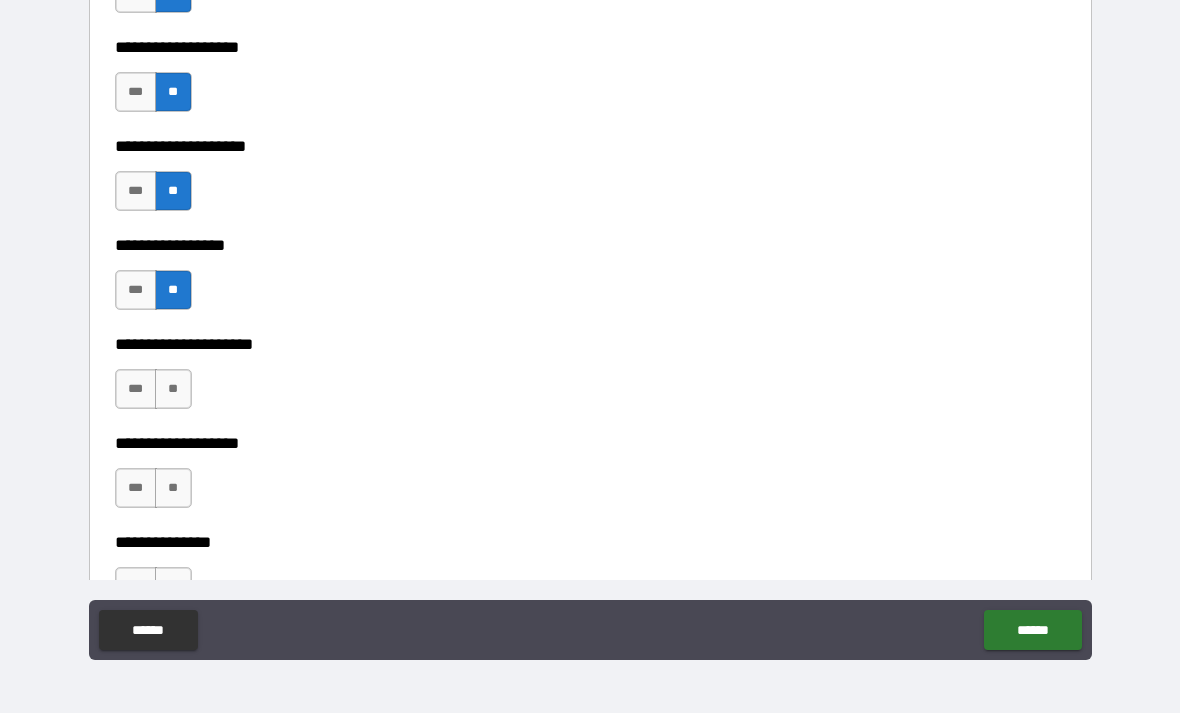 click on "**********" at bounding box center [590, 330] 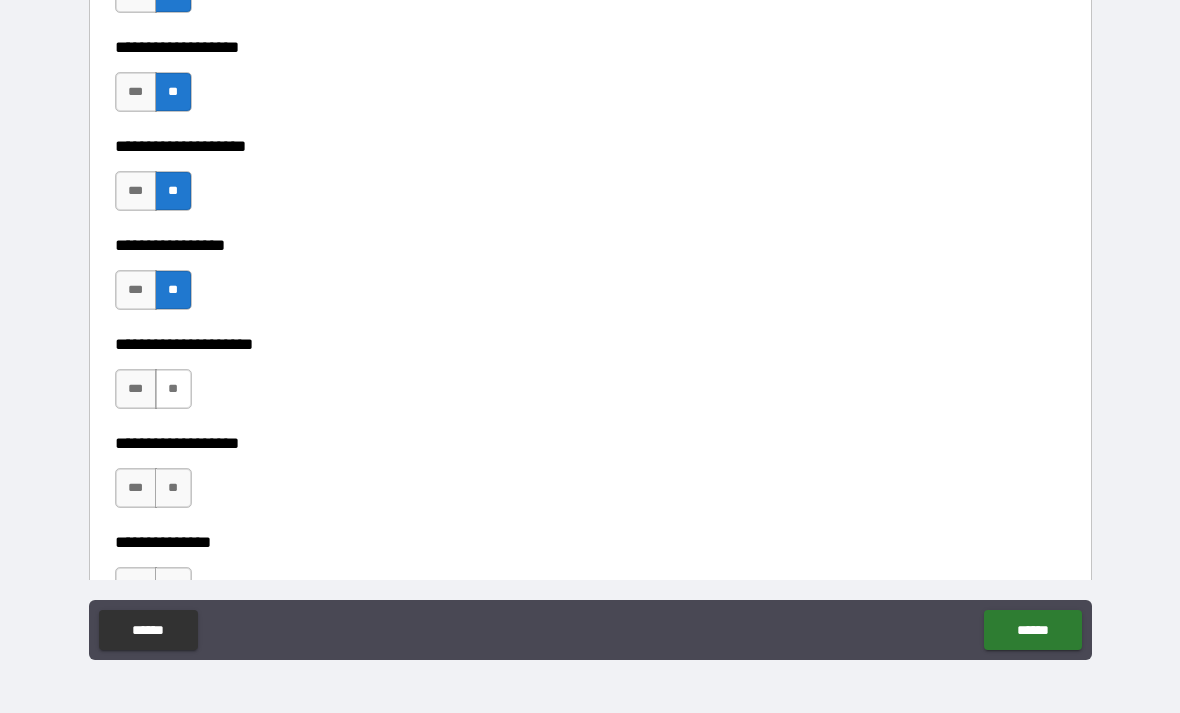 click on "**" at bounding box center [173, 389] 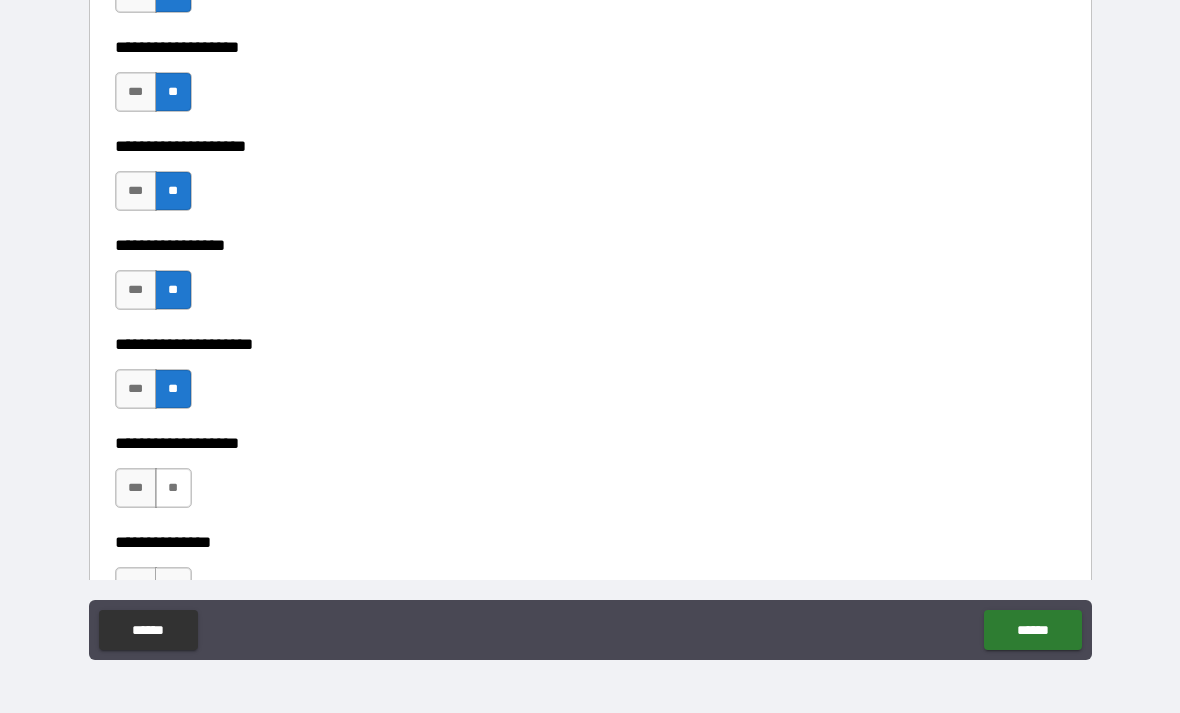 click on "**" at bounding box center [173, 488] 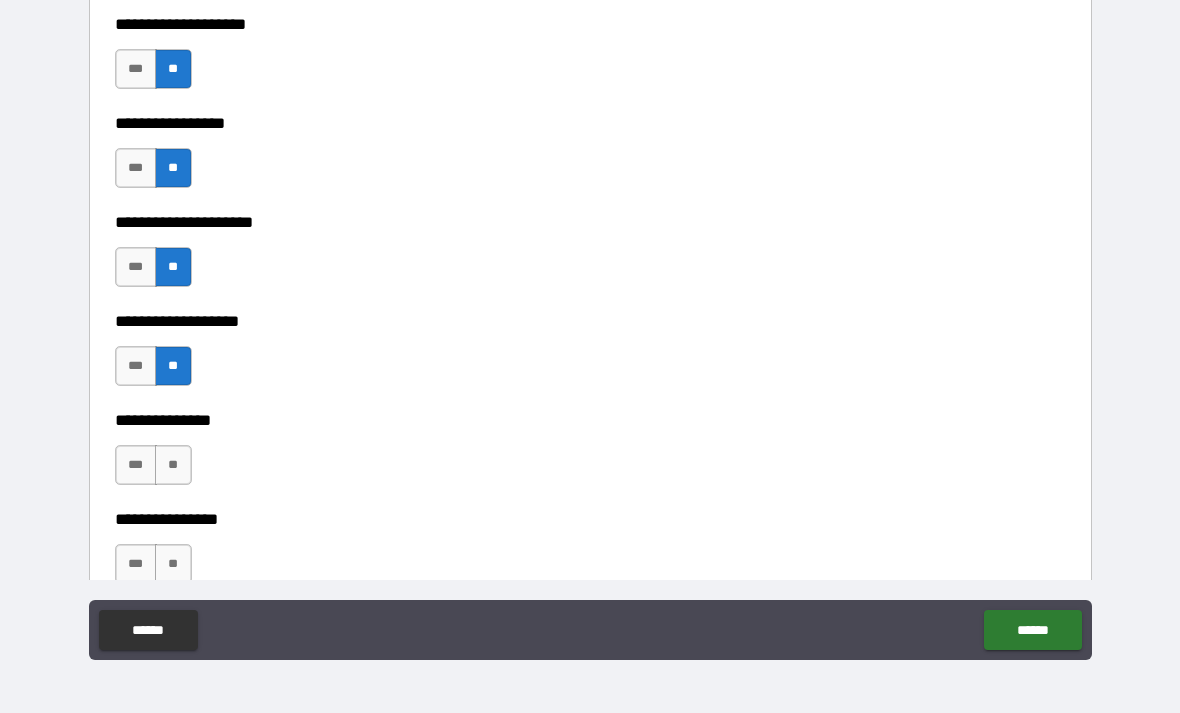 scroll, scrollTop: 8053, scrollLeft: 0, axis: vertical 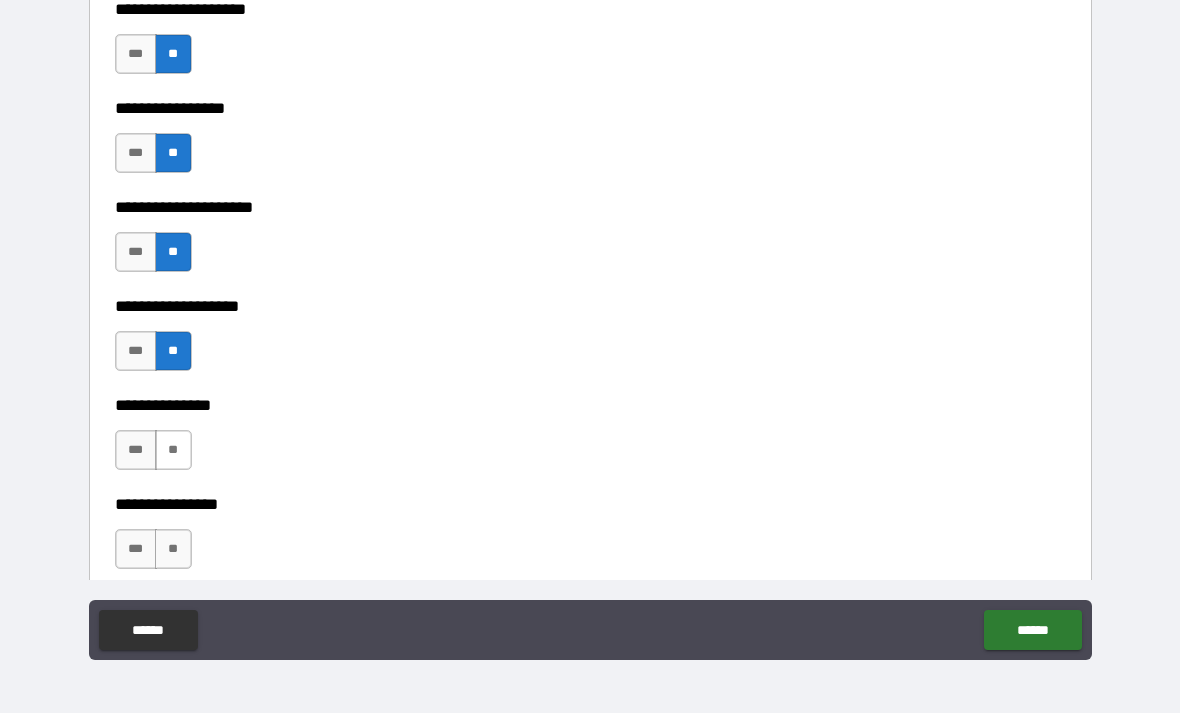 click on "**" at bounding box center (173, 450) 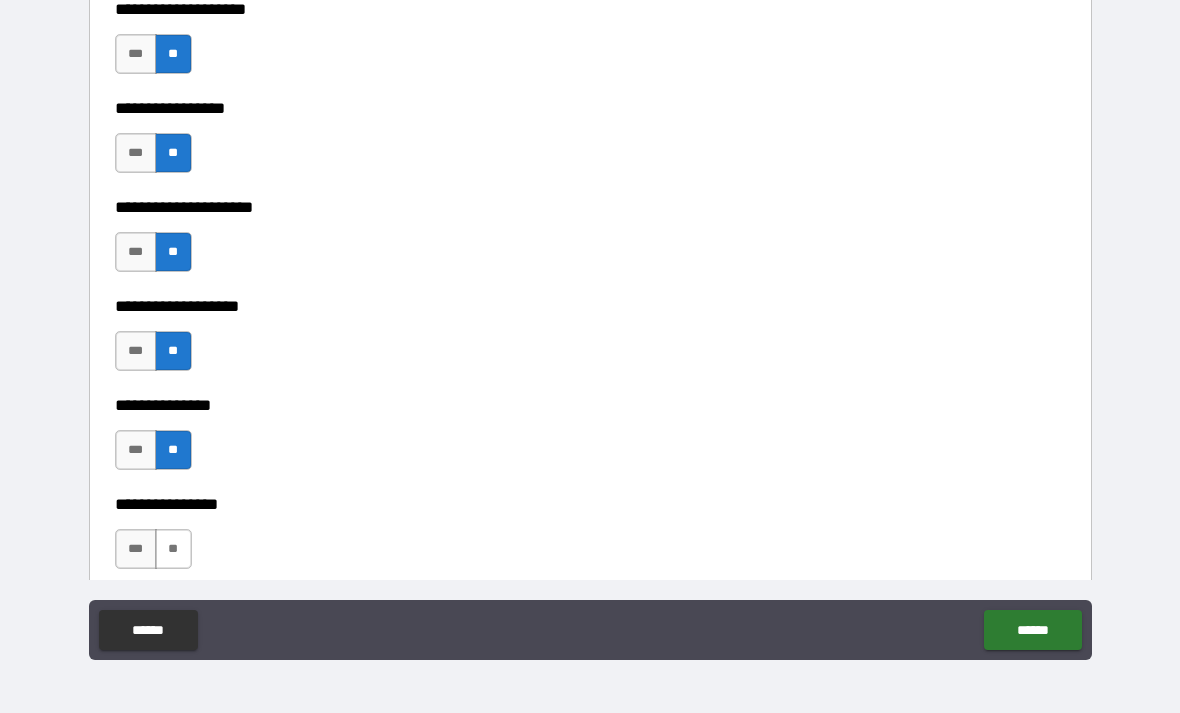 click on "**" at bounding box center (173, 549) 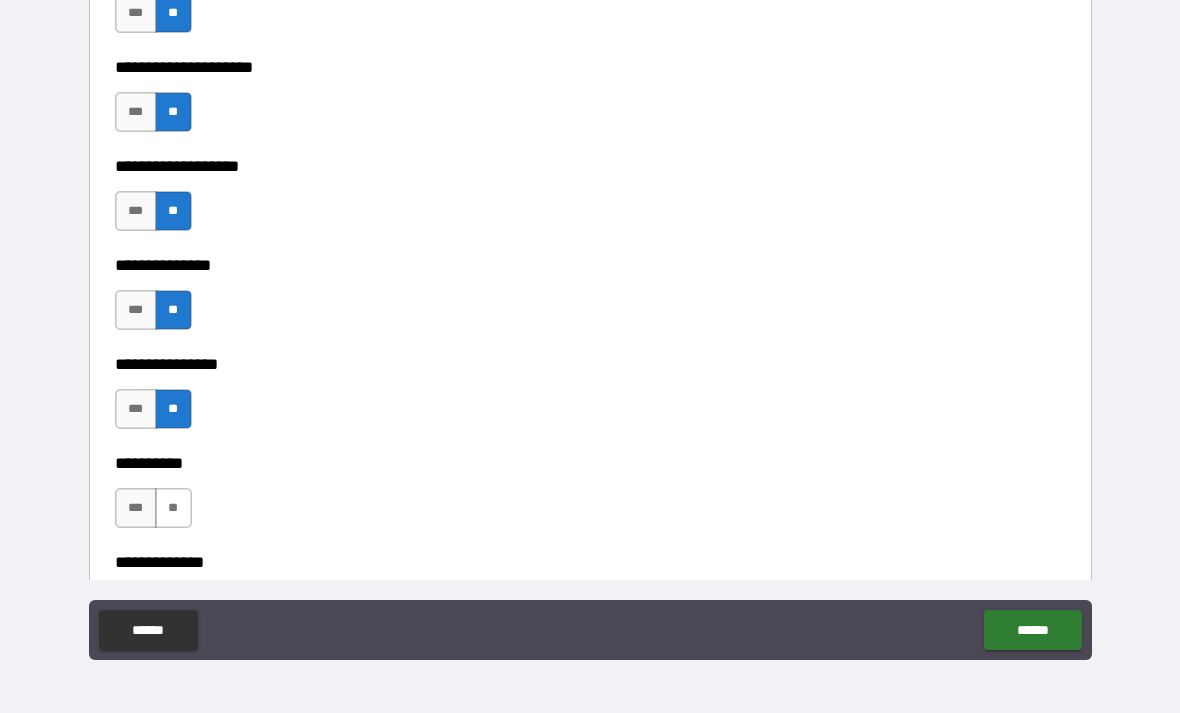 click on "**" at bounding box center [173, 508] 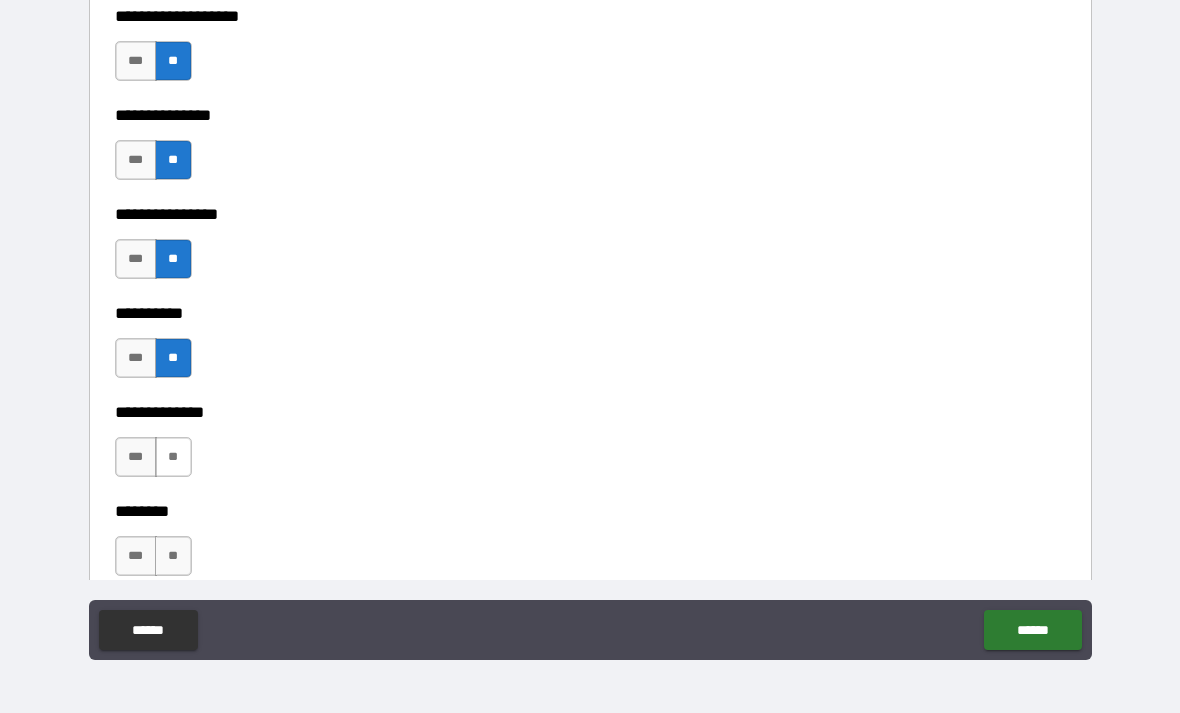 click on "**" at bounding box center (173, 457) 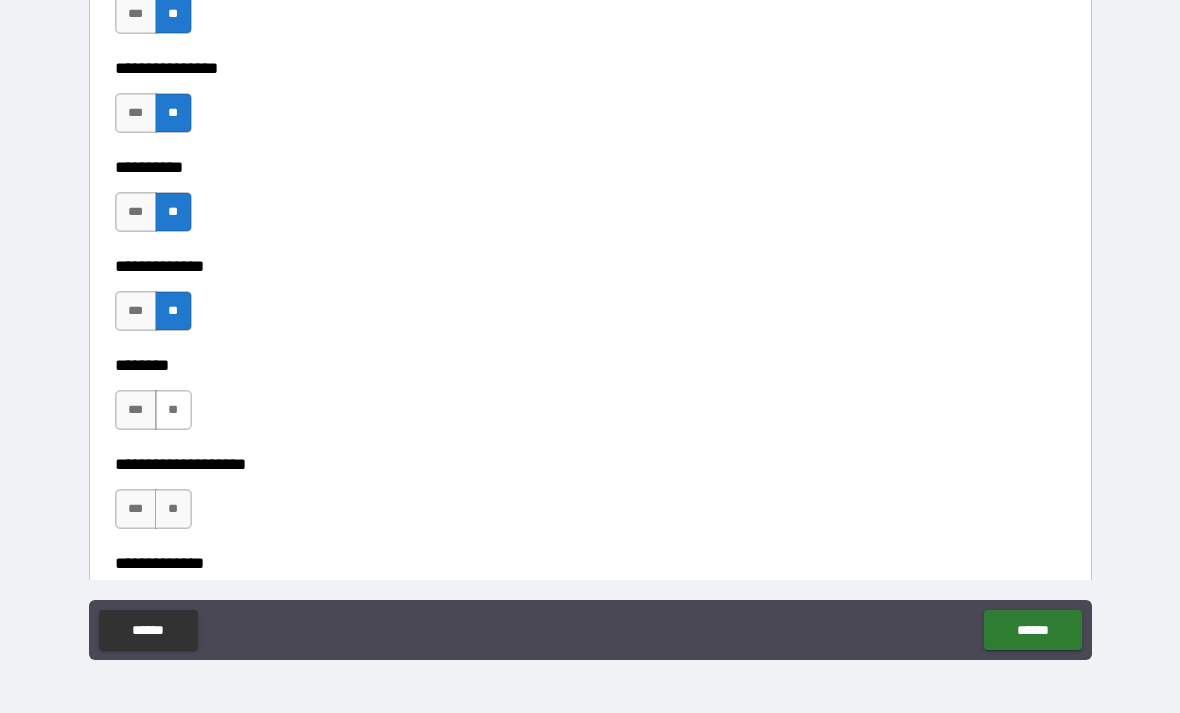 click on "**" at bounding box center [173, 410] 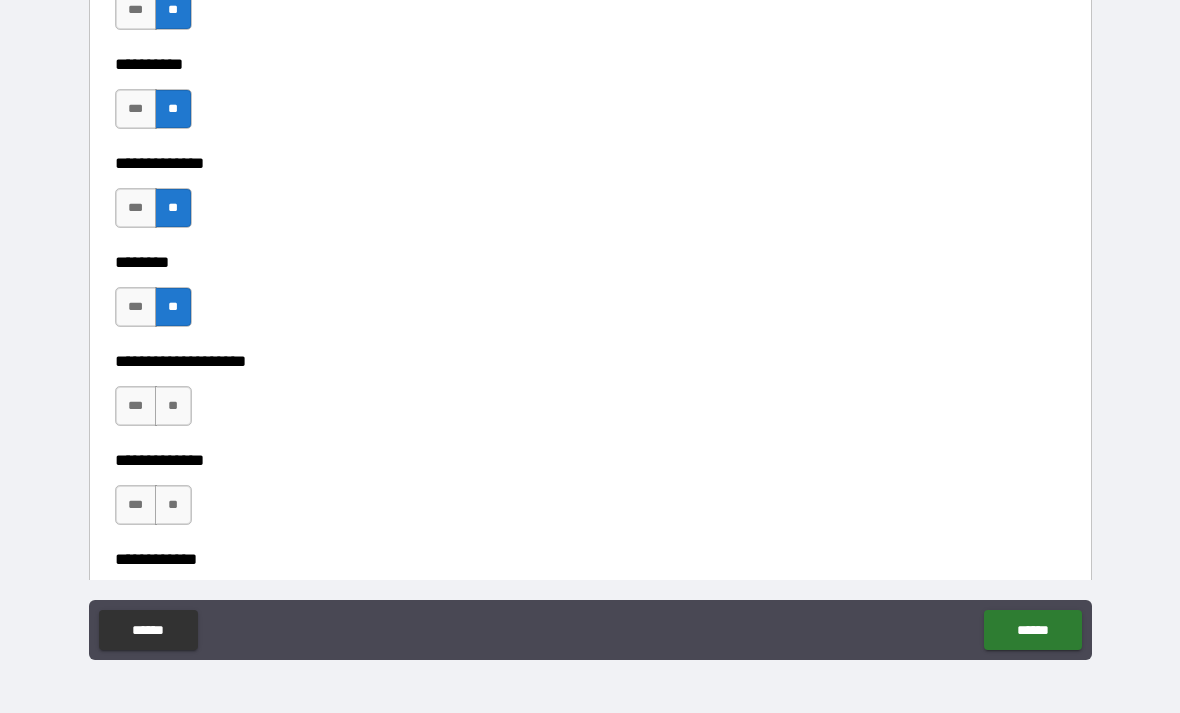 scroll, scrollTop: 8601, scrollLeft: 0, axis: vertical 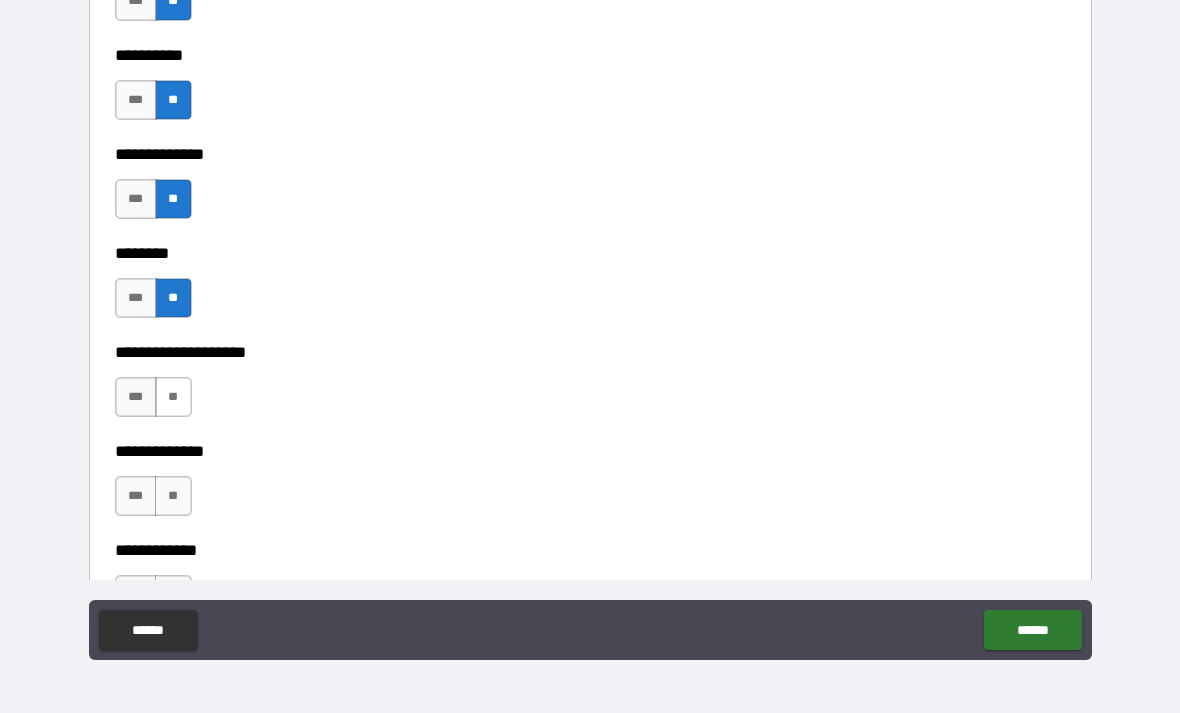 click on "**" at bounding box center (173, 397) 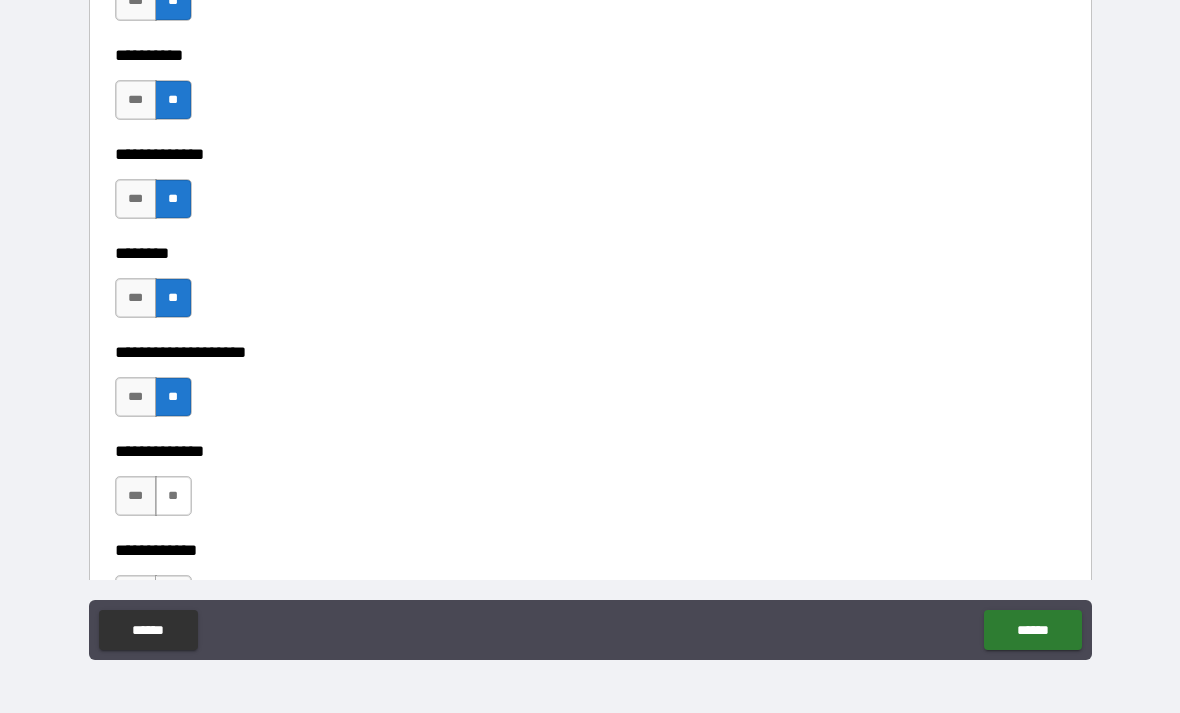 click on "**" at bounding box center (173, 496) 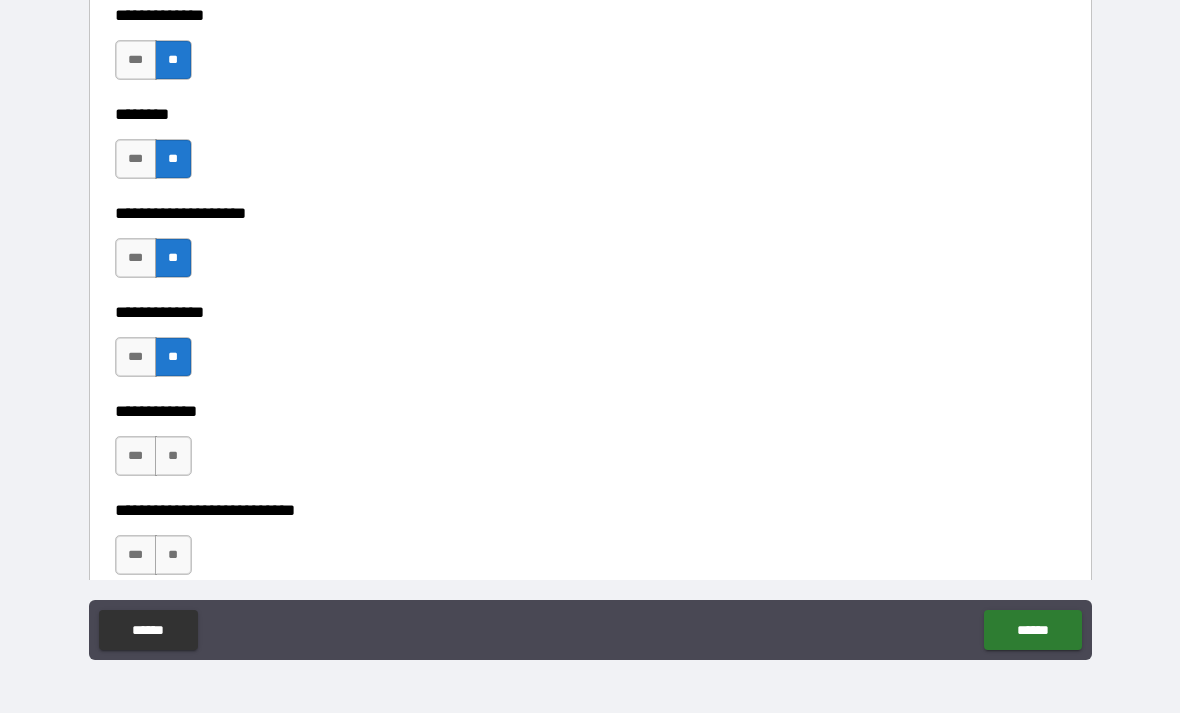 scroll, scrollTop: 8743, scrollLeft: 0, axis: vertical 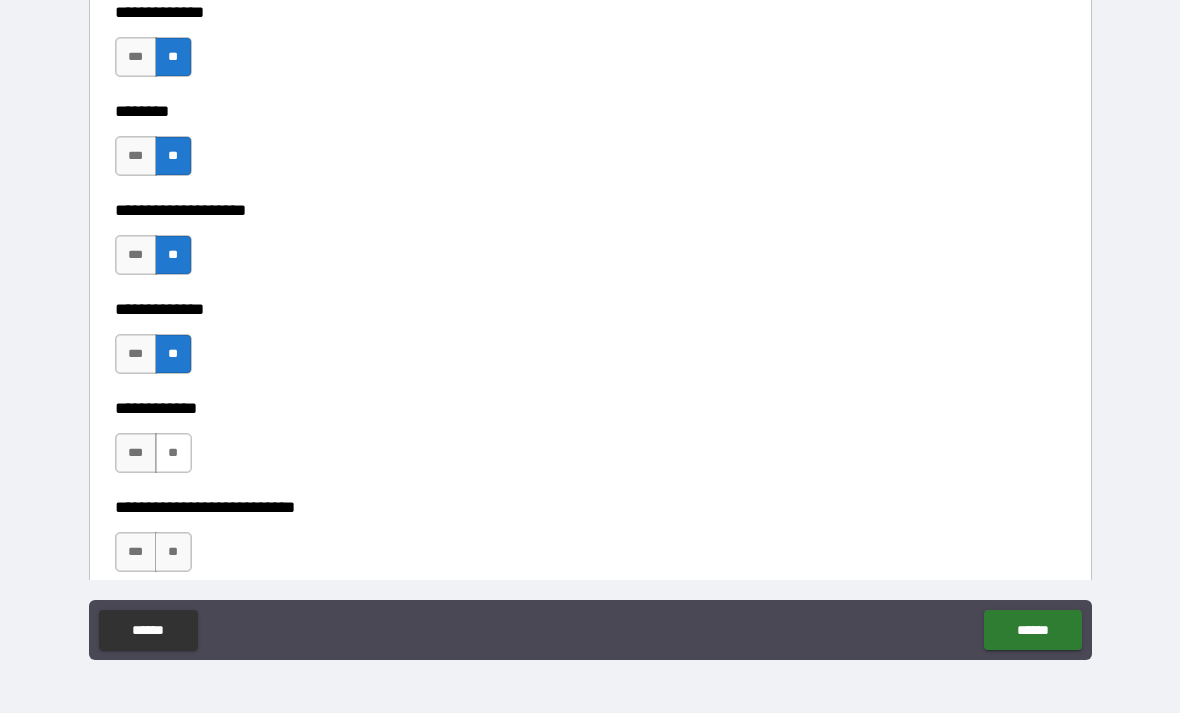 click on "**" at bounding box center (173, 453) 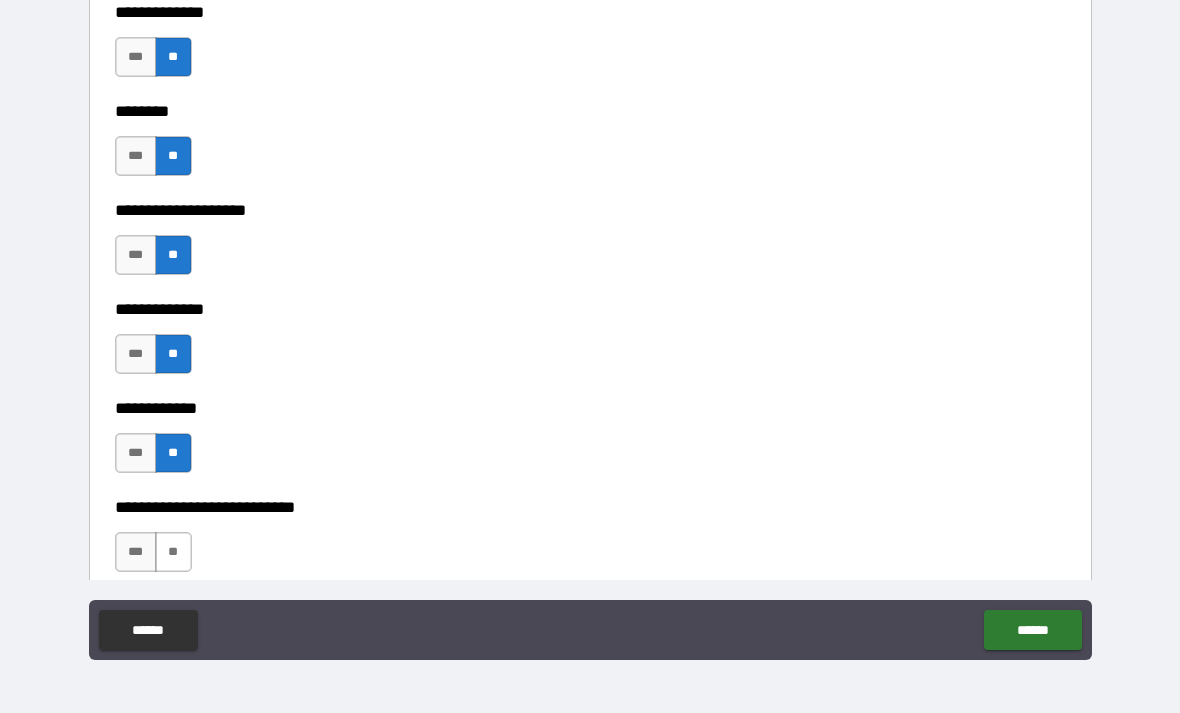 click on "**" at bounding box center (173, 552) 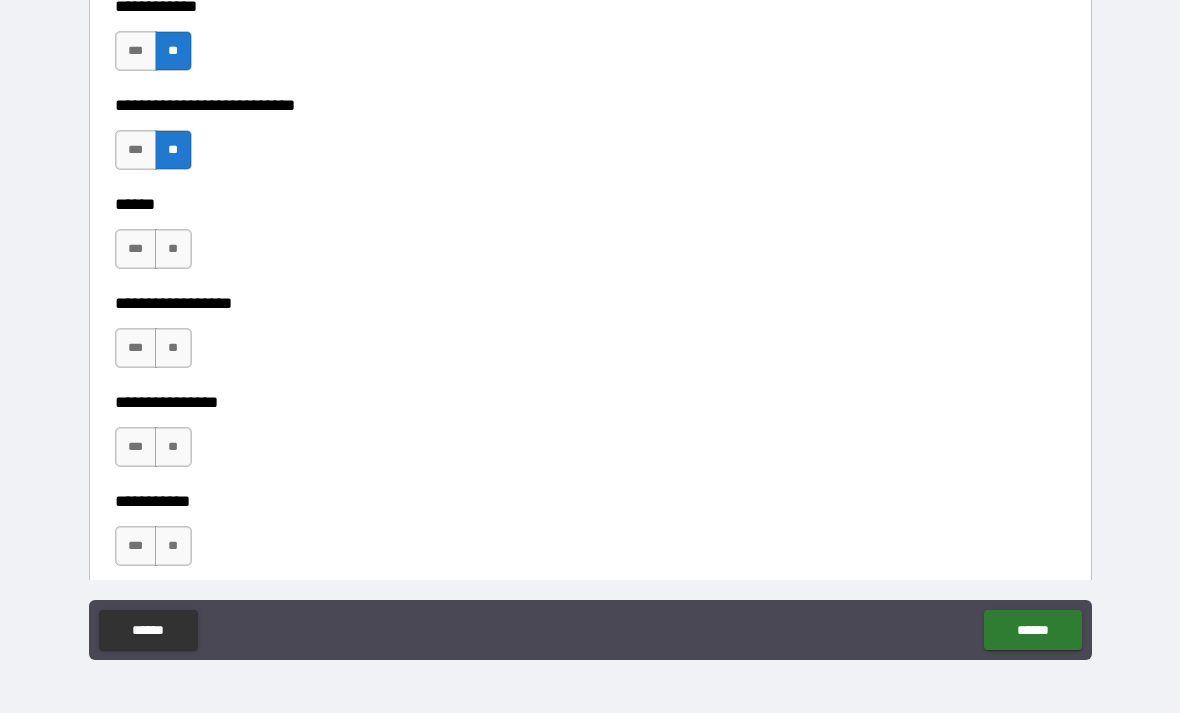 scroll, scrollTop: 9147, scrollLeft: 0, axis: vertical 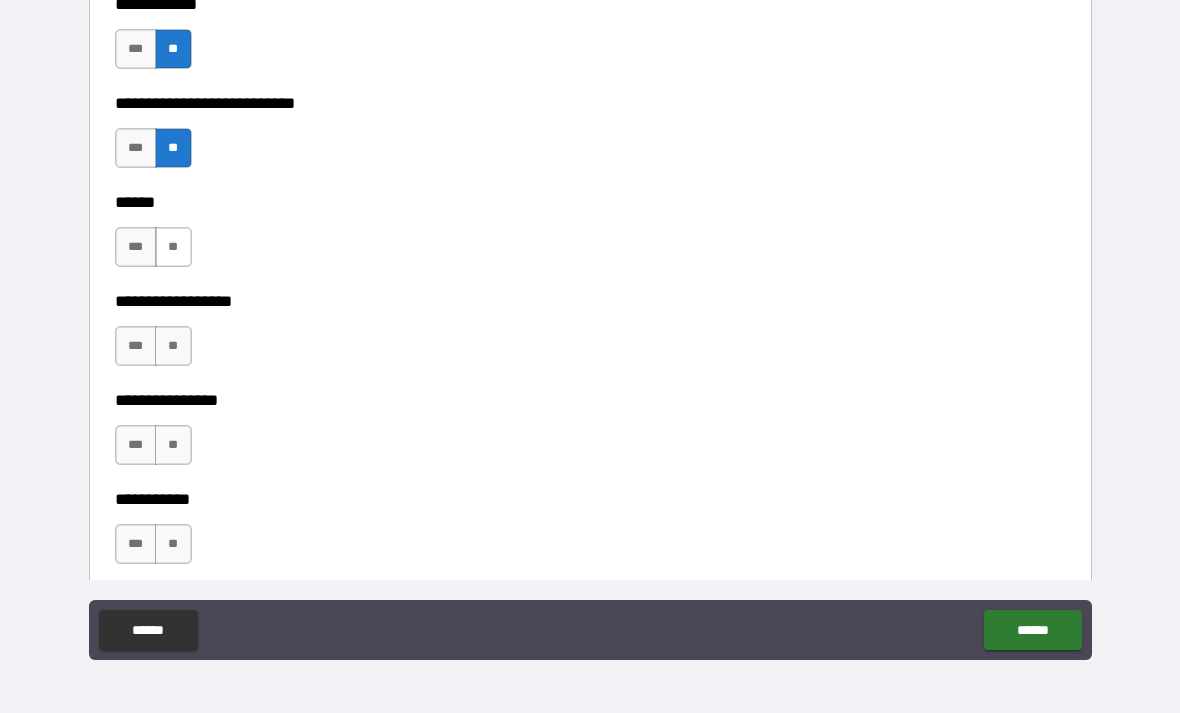 click on "**" at bounding box center [173, 247] 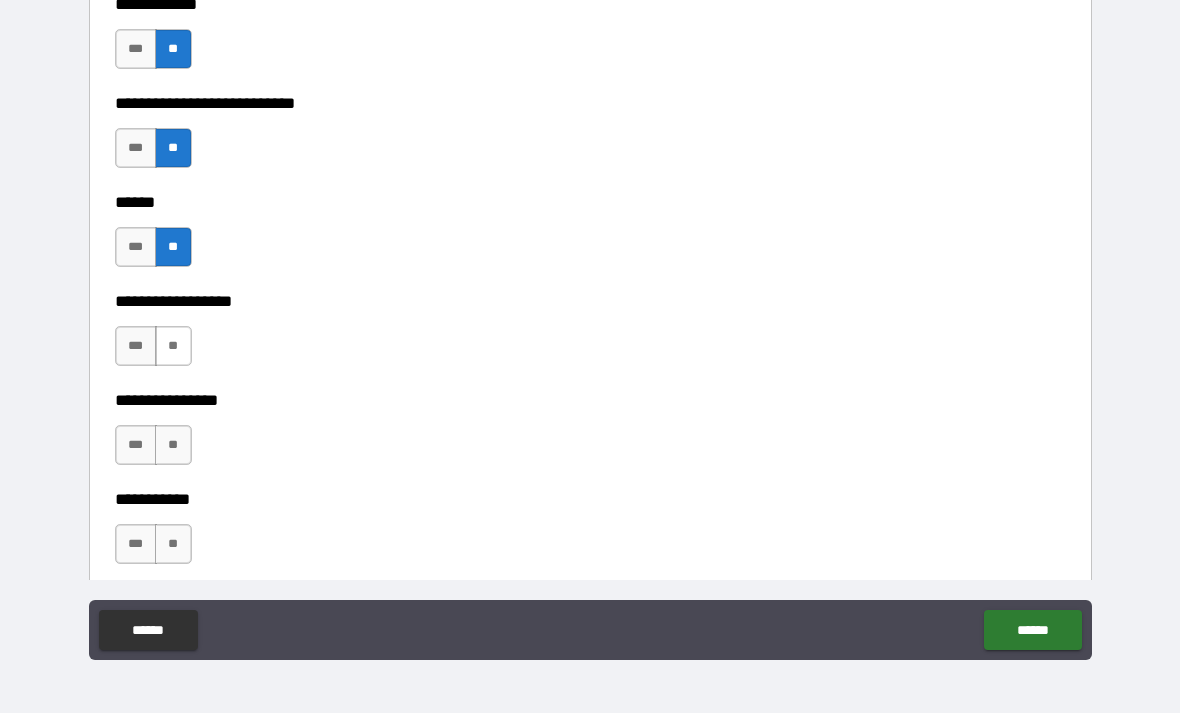 click on "**" at bounding box center (173, 346) 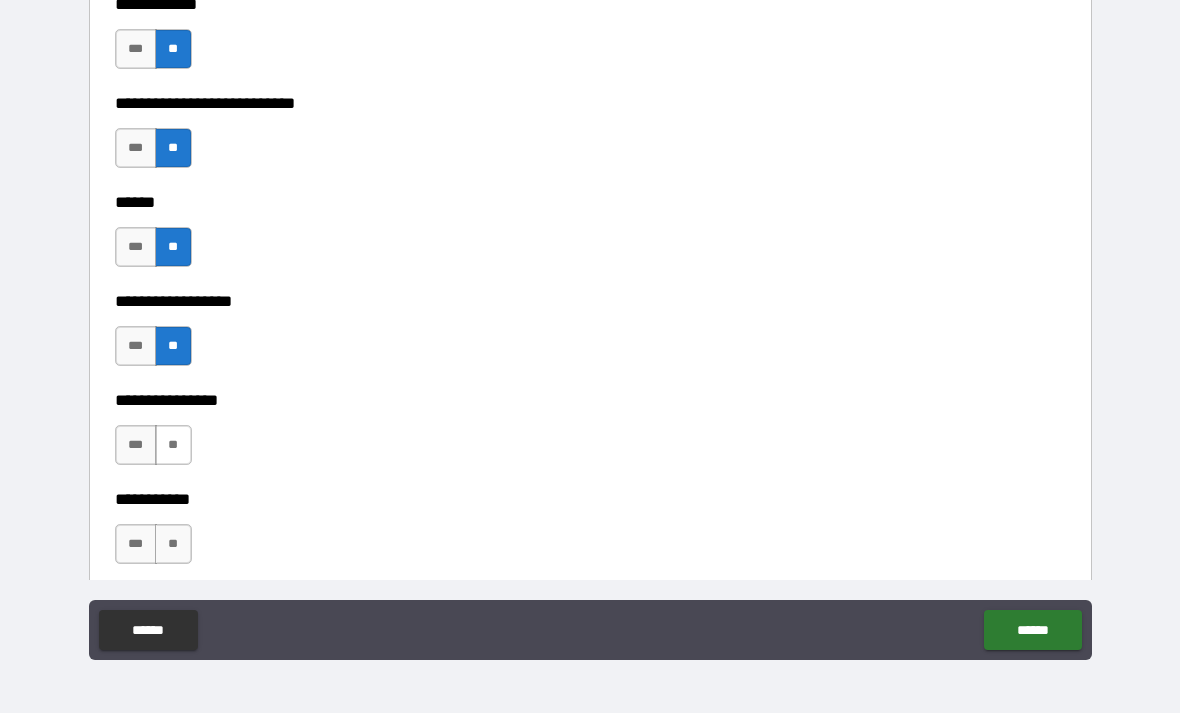 click on "**" at bounding box center (173, 445) 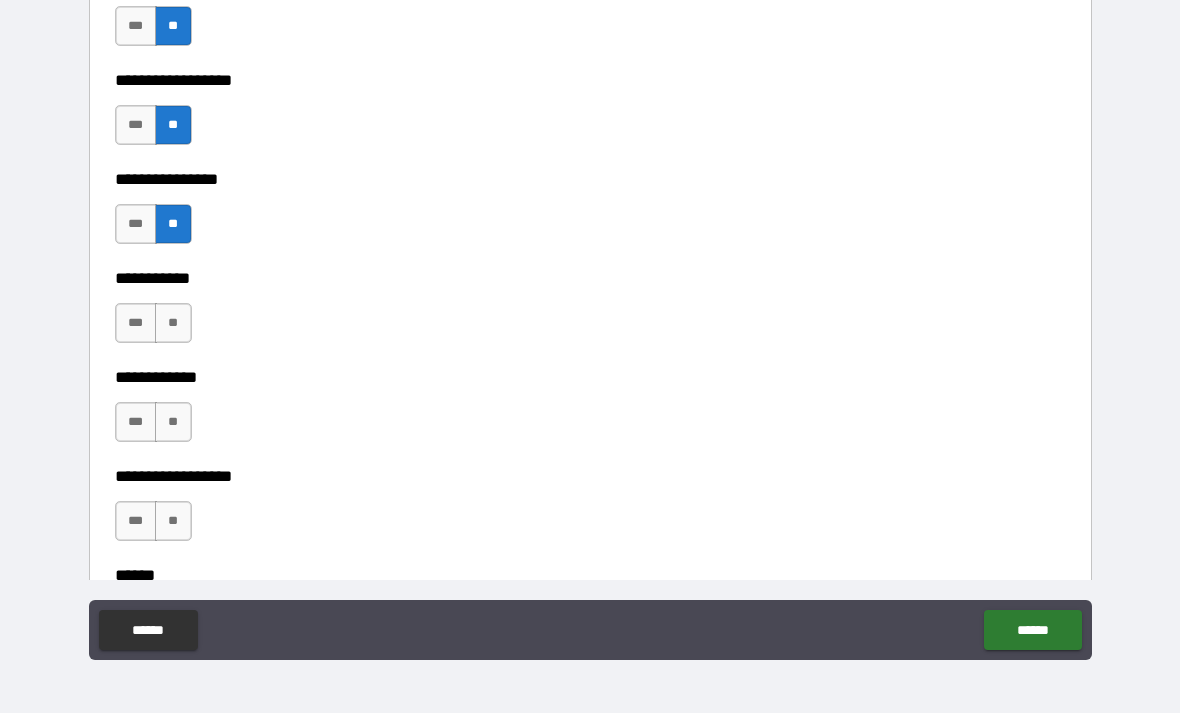 scroll, scrollTop: 9373, scrollLeft: 0, axis: vertical 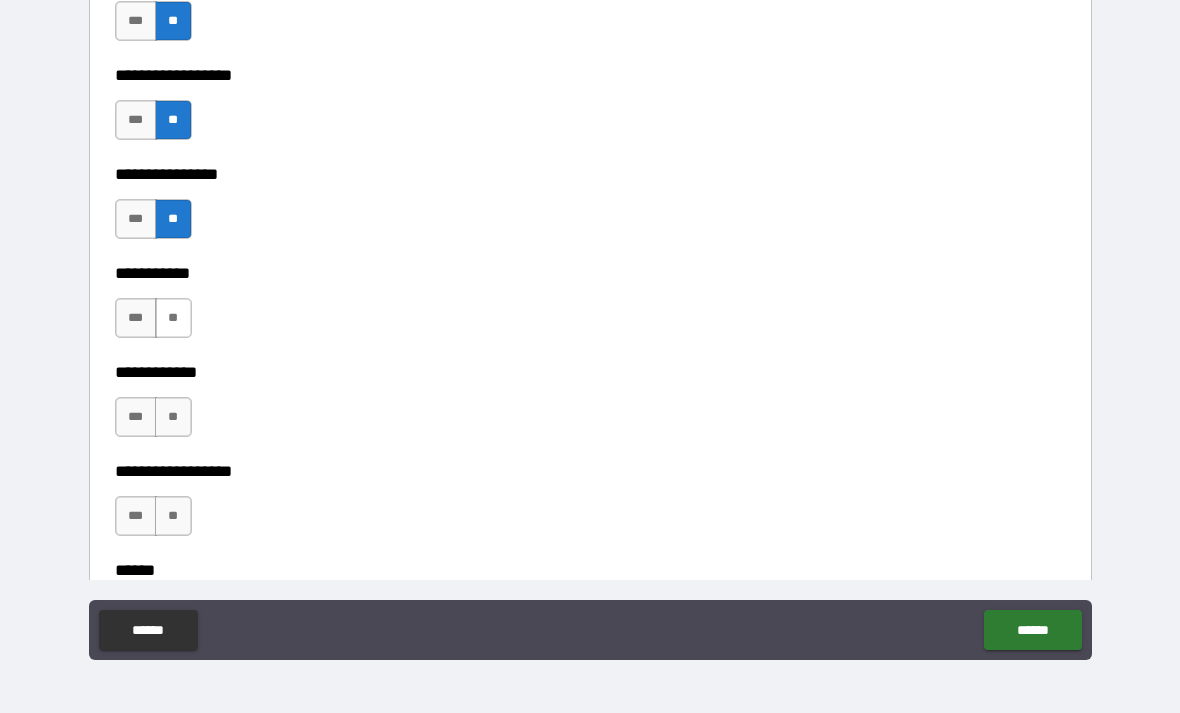 click on "**" at bounding box center [173, 318] 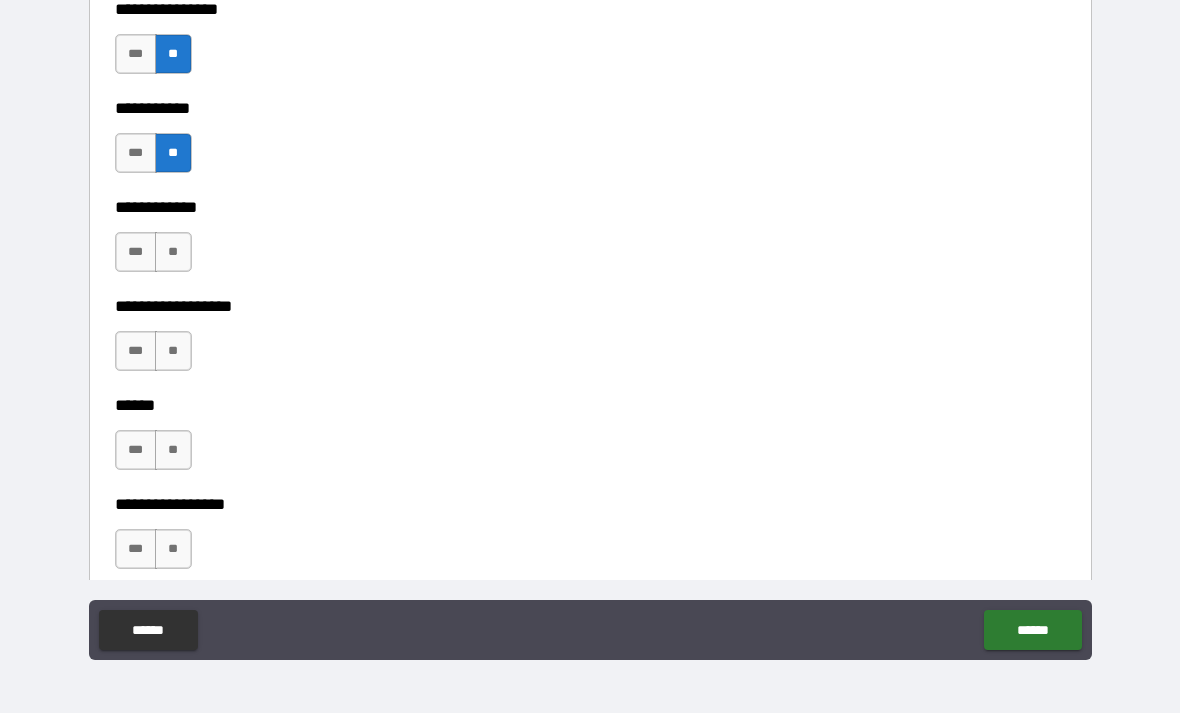 scroll, scrollTop: 9607, scrollLeft: 0, axis: vertical 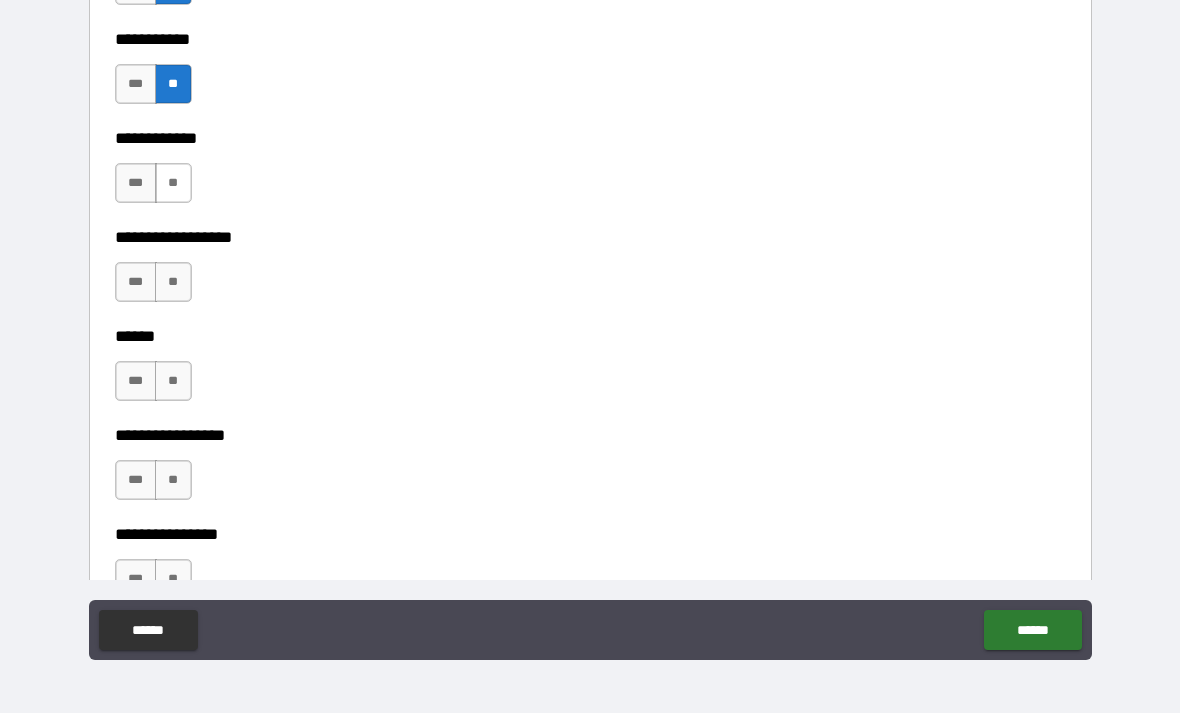 click on "**" at bounding box center (173, 183) 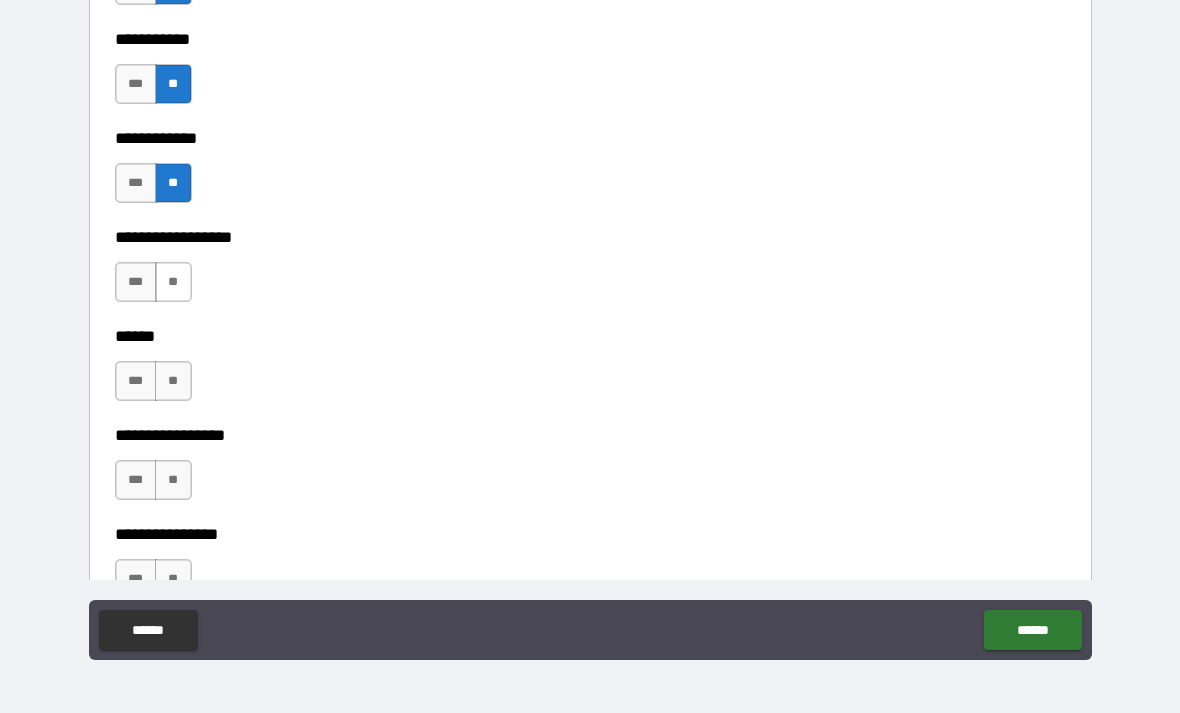 click on "**" at bounding box center [173, 282] 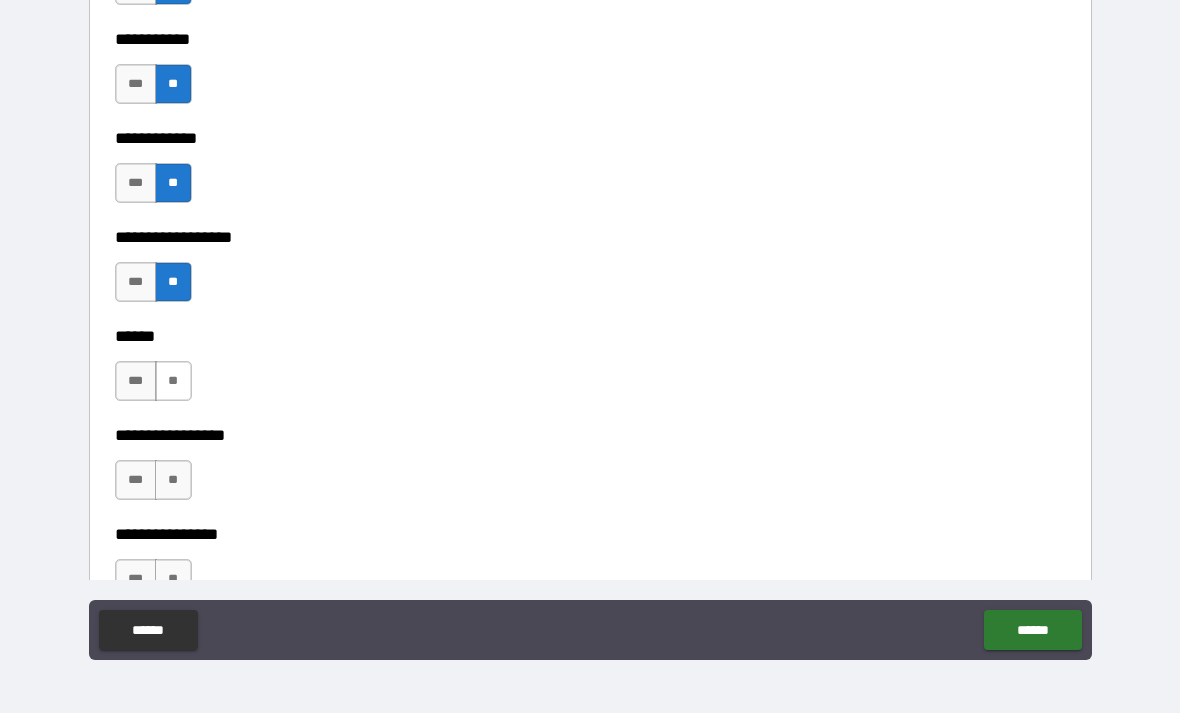 click on "**" at bounding box center [173, 381] 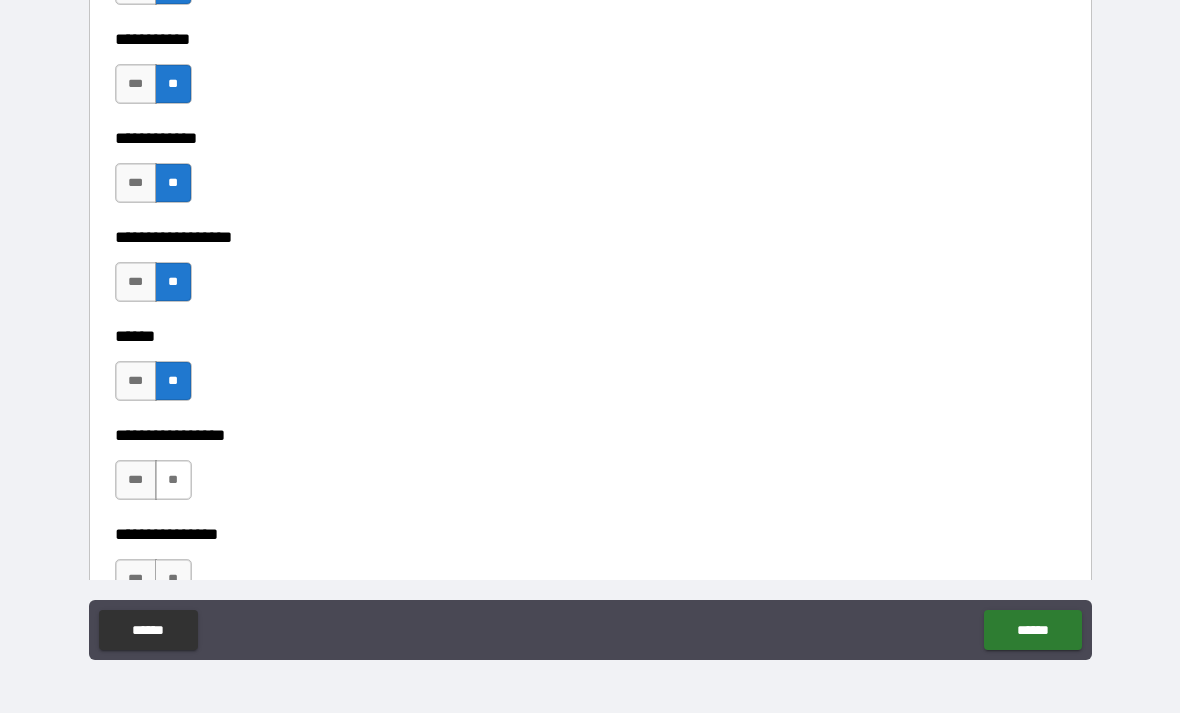 click on "**" at bounding box center (173, 480) 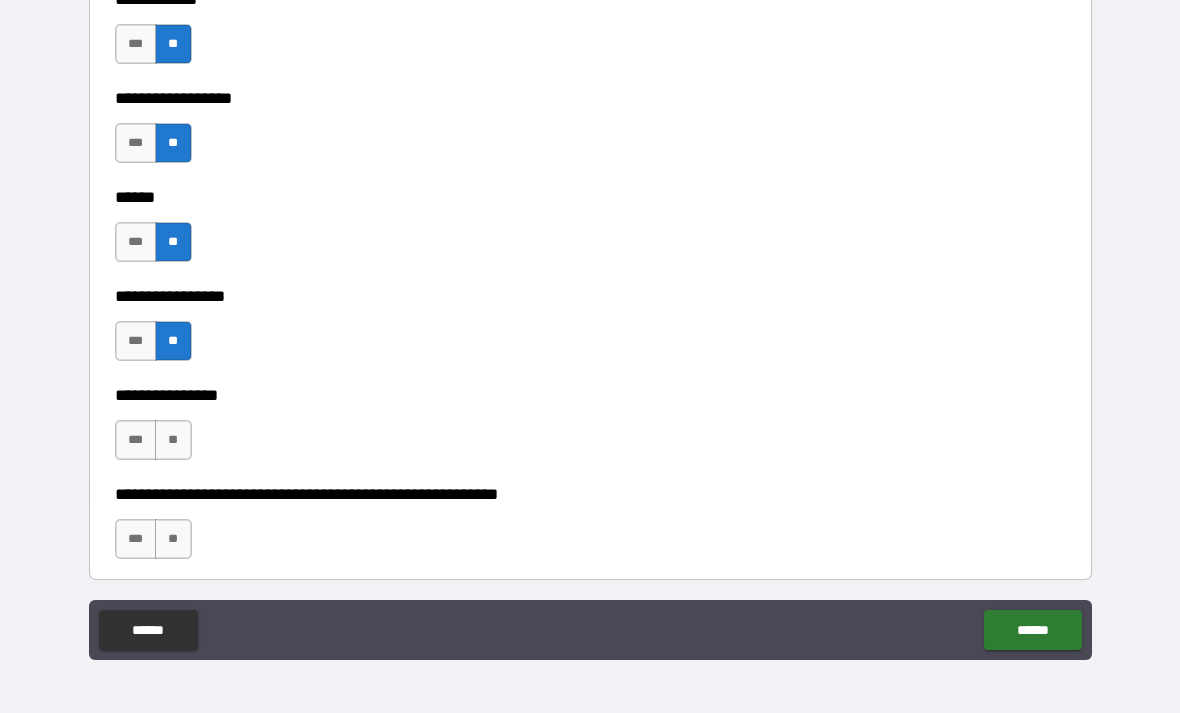 scroll, scrollTop: 9778, scrollLeft: 0, axis: vertical 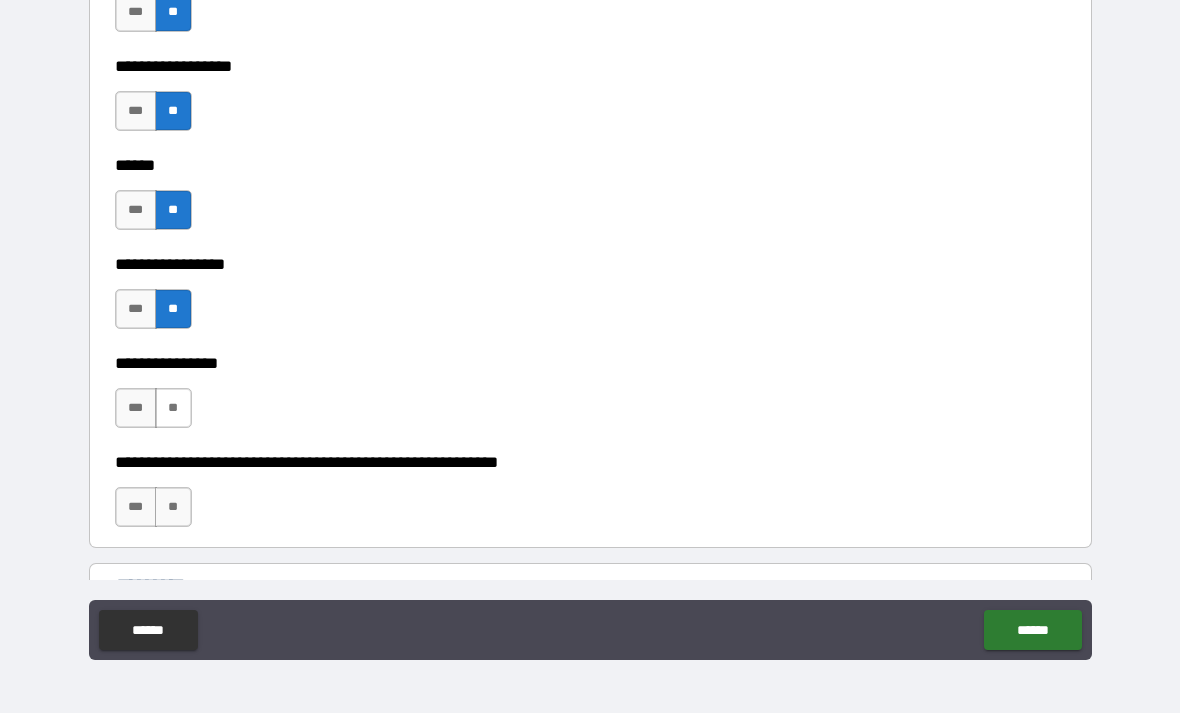 click on "**" at bounding box center [173, 408] 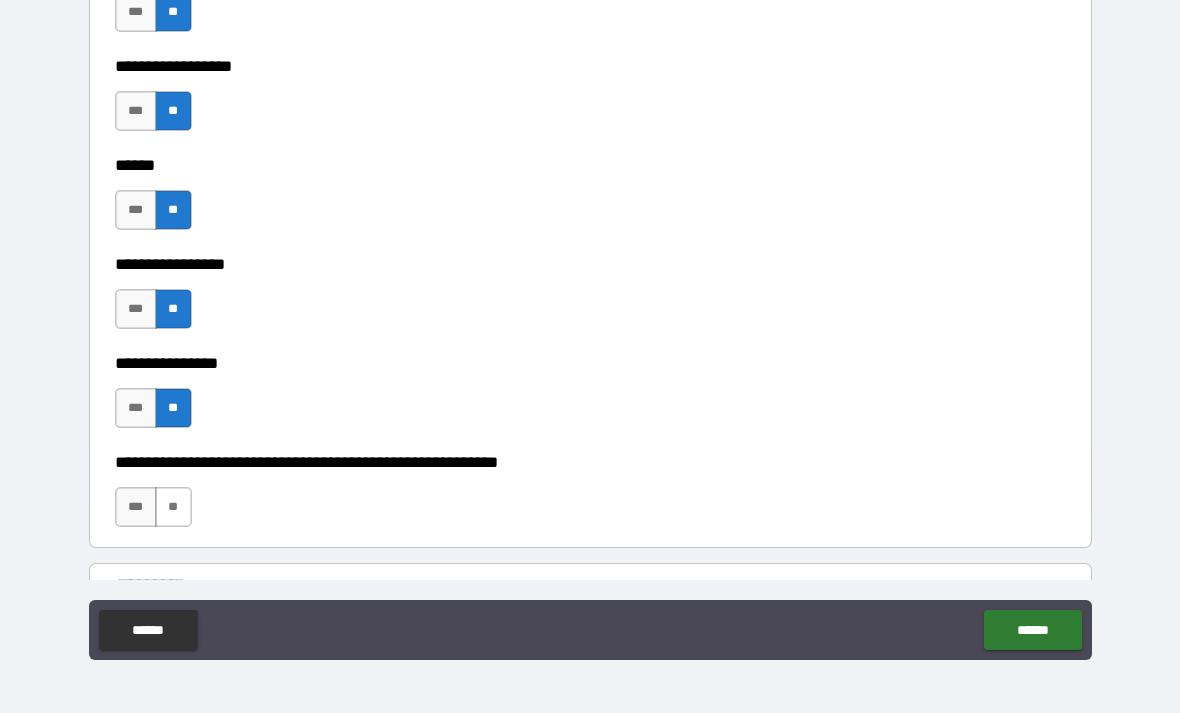 click on "**" at bounding box center [173, 507] 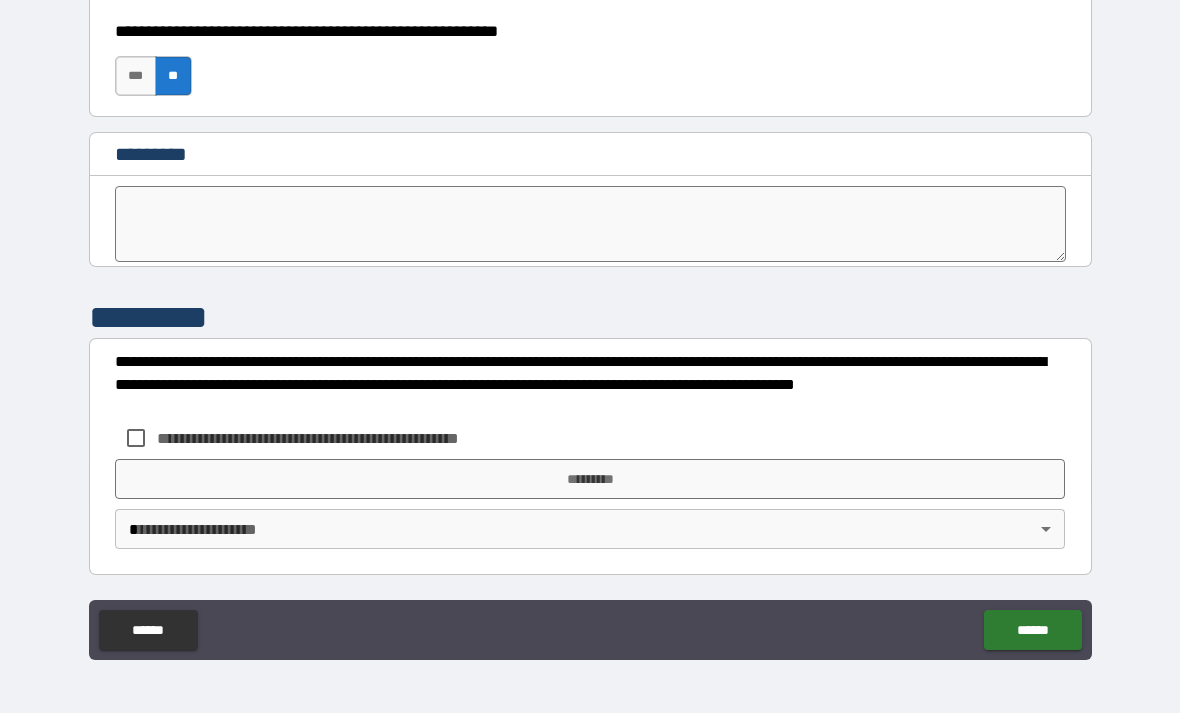 scroll, scrollTop: 10209, scrollLeft: 0, axis: vertical 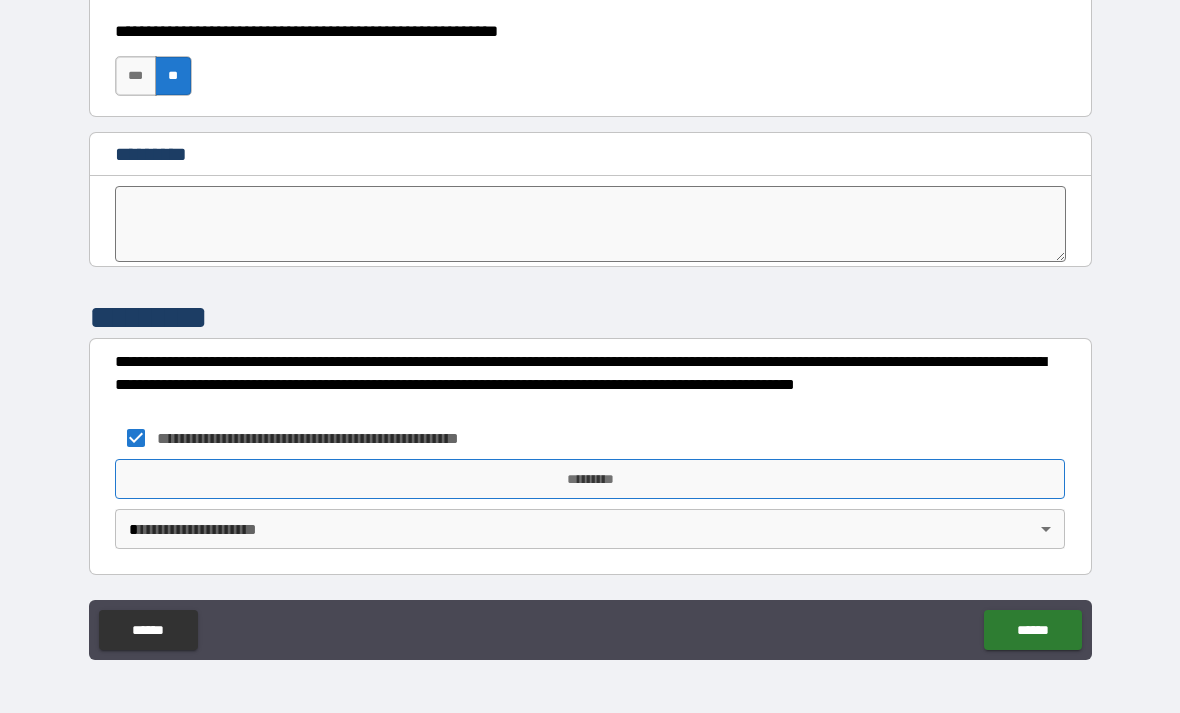 click on "*********" at bounding box center (590, 479) 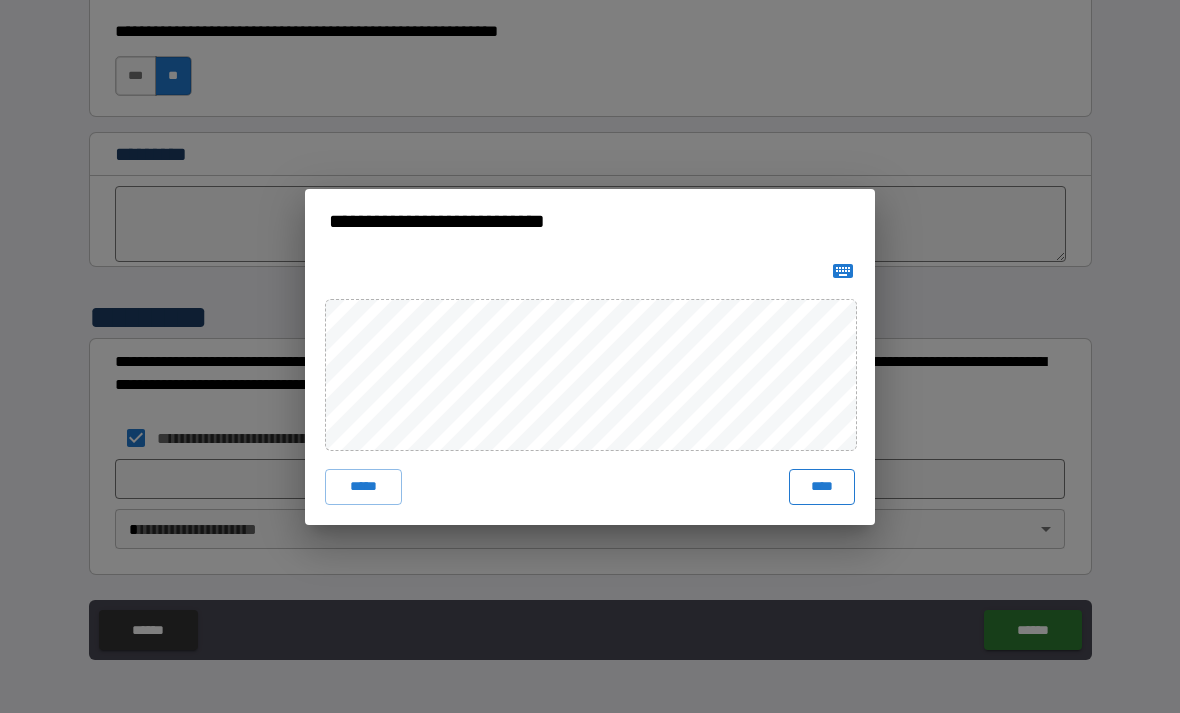 click on "****" at bounding box center (822, 487) 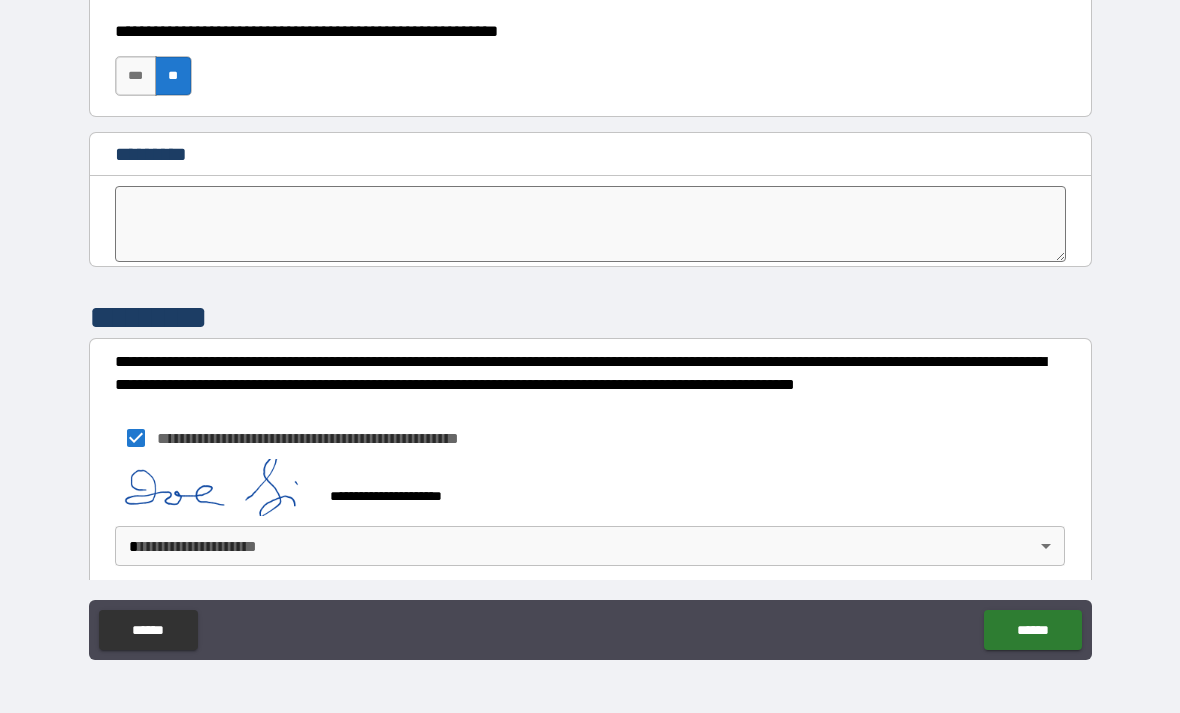 click on "**********" at bounding box center (590, 324) 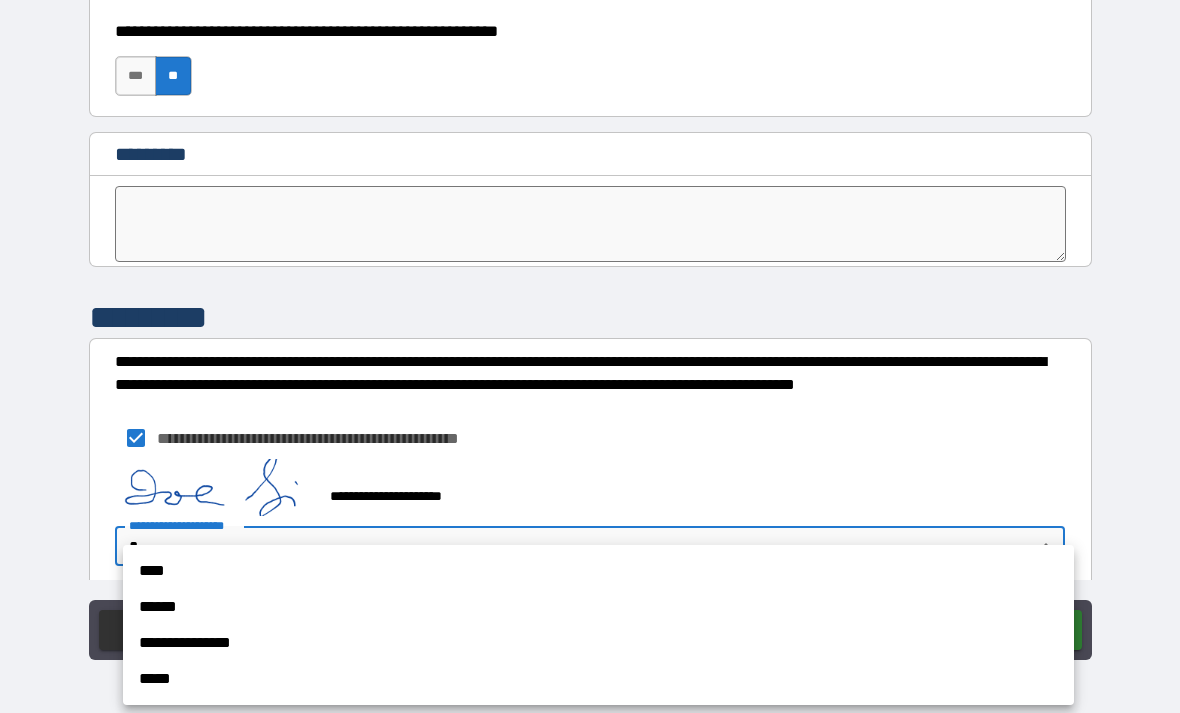 click on "****" at bounding box center [598, 571] 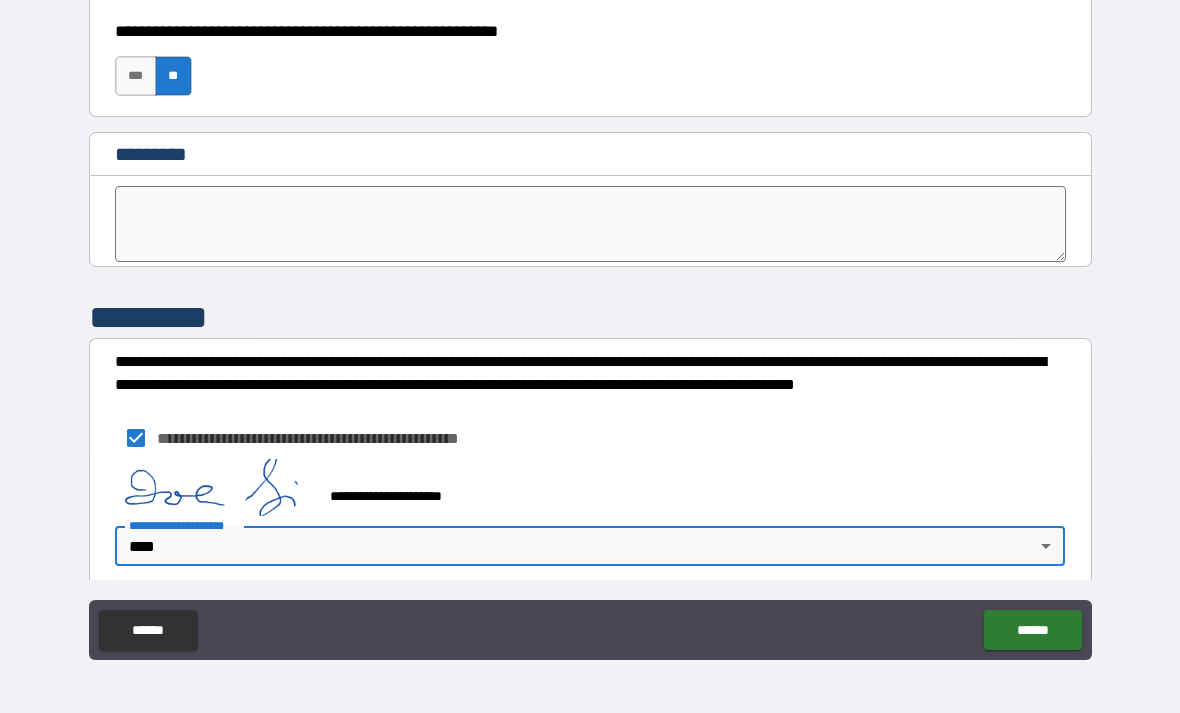 type on "****" 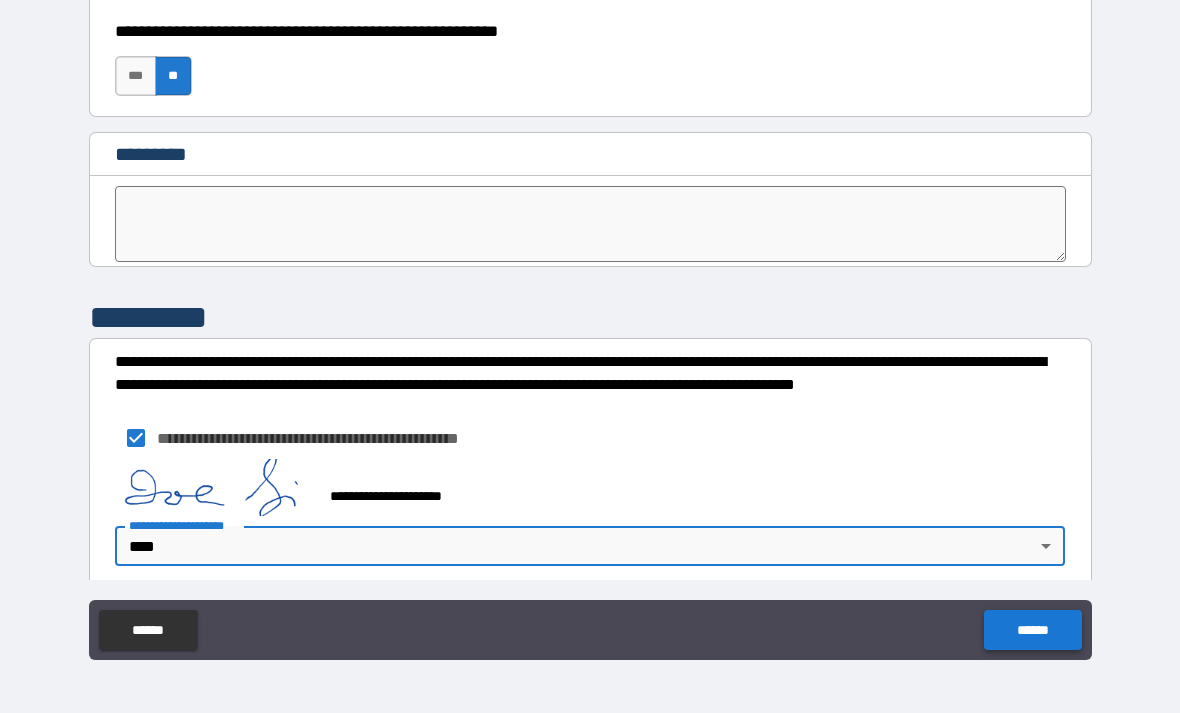 click on "******" at bounding box center (1032, 630) 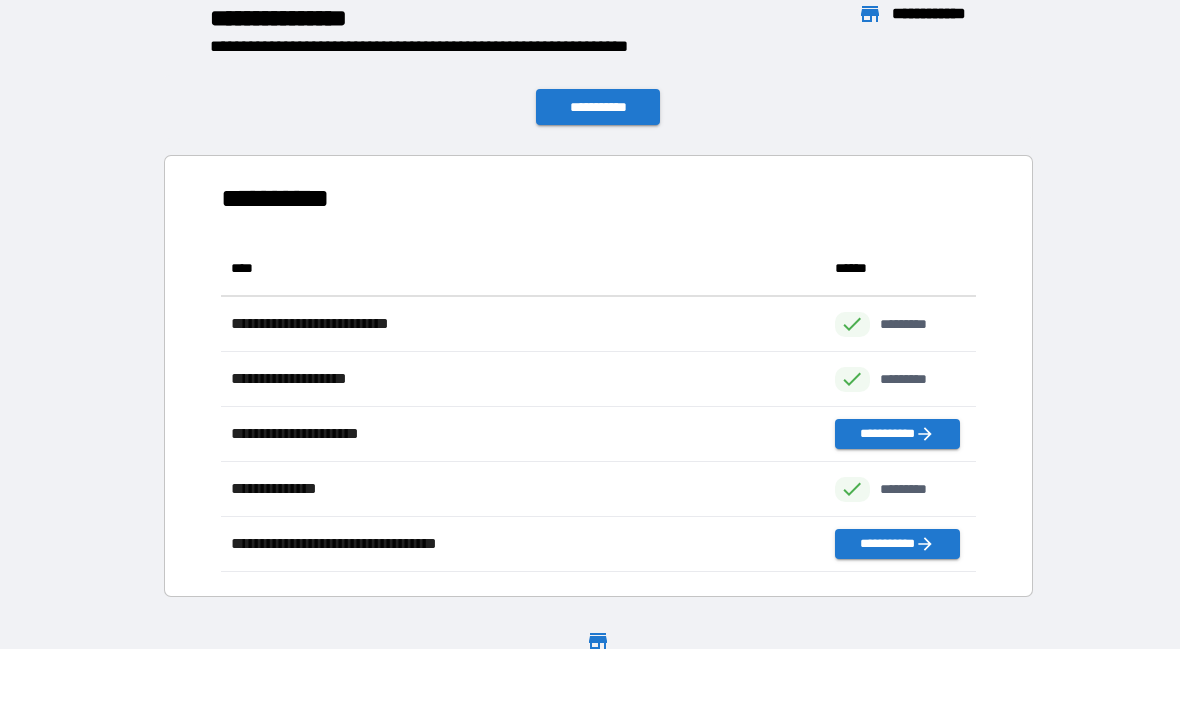 scroll, scrollTop: 1, scrollLeft: 1, axis: both 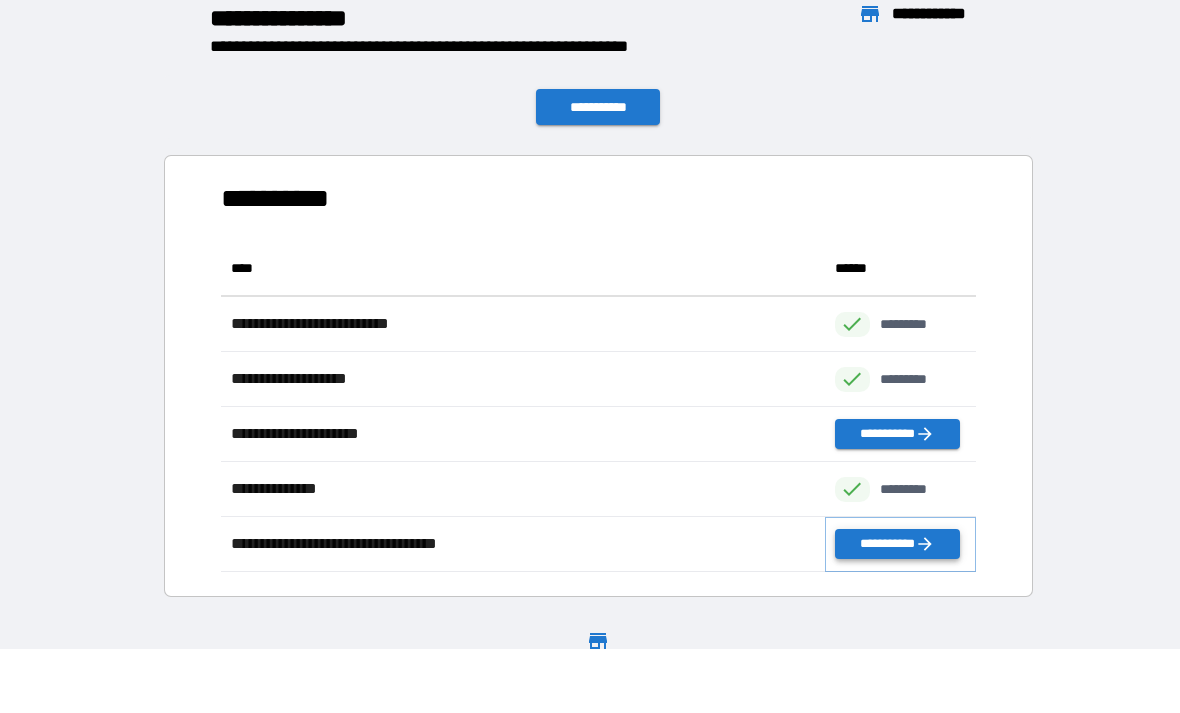 click on "**********" at bounding box center [897, 544] 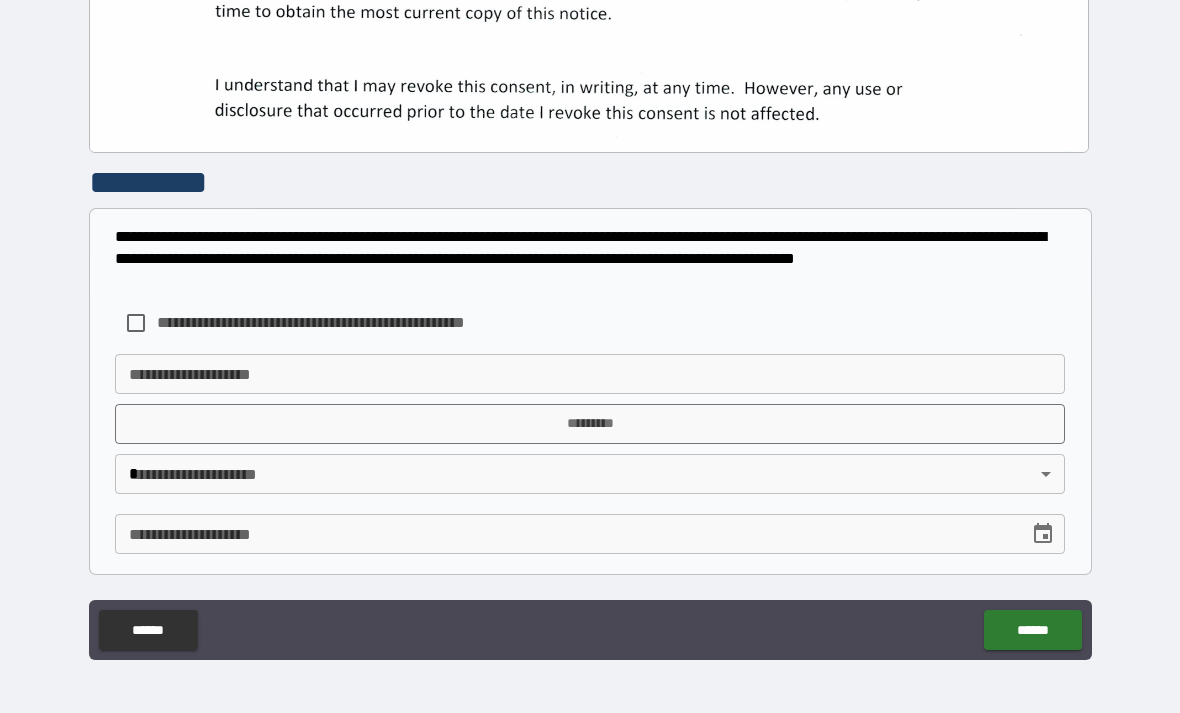 scroll, scrollTop: 644, scrollLeft: 0, axis: vertical 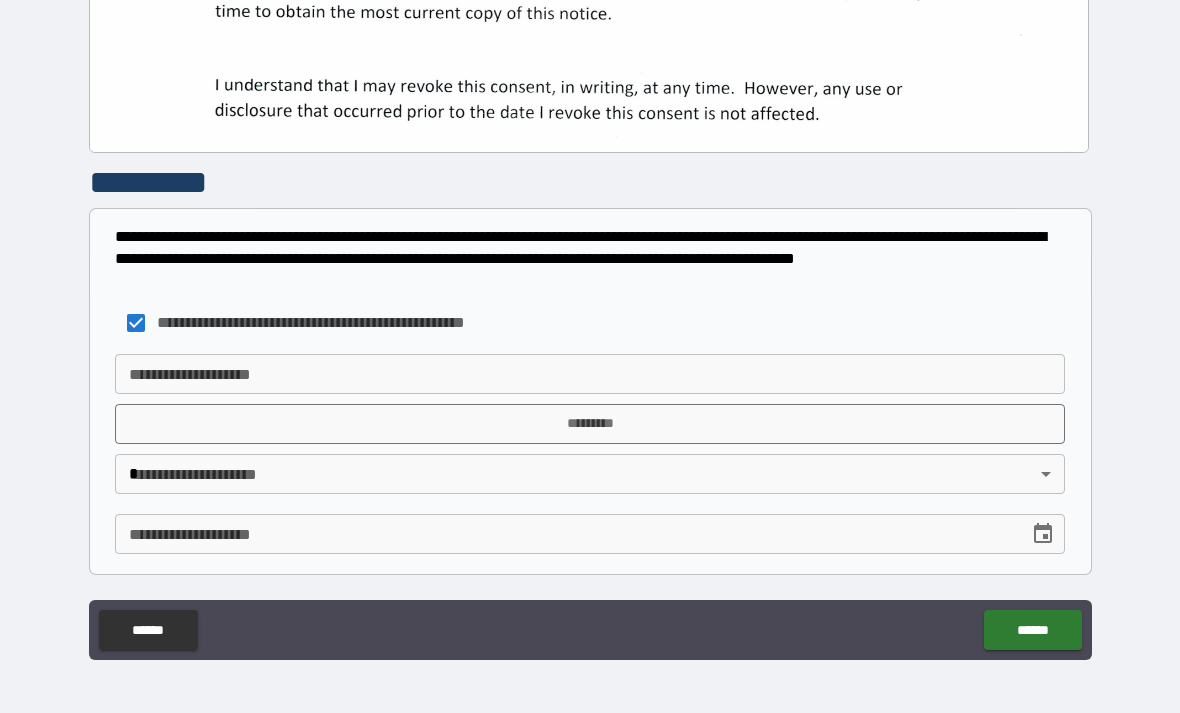 click on "**********" at bounding box center [590, 374] 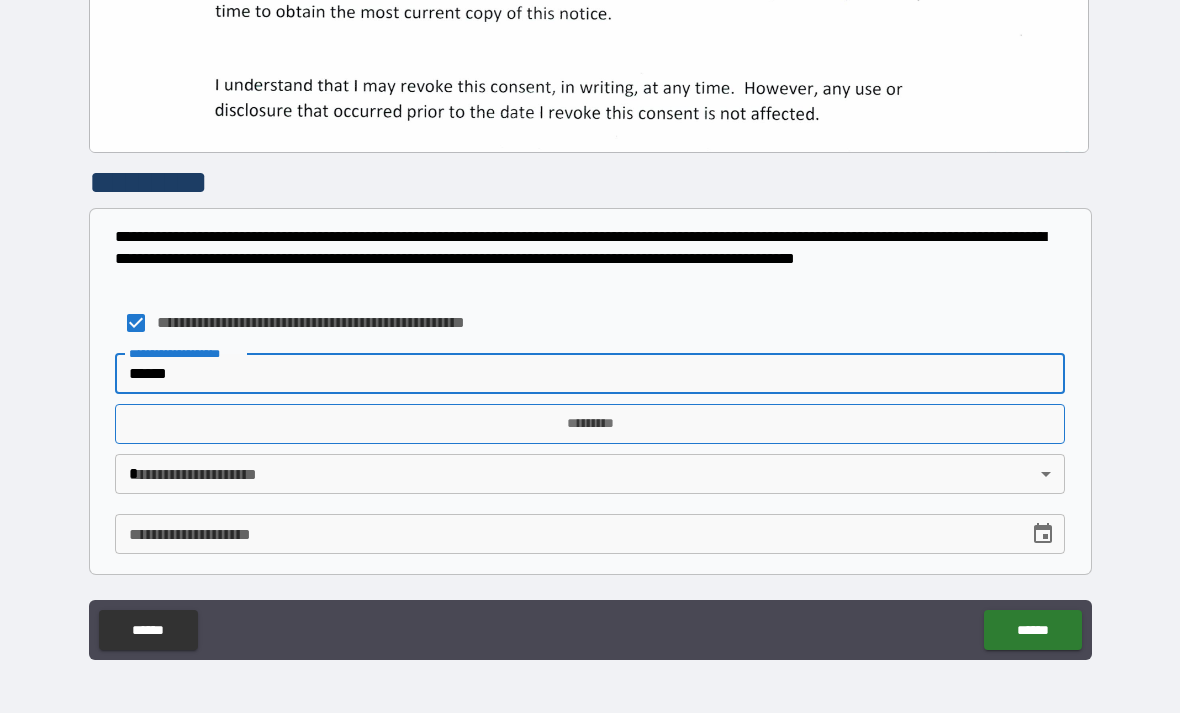 type on "******" 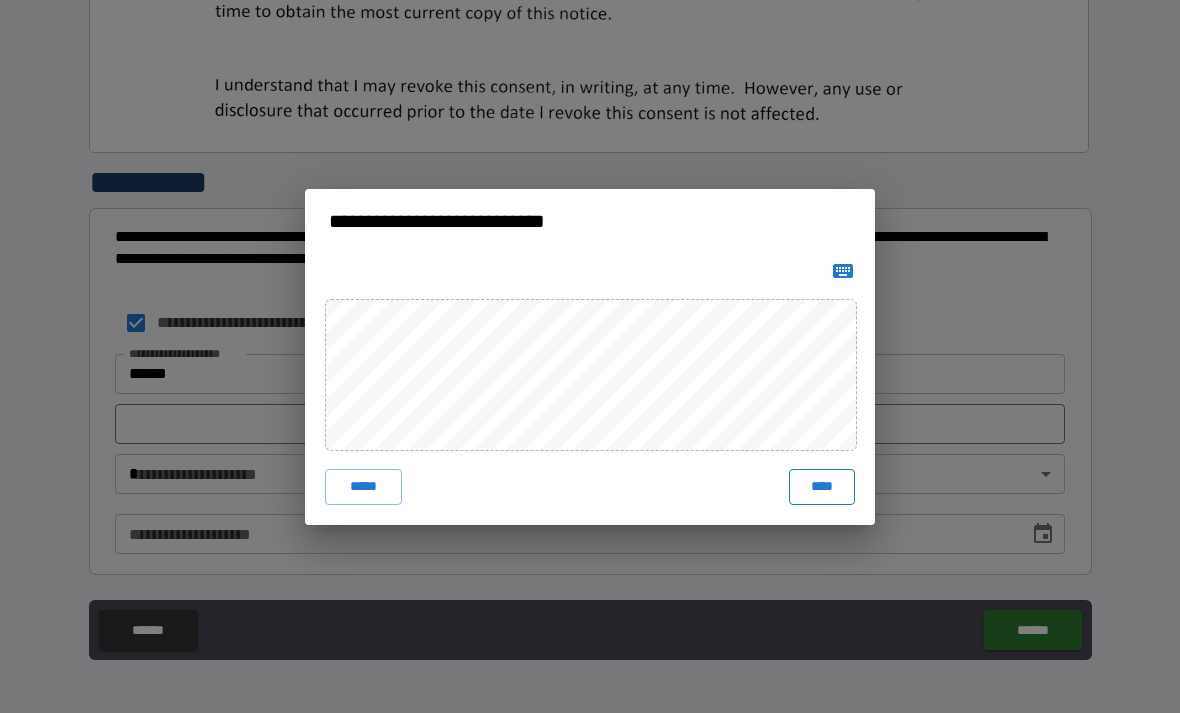click on "****" at bounding box center [822, 487] 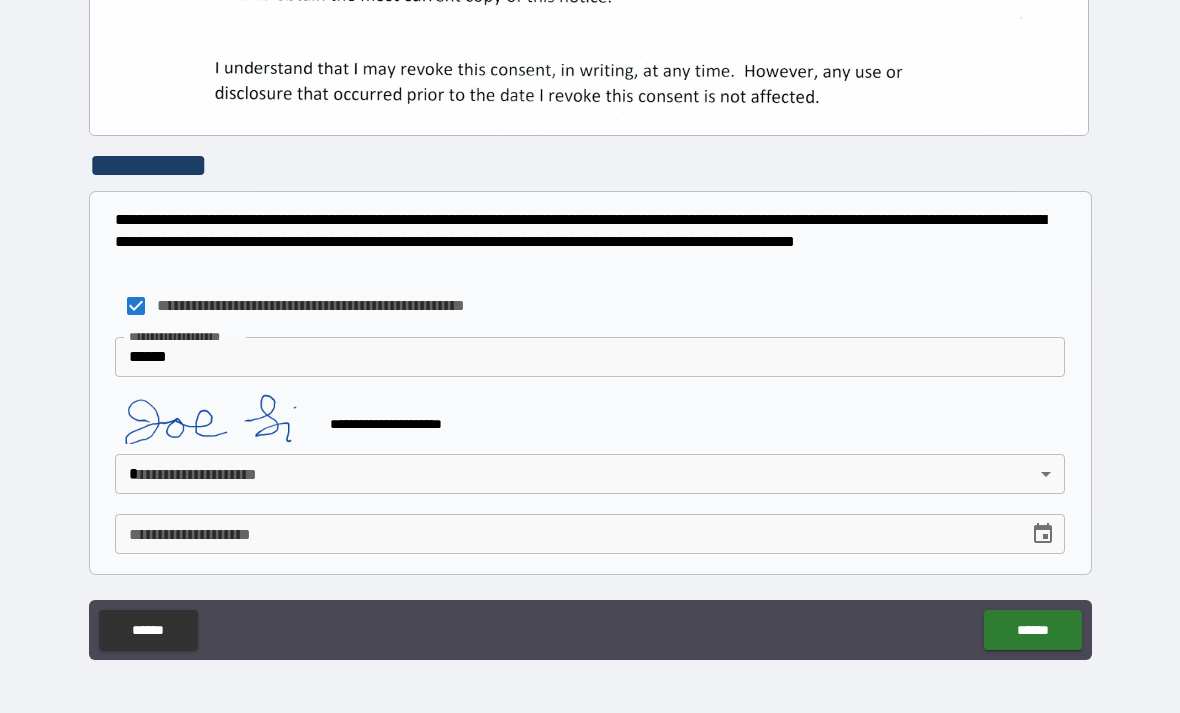 scroll, scrollTop: 661, scrollLeft: 0, axis: vertical 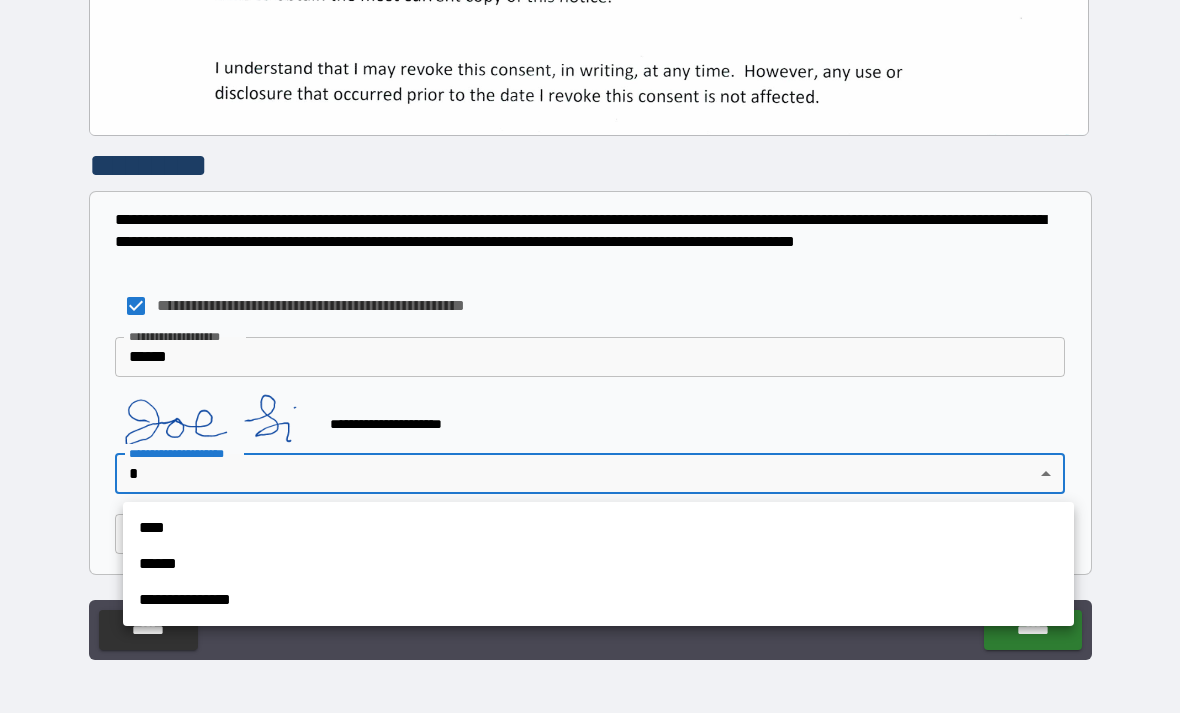 click on "****" at bounding box center [598, 528] 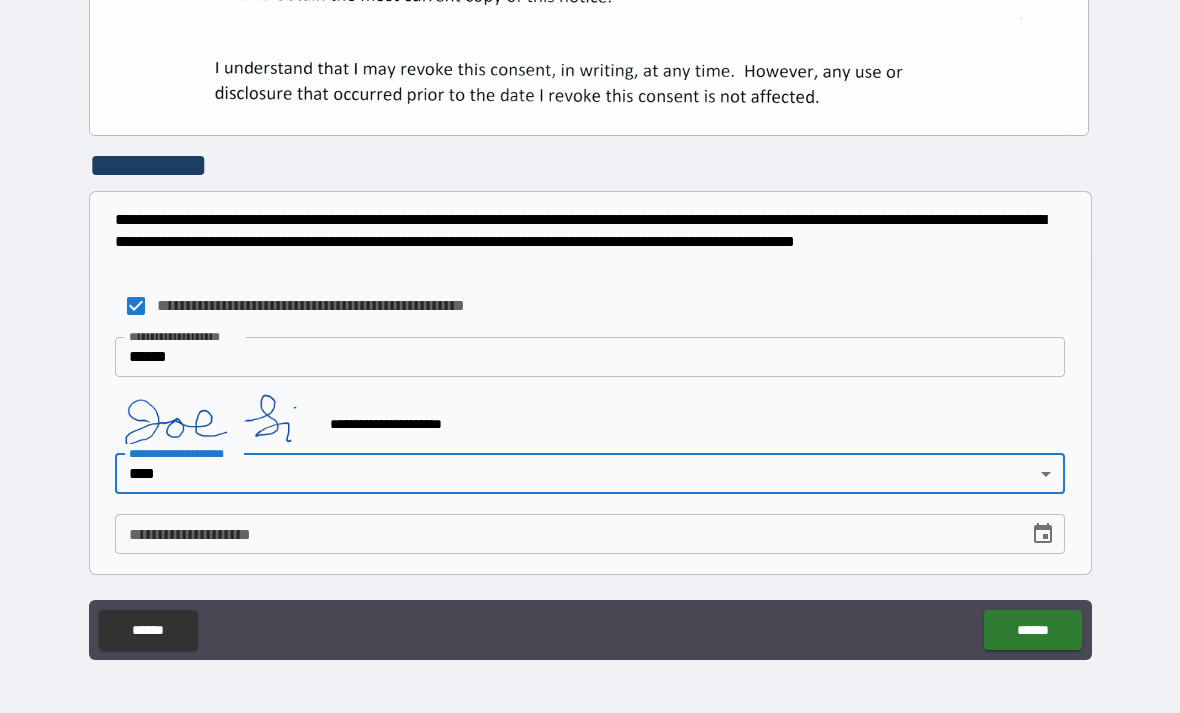 click on "**********" at bounding box center [590, 534] 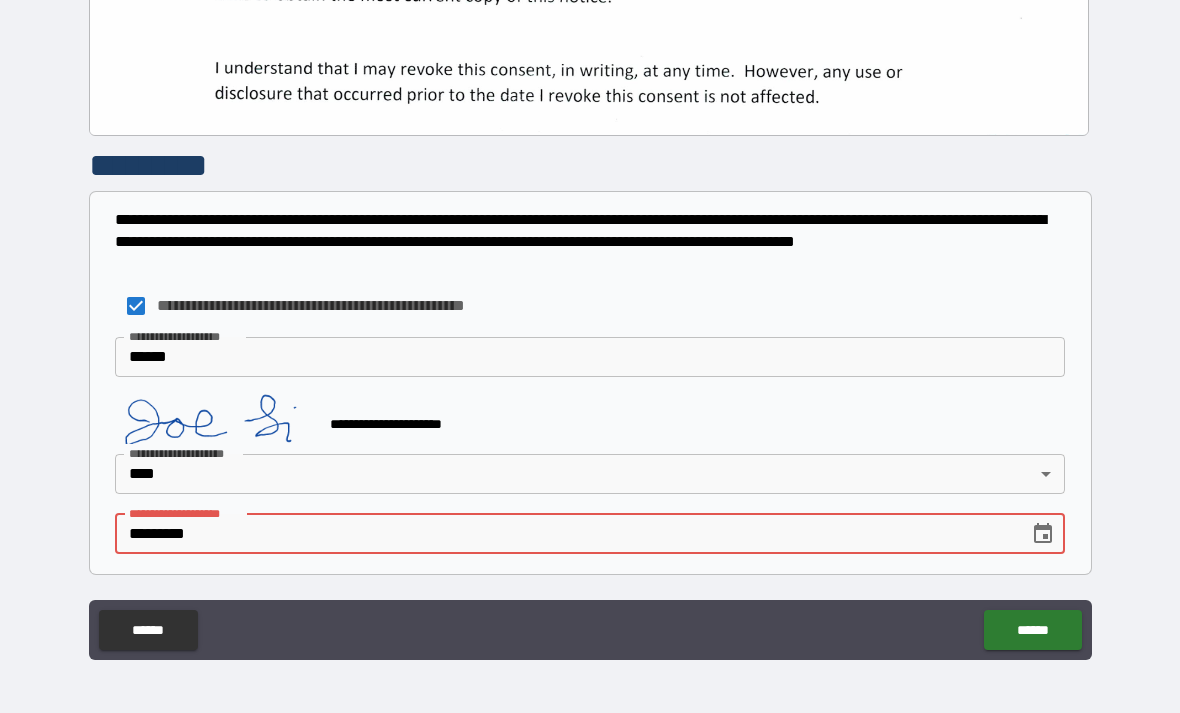 type on "**********" 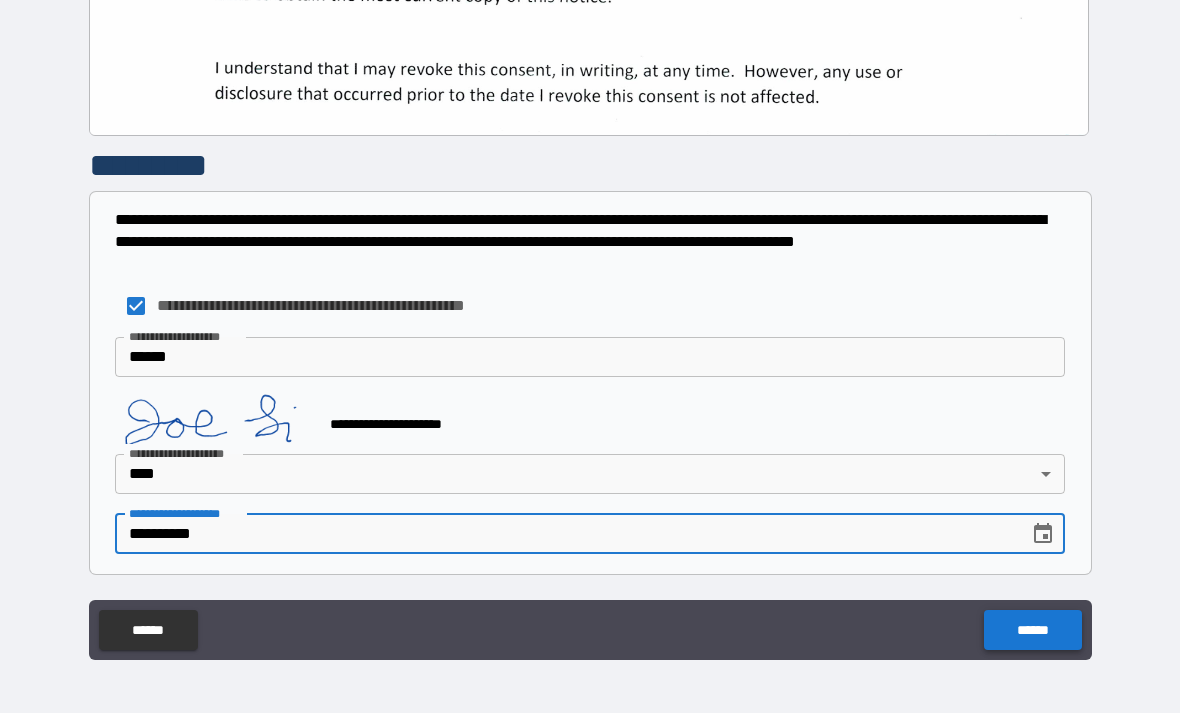 click on "******" at bounding box center [1032, 630] 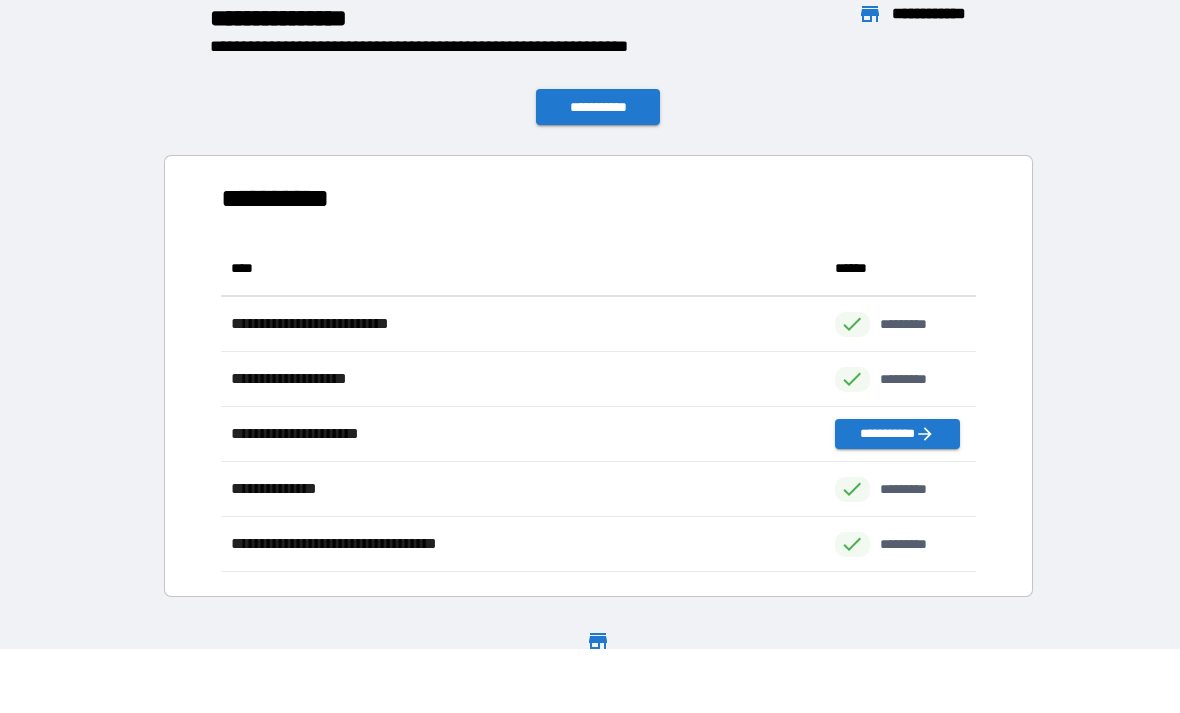scroll, scrollTop: 1, scrollLeft: 1, axis: both 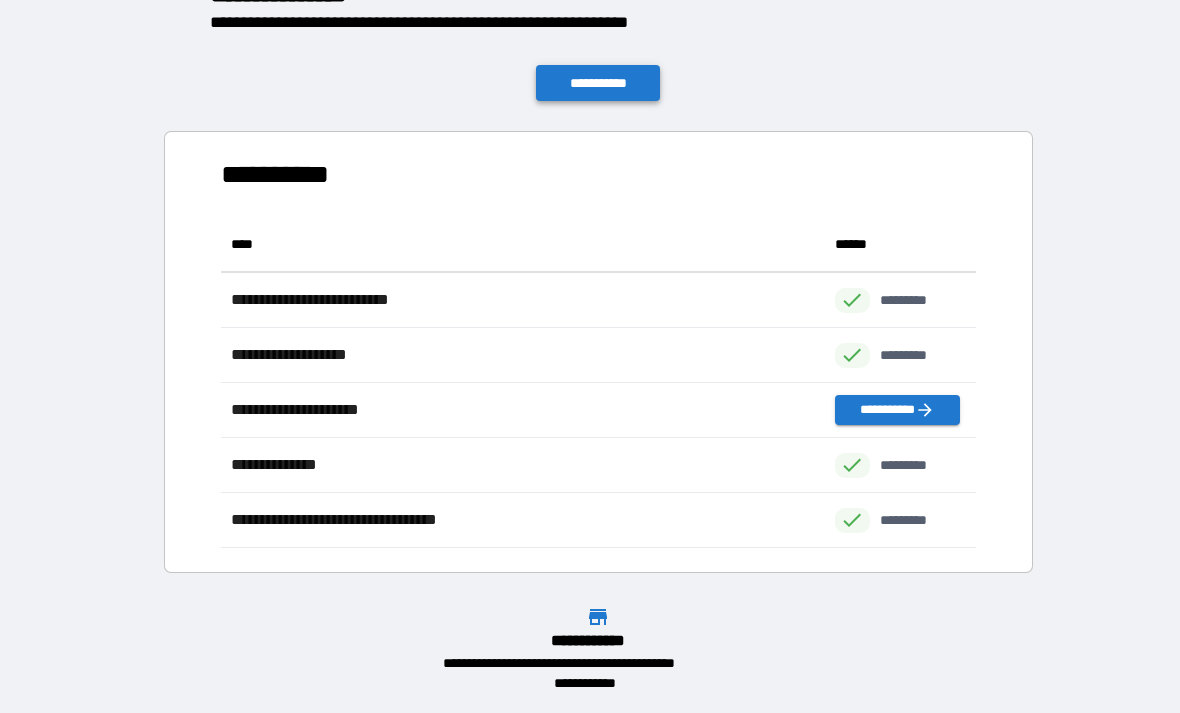 click on "**********" at bounding box center (598, 83) 